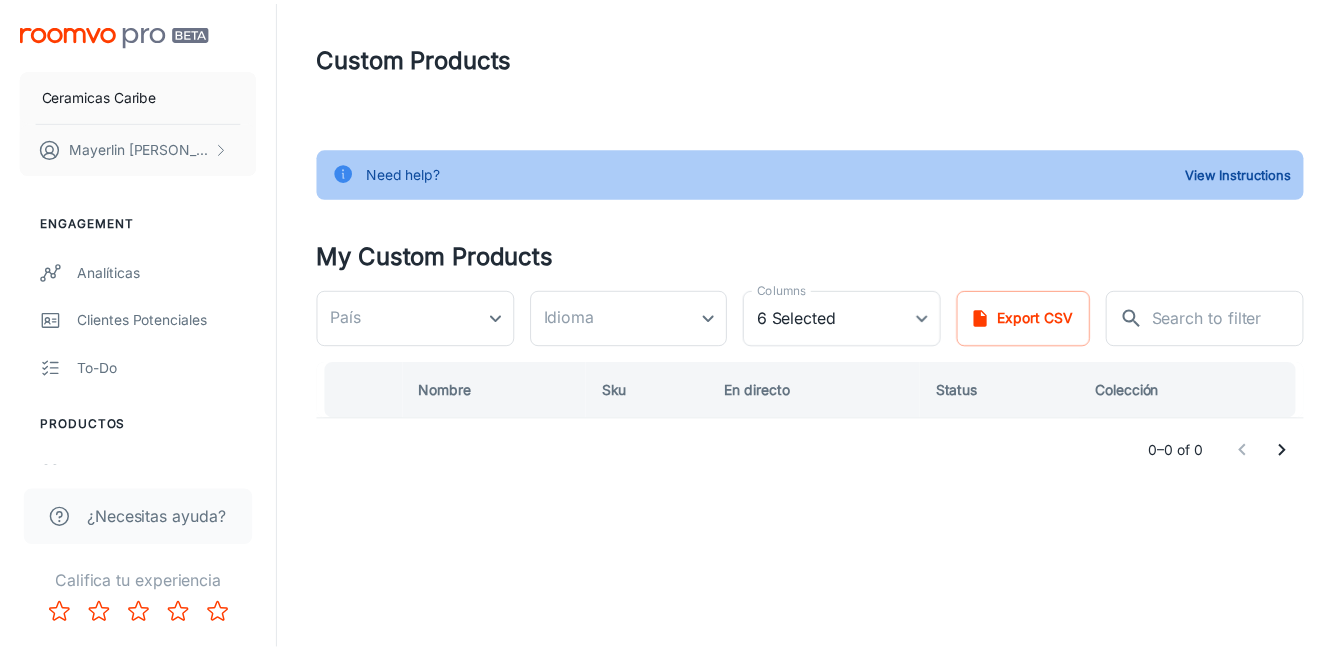 scroll, scrollTop: 0, scrollLeft: 0, axis: both 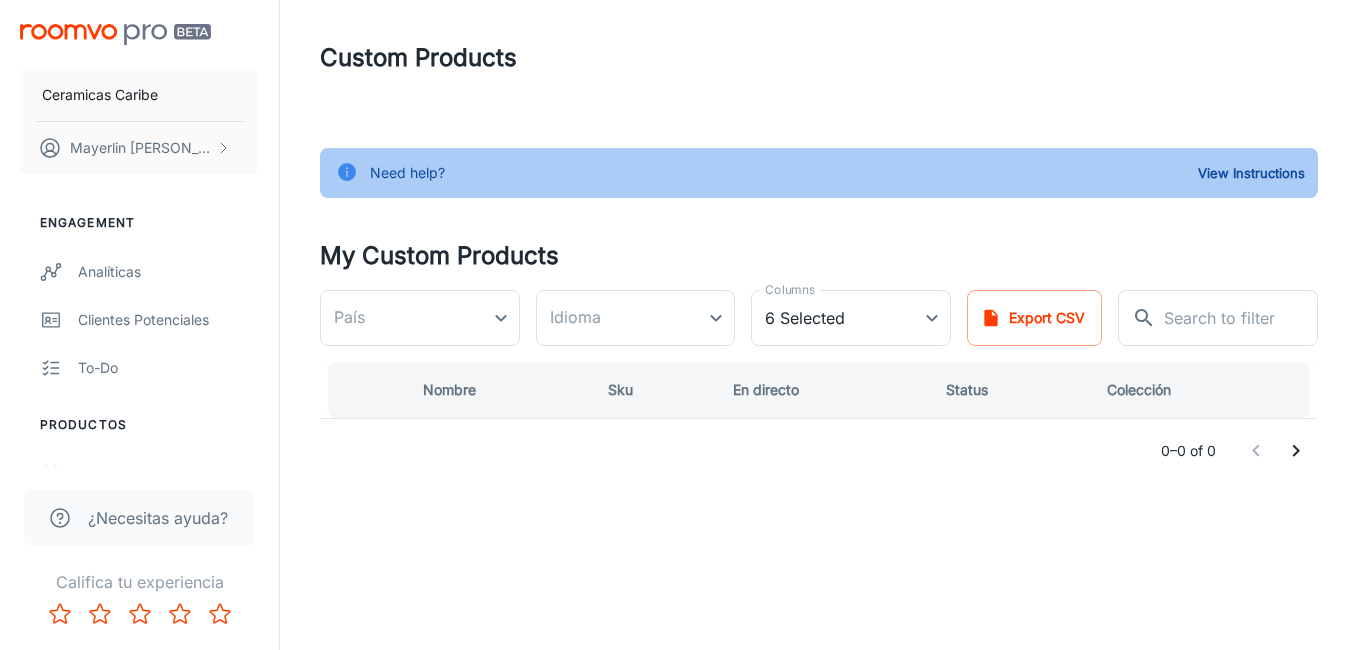 type on "[GEOGRAPHIC_DATA]" 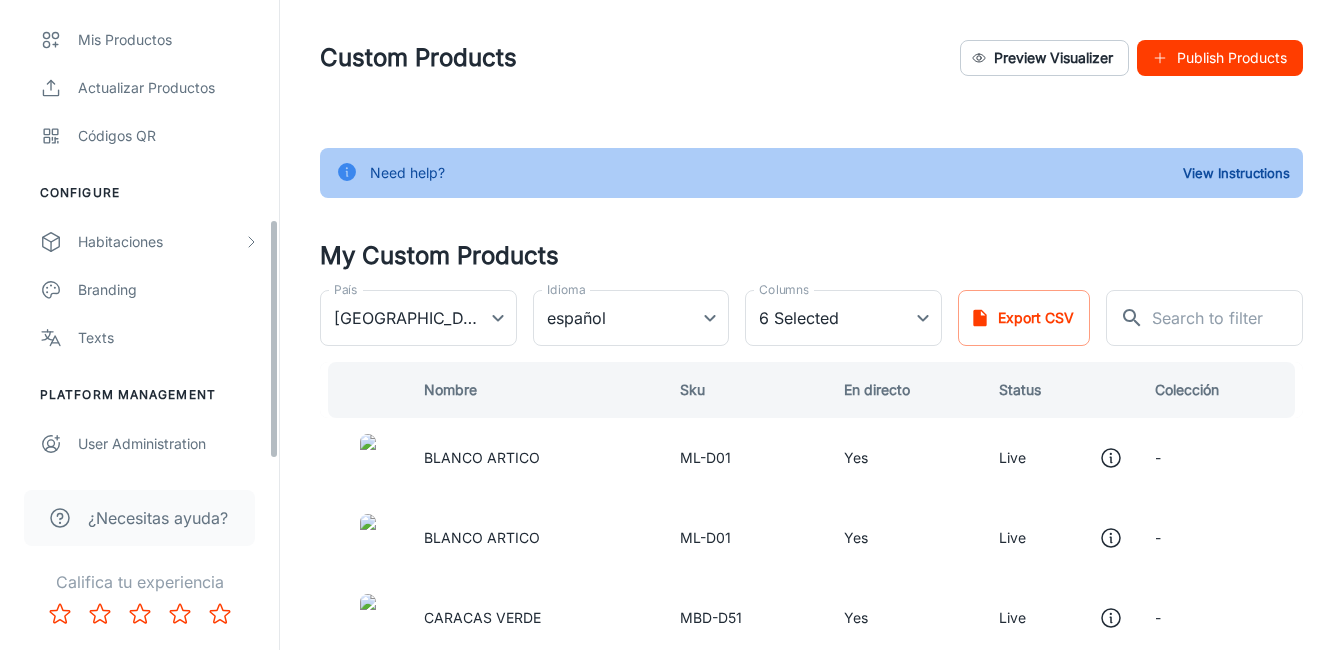 scroll, scrollTop: 436, scrollLeft: 0, axis: vertical 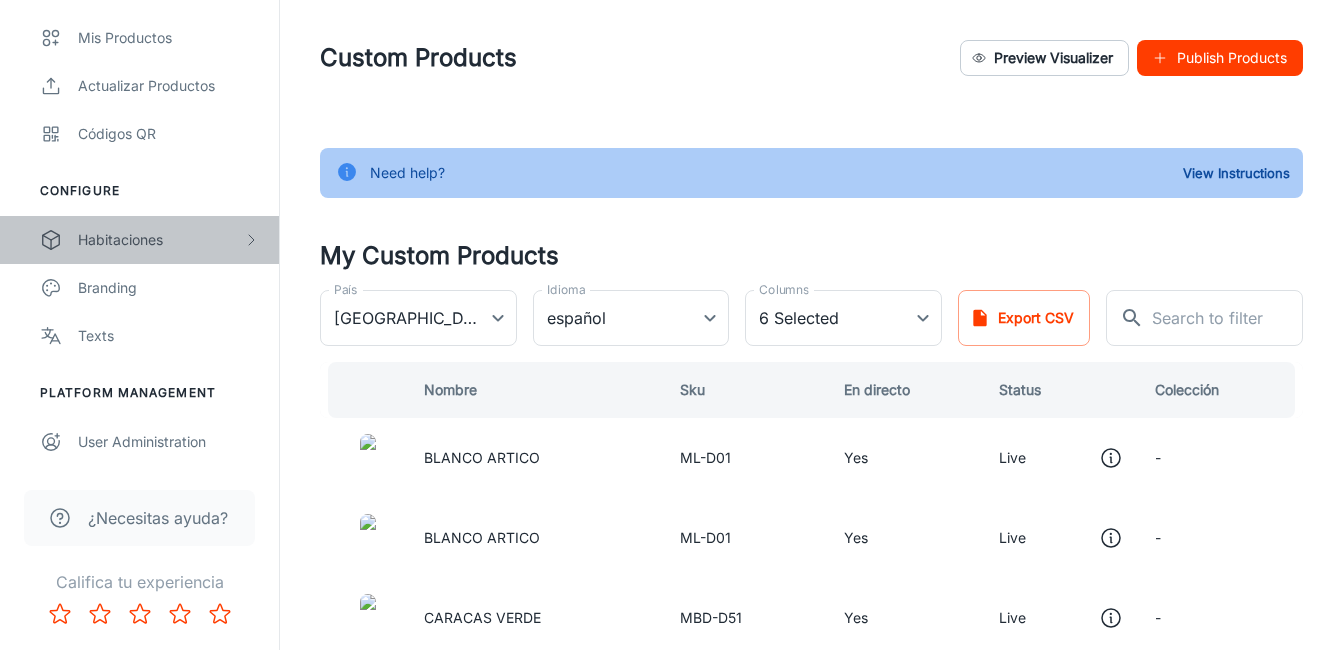 click on "Habitaciones" at bounding box center [160, 240] 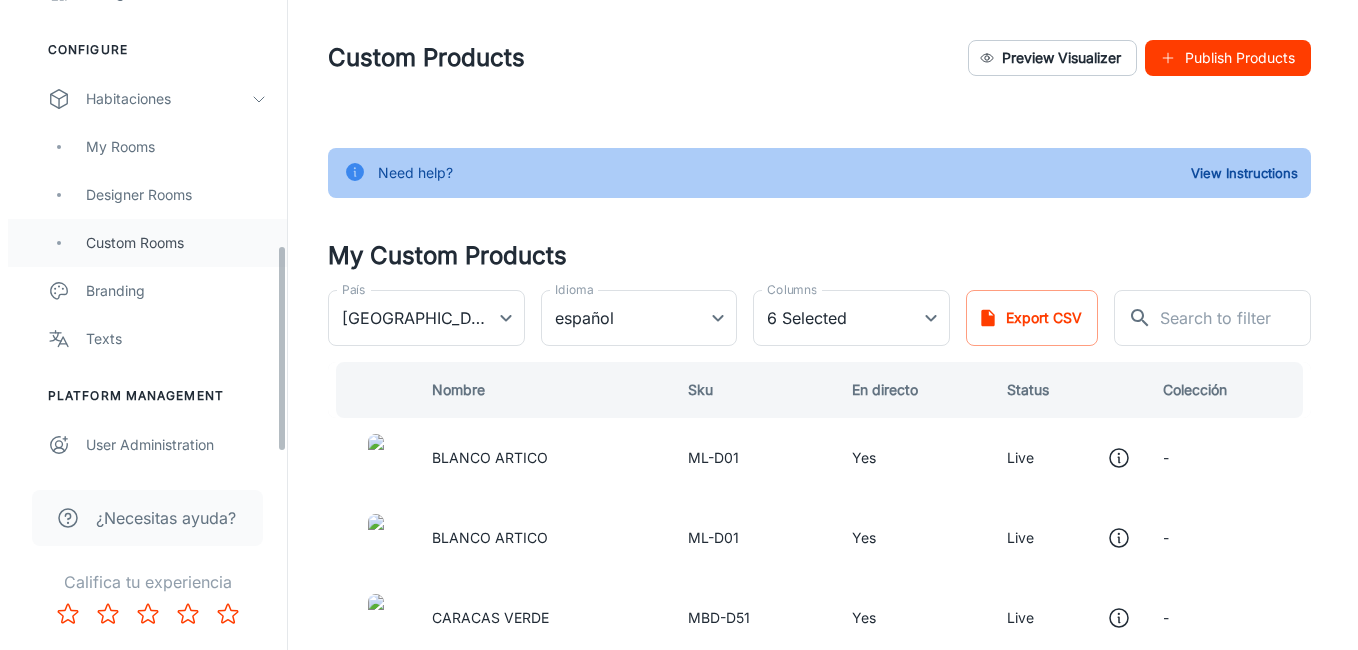 scroll, scrollTop: 580, scrollLeft: 0, axis: vertical 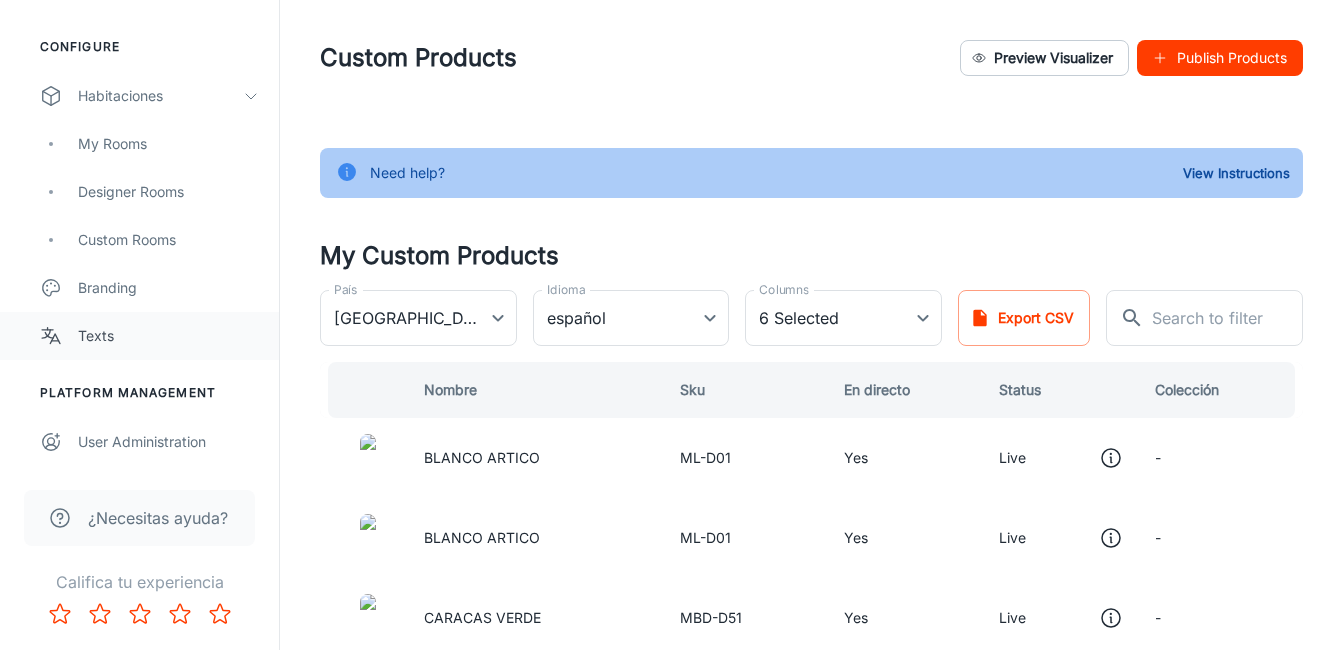 click on "Texts" at bounding box center [168, 336] 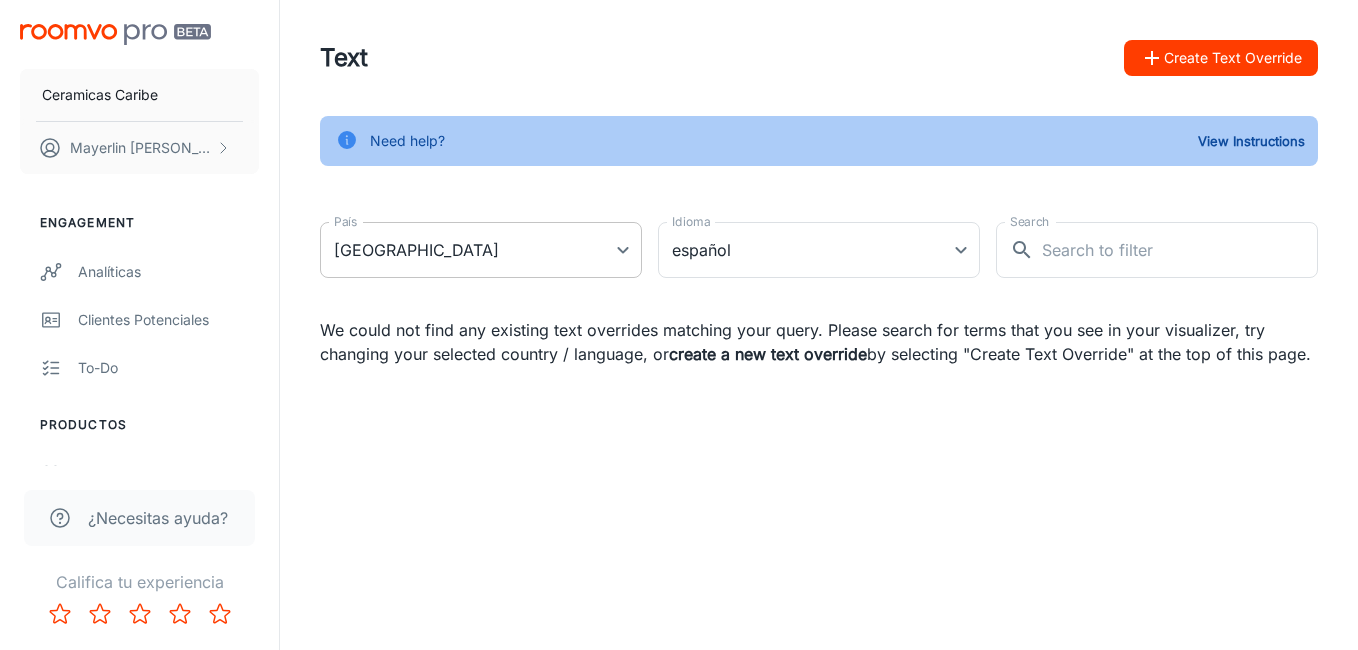 click on "Ceramicas Caribe [PERSON_NAME] Engagement Analíticas Clientes potenciales To-do Productos Mis productos Actualizar productos Códigos QR Configure Habitaciones My Rooms Designer Rooms Custom Rooms Branding Texts Platform Management User Administration ¿Necesitas ayuda? Califica tu experiencia Text Create Text Override Need help? View Instructions País [GEOGRAPHIC_DATA] [GEOGRAPHIC_DATA] País Idioma español es-co Idioma Search ​ Search We could not find any existing text overrides matching your query. Please search for terms that you see in your visualizer, try changing your selected country / language, or  create a new text override  by selecting "Create Text Override" at the top of this page. Roomvo PRO | Text" at bounding box center [679, 325] 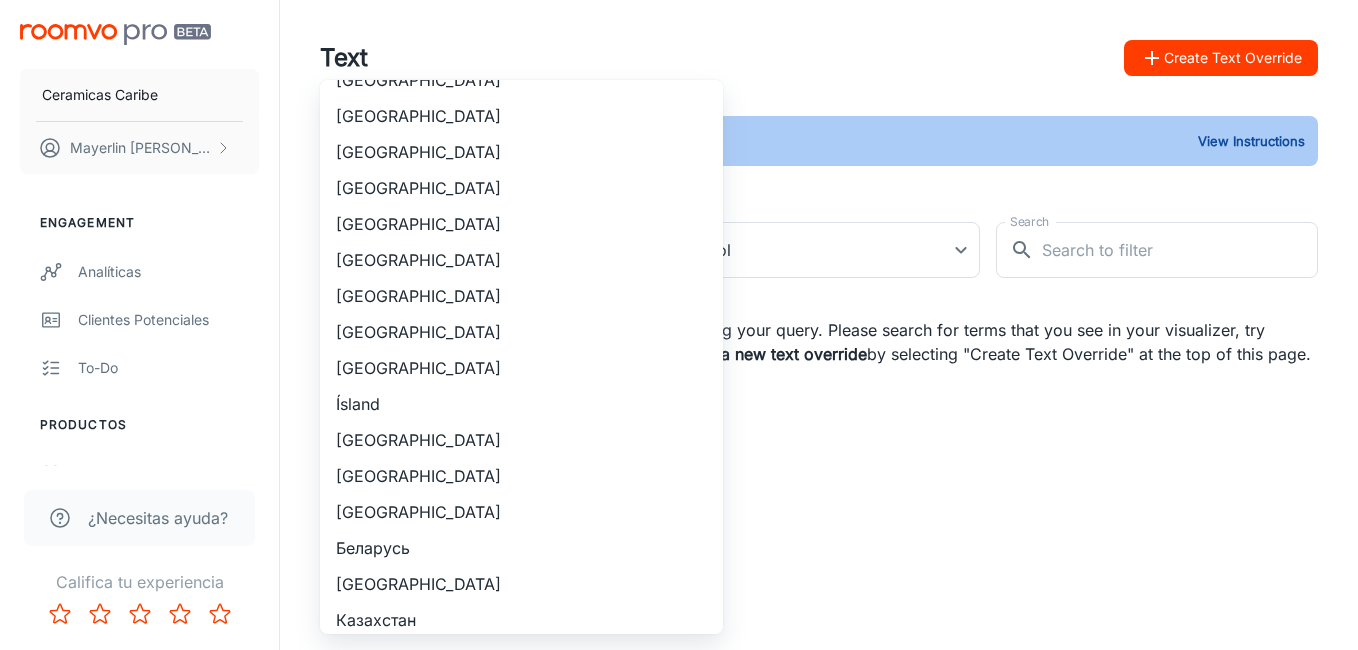 scroll, scrollTop: 1990, scrollLeft: 0, axis: vertical 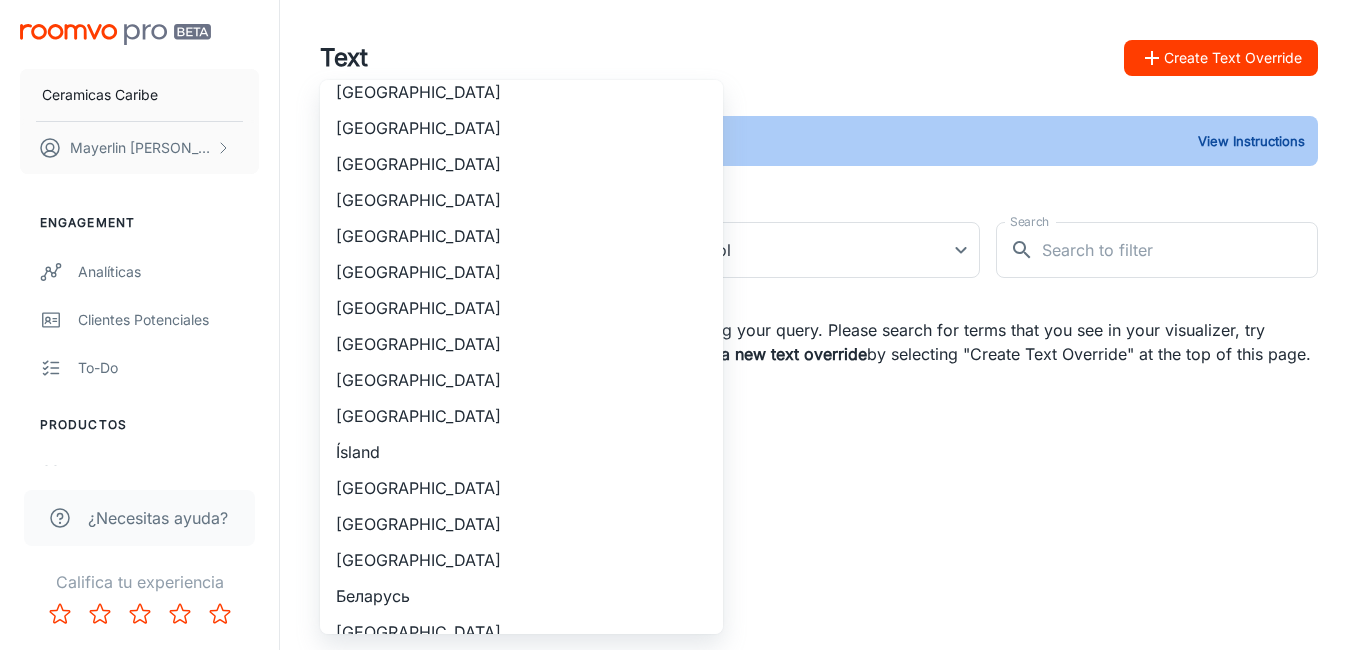 click at bounding box center [679, 325] 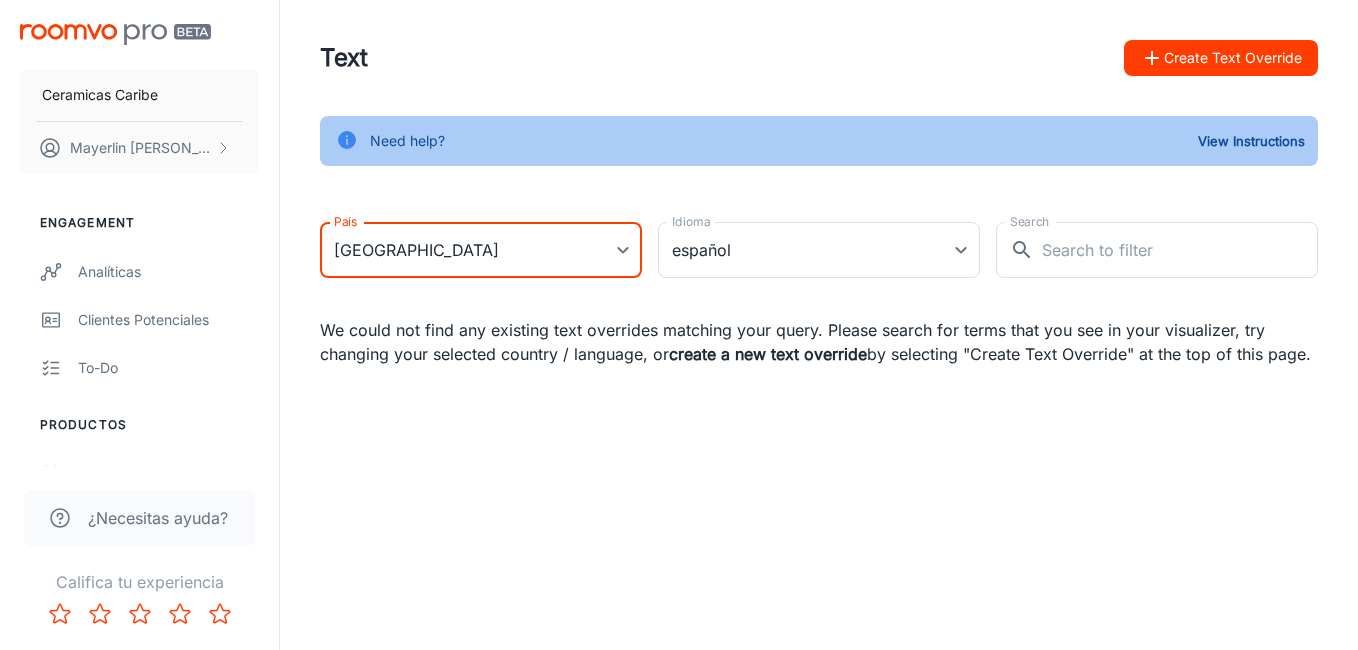 click on "Text Create Text Override Need help? View Instructions País [GEOGRAPHIC_DATA] [GEOGRAPHIC_DATA] País Idioma español es-co Idioma Search ​ Search We could not find any existing text overrides matching your query. Please search for terms that you see in your visualizer, try changing your selected country / language, or  create a new text override  by selecting "Create Text Override" at the top of this page." at bounding box center [819, 227] 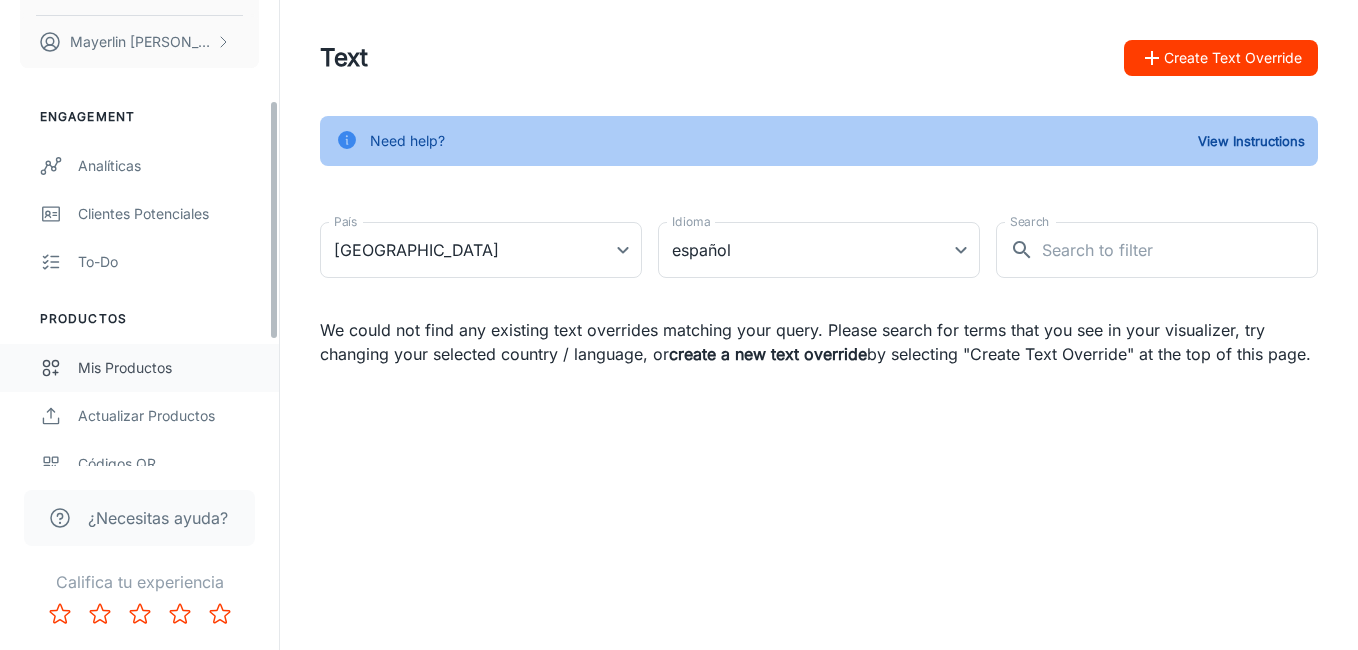 scroll, scrollTop: 200, scrollLeft: 0, axis: vertical 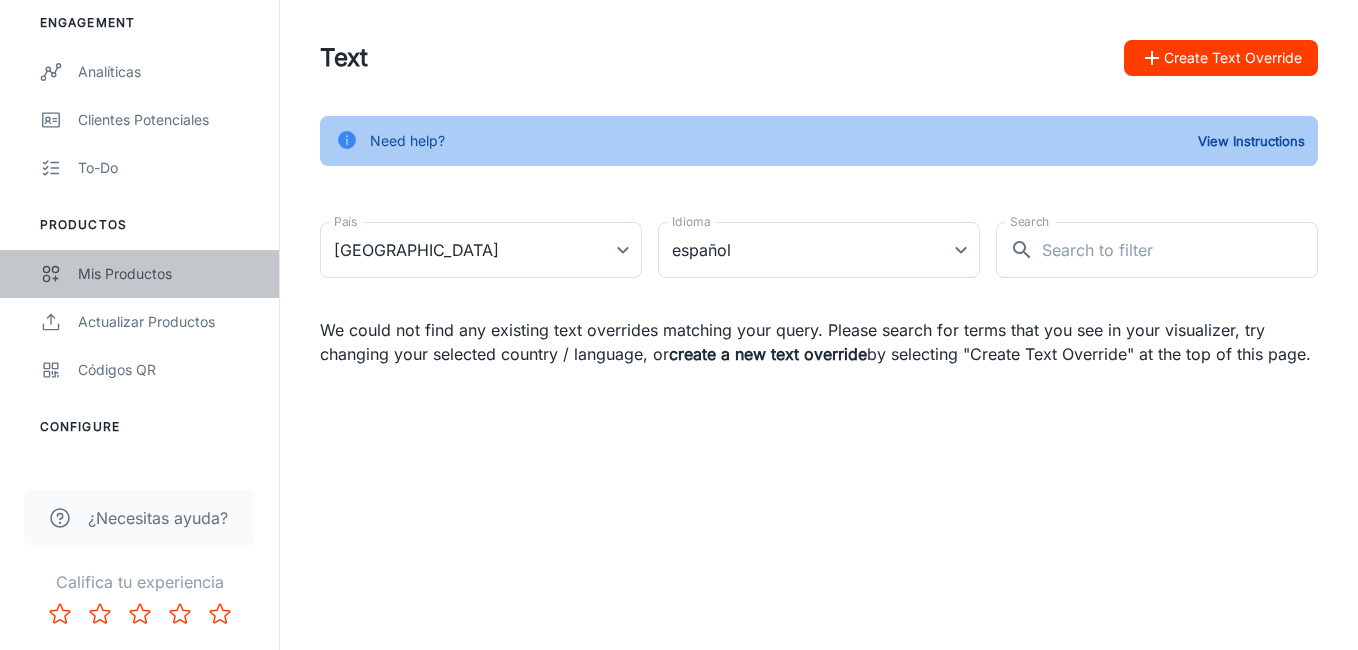 click on "Mis productos" at bounding box center [168, 274] 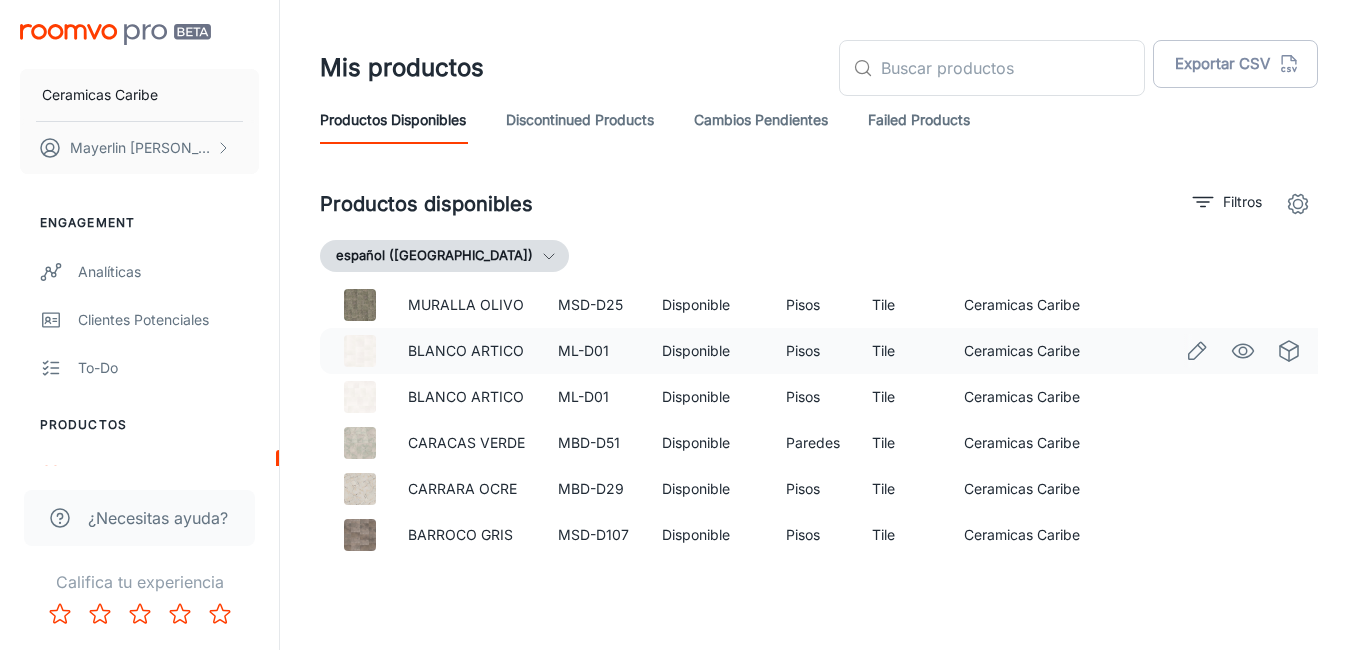 scroll, scrollTop: 100, scrollLeft: 0, axis: vertical 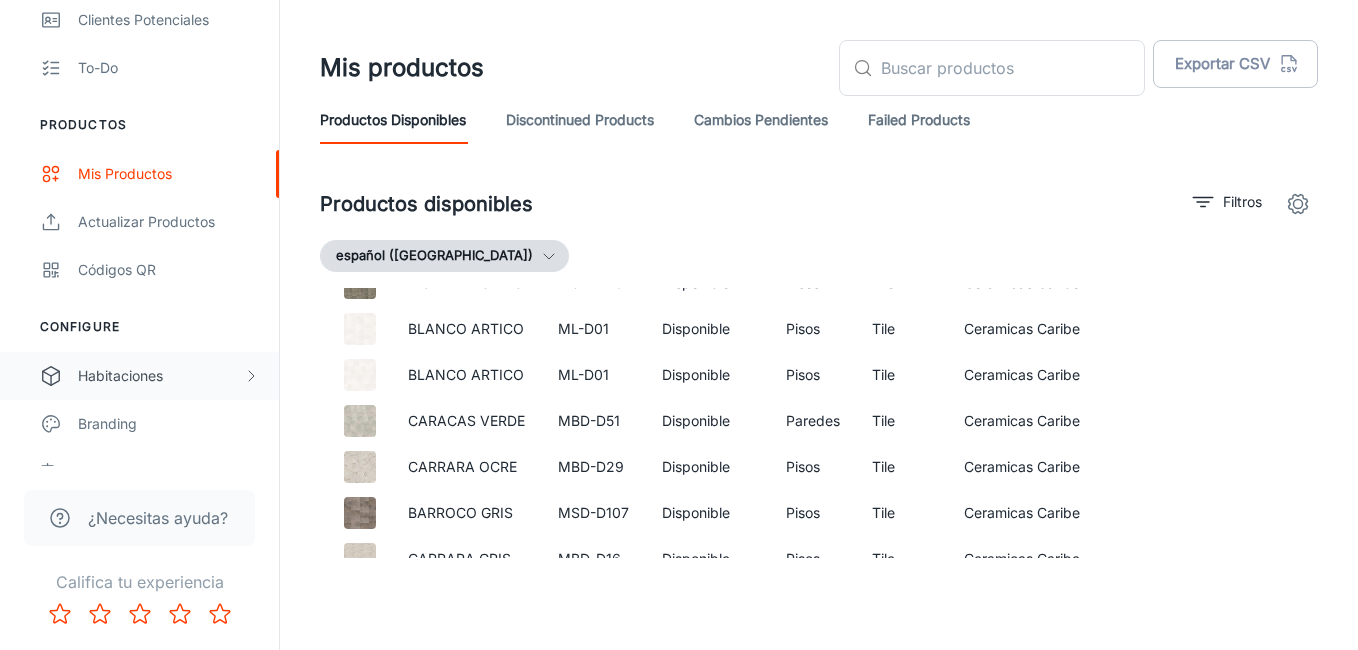 click on "Habitaciones" at bounding box center (160, 376) 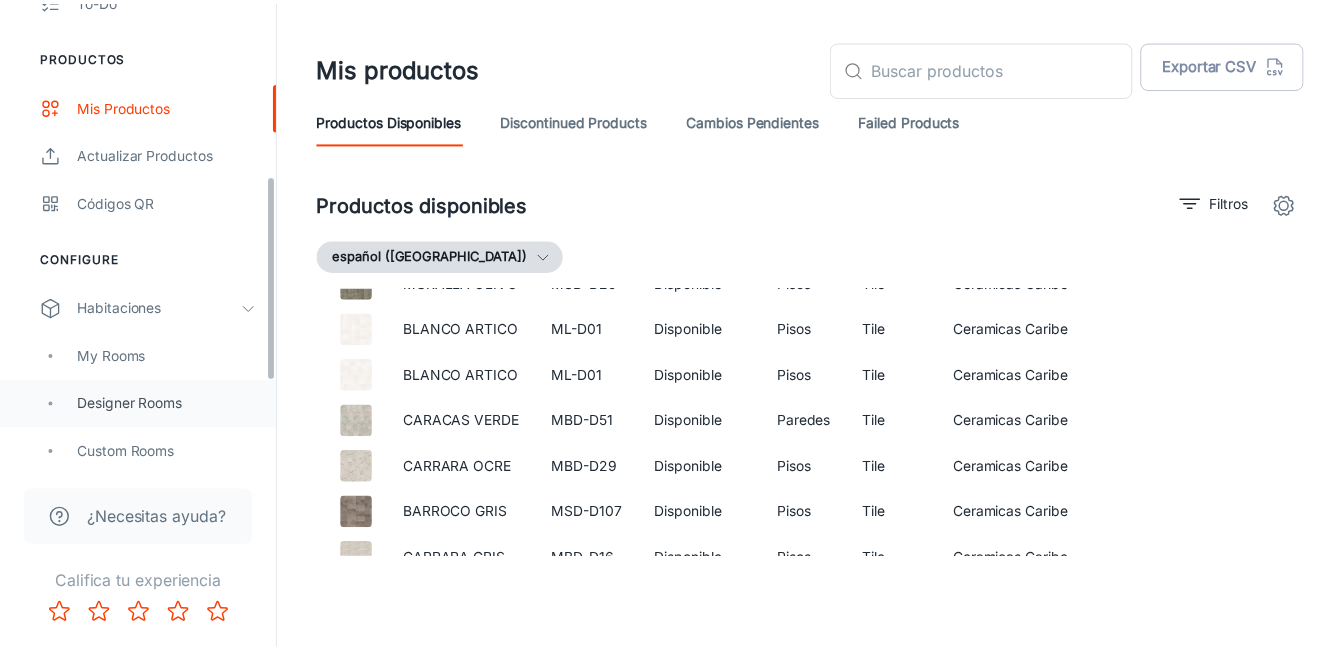 scroll, scrollTop: 400, scrollLeft: 0, axis: vertical 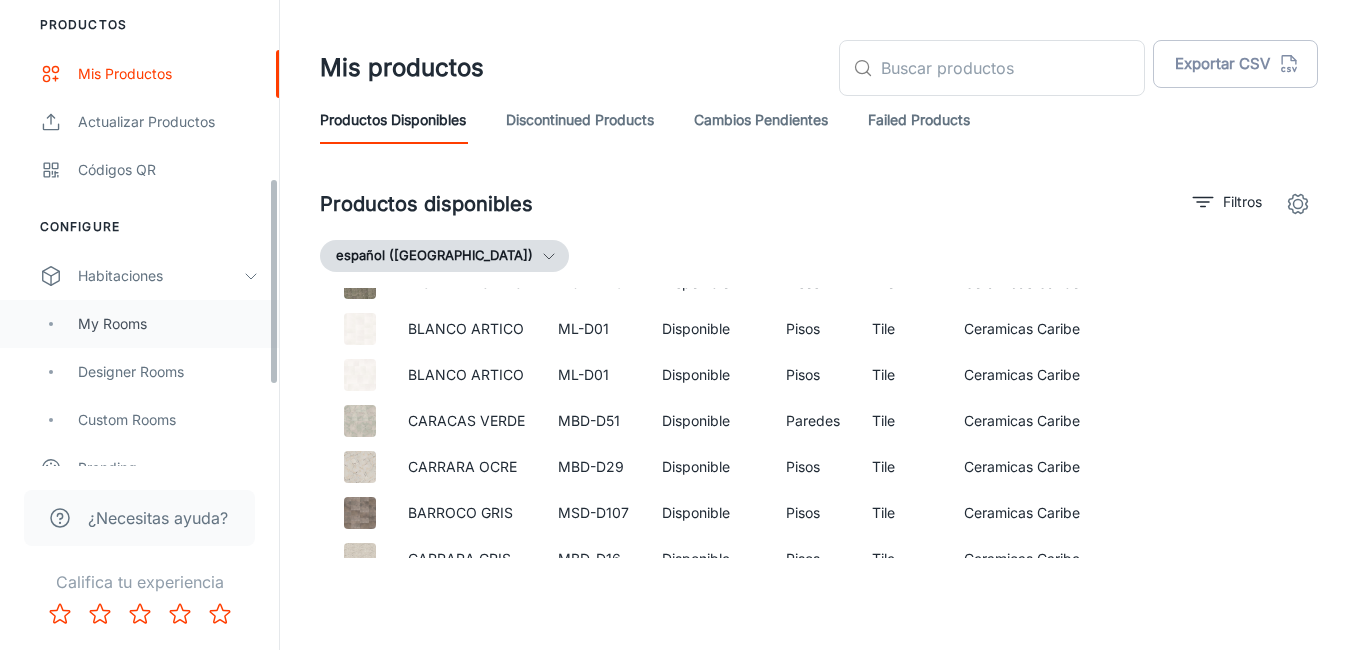 click on "My Rooms" at bounding box center (168, 324) 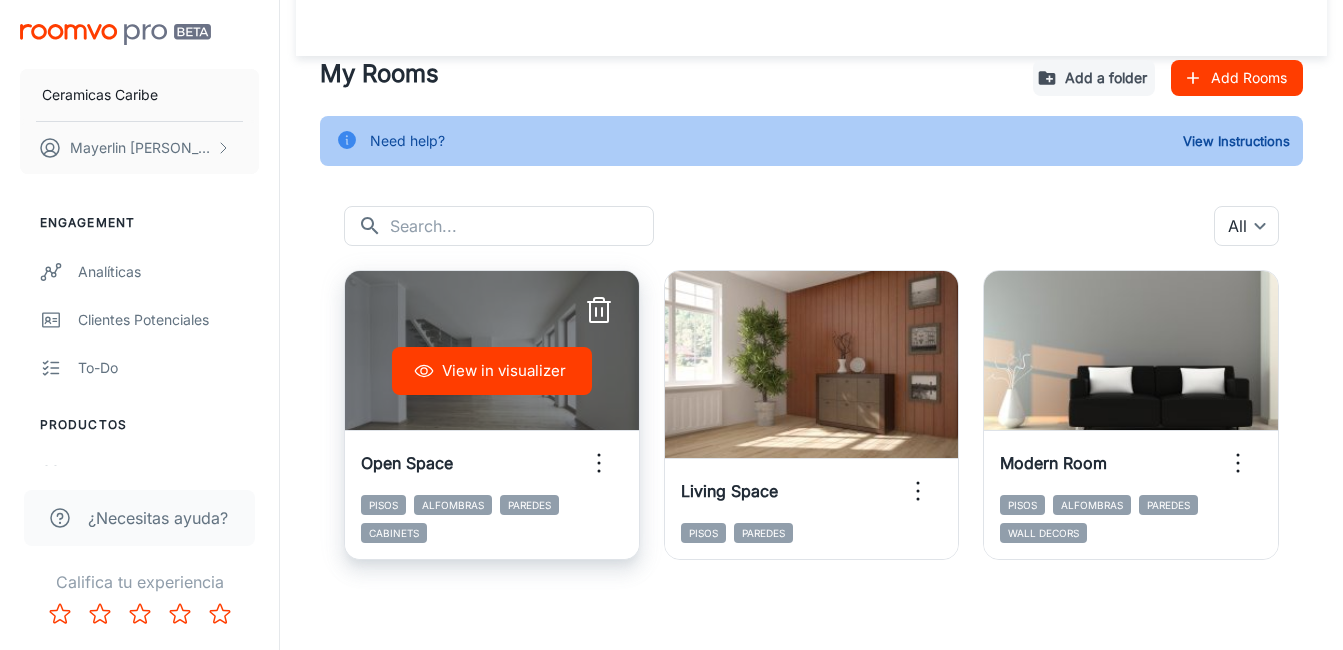 scroll, scrollTop: 30, scrollLeft: 0, axis: vertical 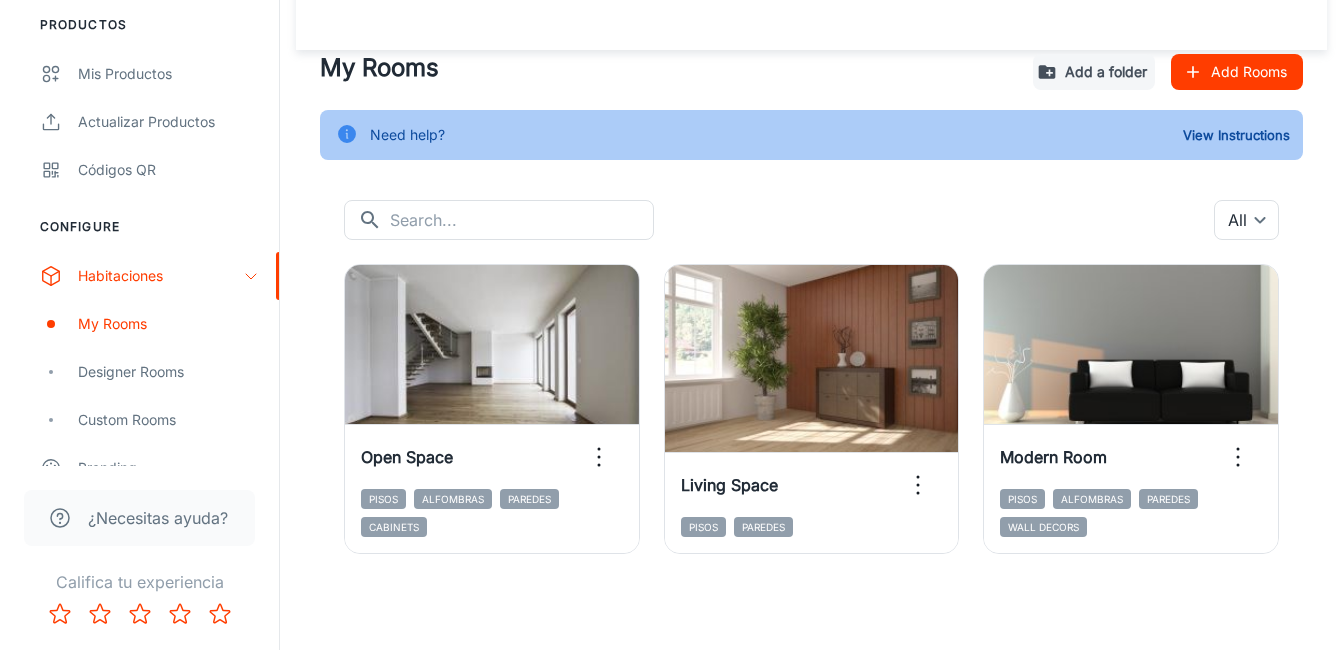 click on "My Rooms Add a folder Add Rooms Need help? View Instructions ​ ​ All ​ View in visualizer Open Space Pisos Alfombras [PERSON_NAME] Cabinets View in visualizer Living Space Pisos [PERSON_NAME] View in visualizer Modern Room Pisos Alfombras [PERSON_NAME] Wall Decors" at bounding box center (811, 302) 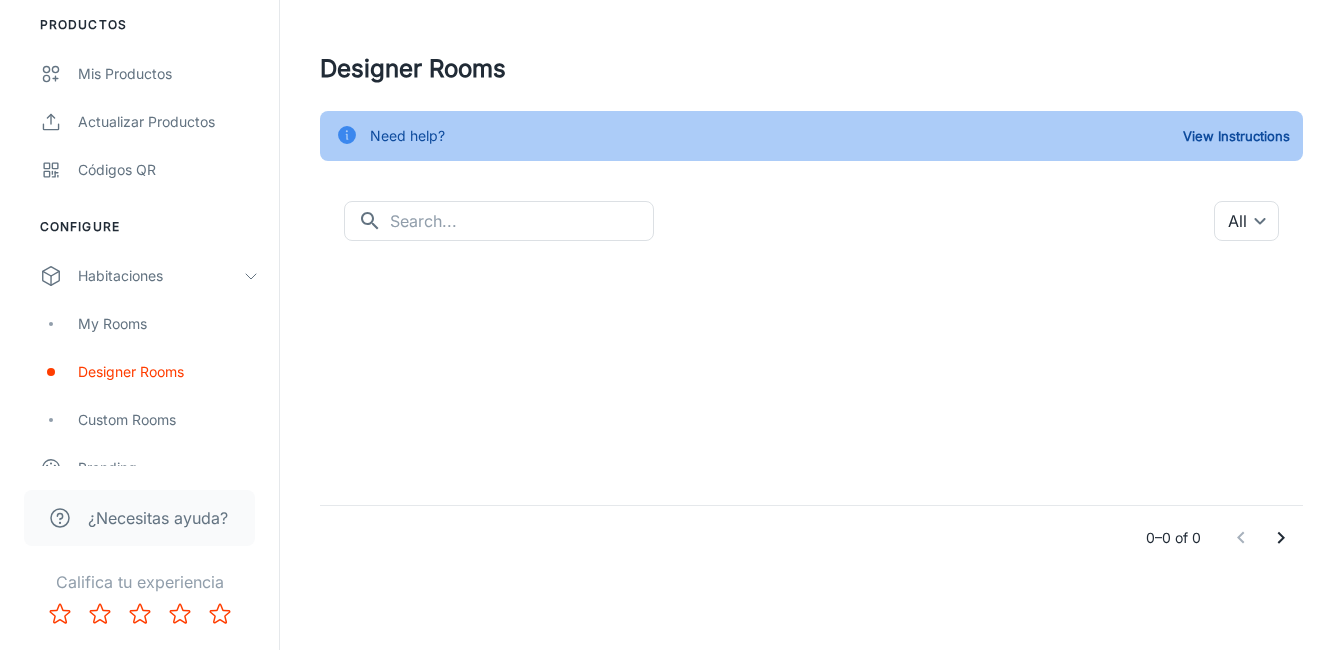 scroll, scrollTop: 0, scrollLeft: 0, axis: both 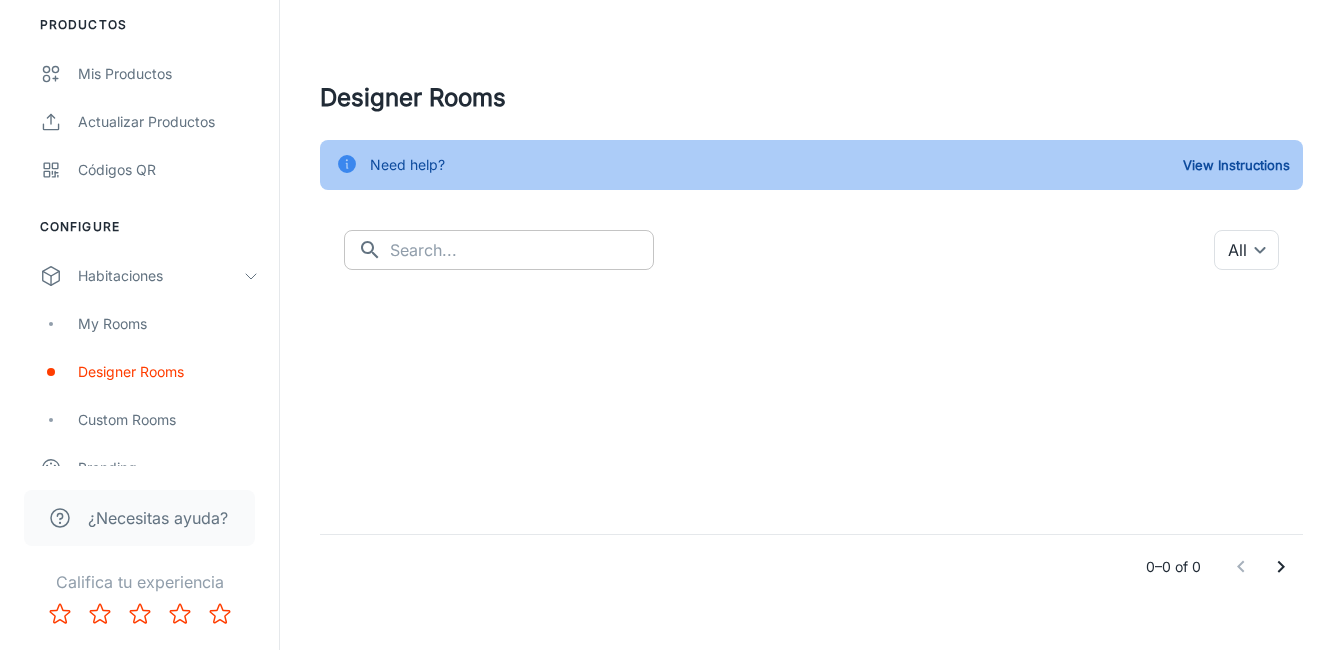 click at bounding box center (522, 250) 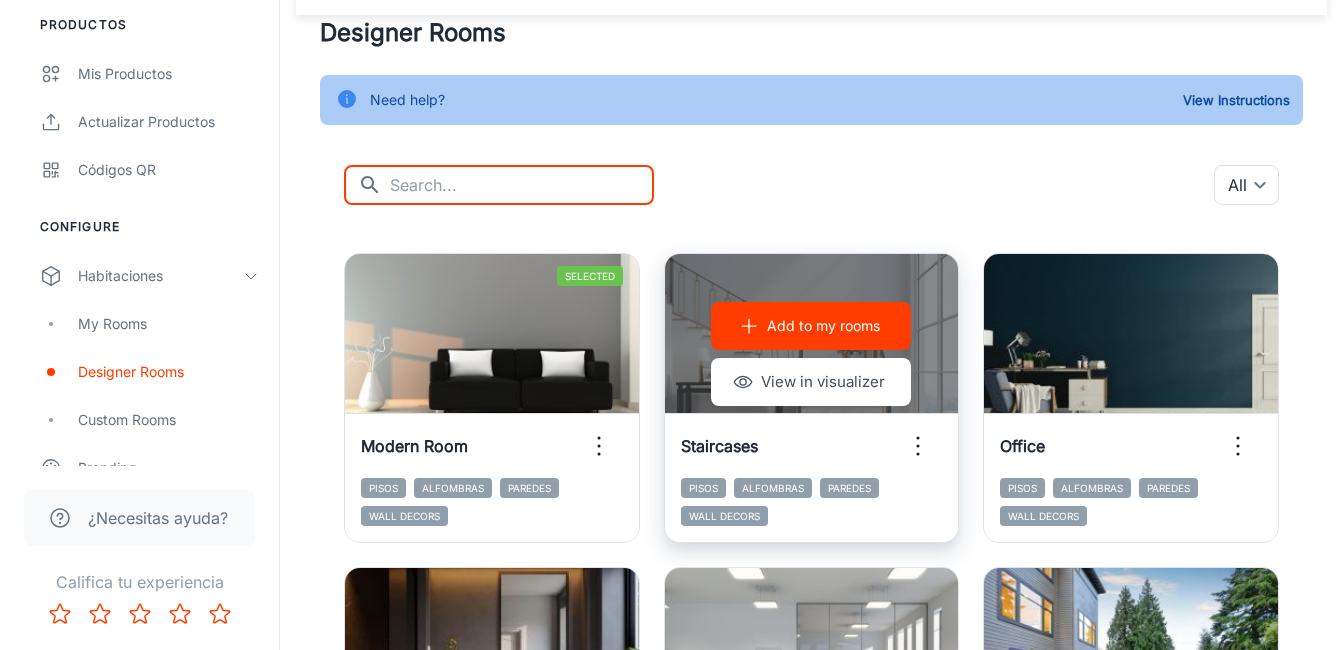 scroll, scrollTop: 100, scrollLeft: 0, axis: vertical 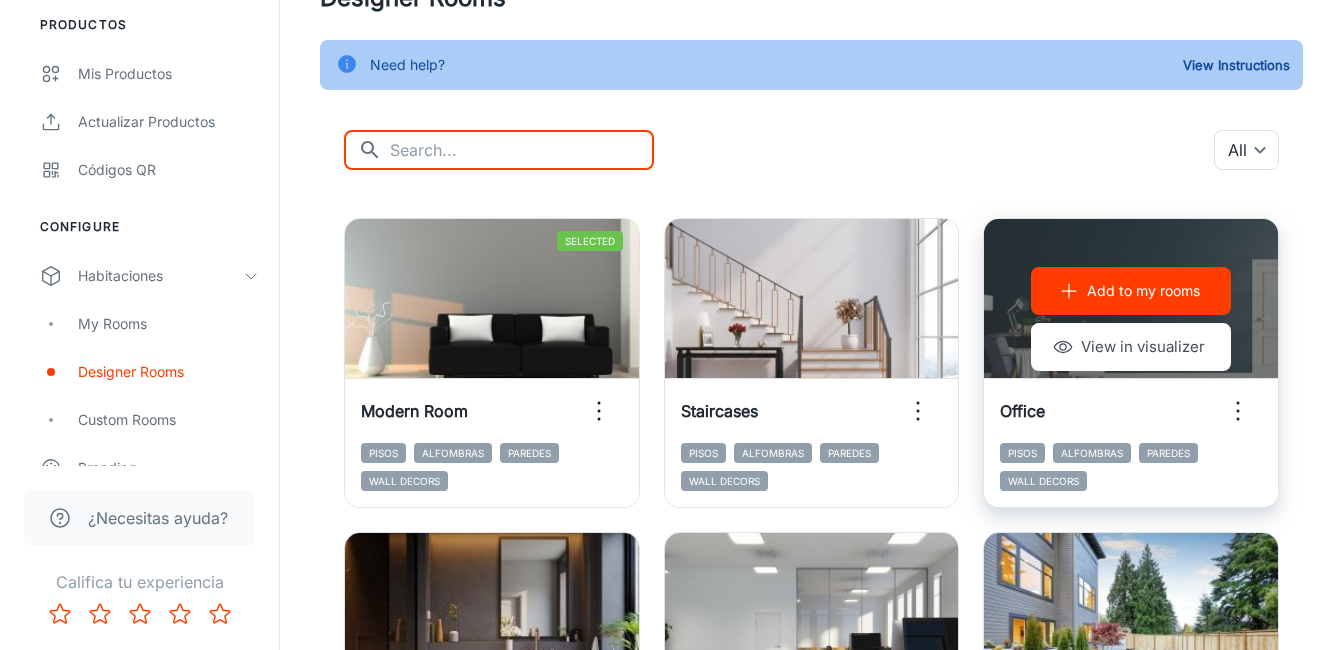 click on "Add to my rooms" at bounding box center [1143, 291] 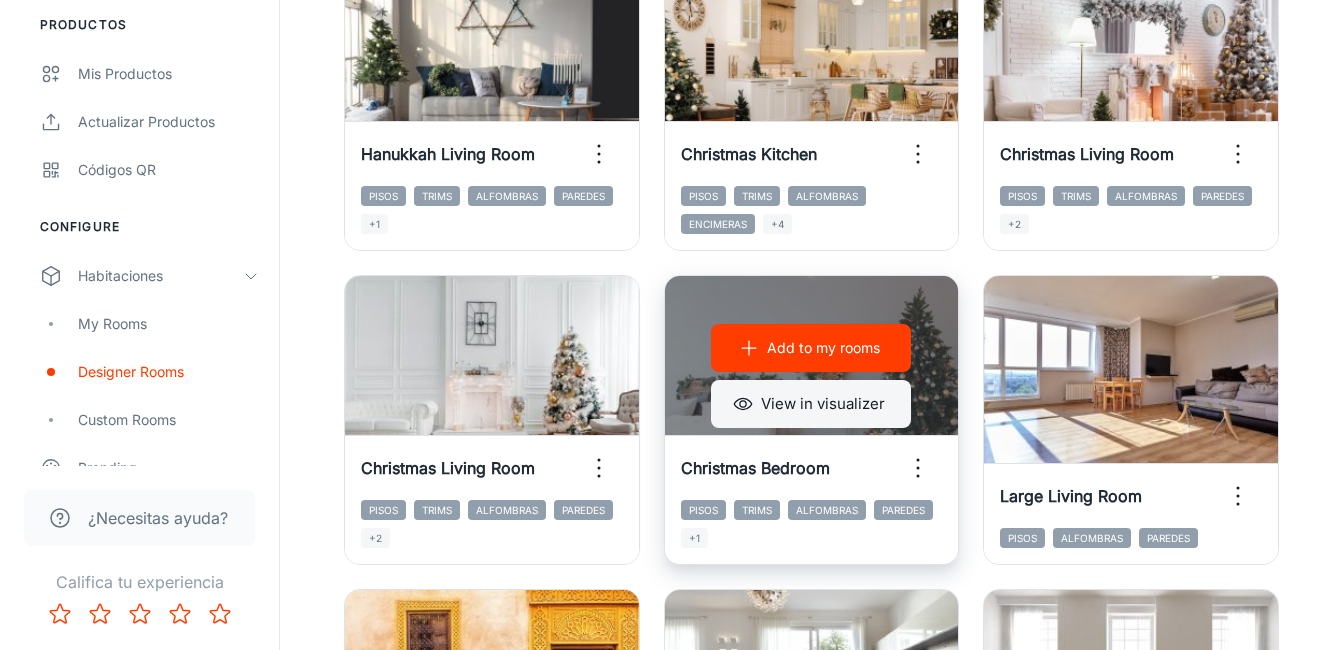 scroll, scrollTop: 1300, scrollLeft: 0, axis: vertical 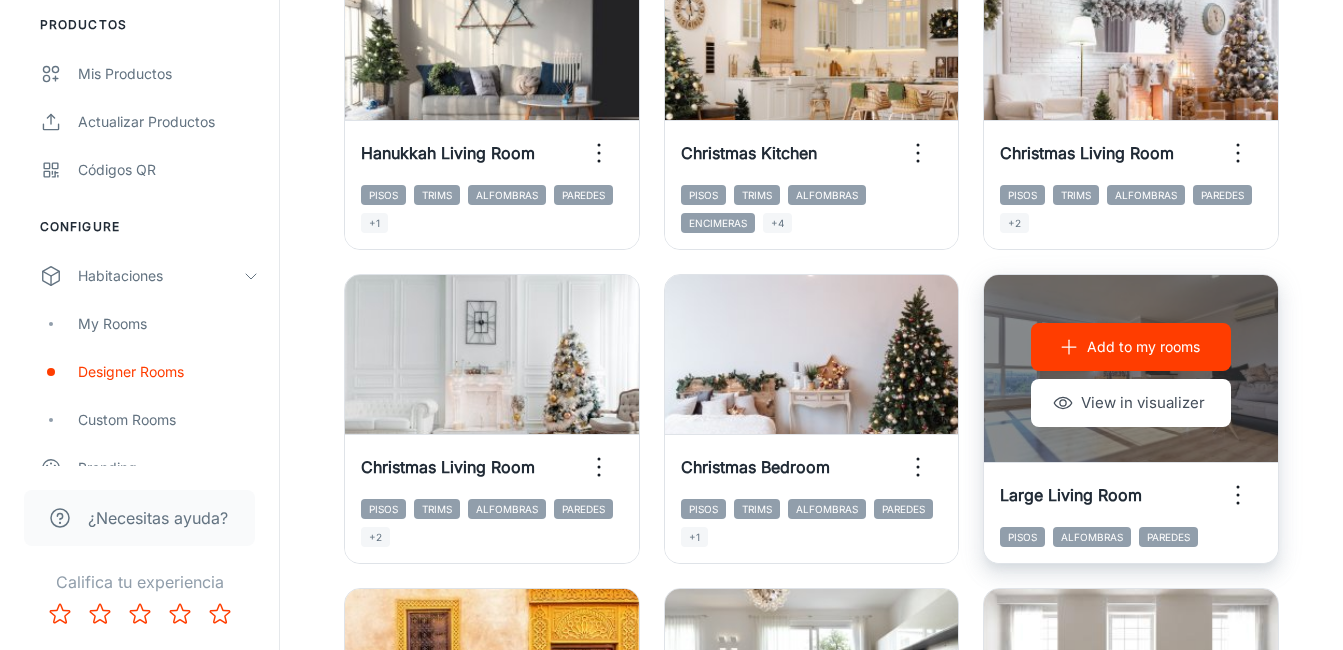click on "Add to my rooms" at bounding box center (1143, 347) 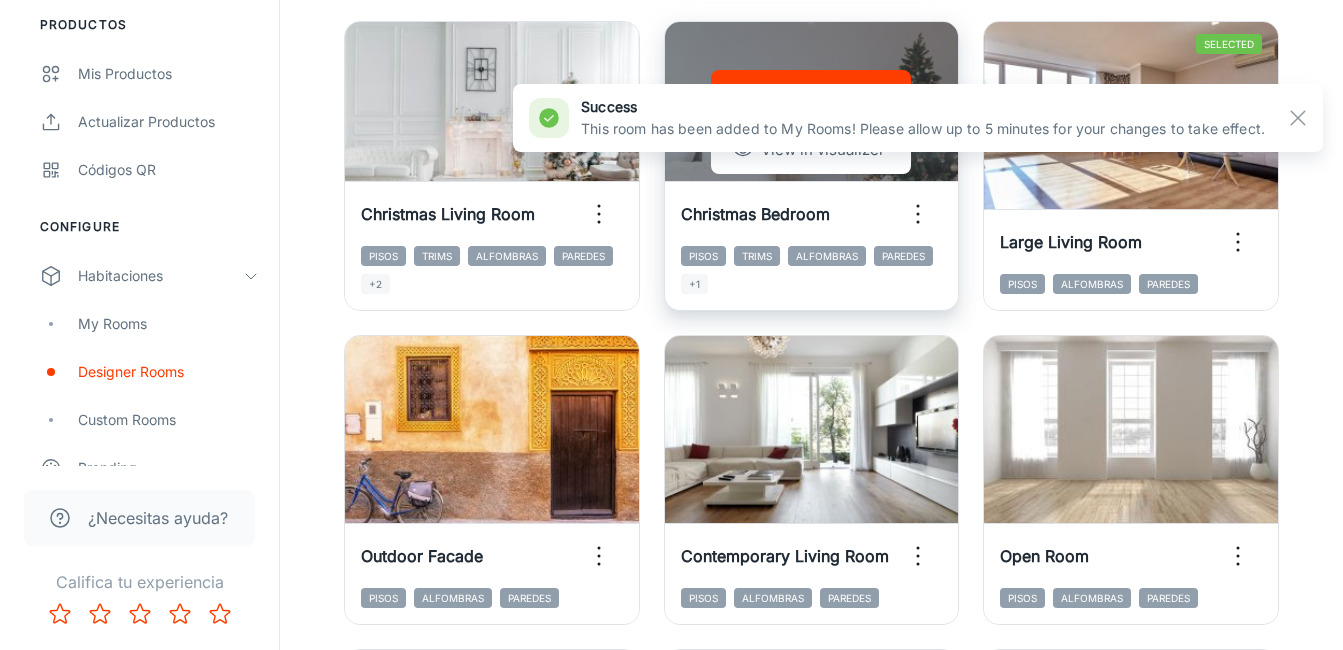 scroll, scrollTop: 1600, scrollLeft: 0, axis: vertical 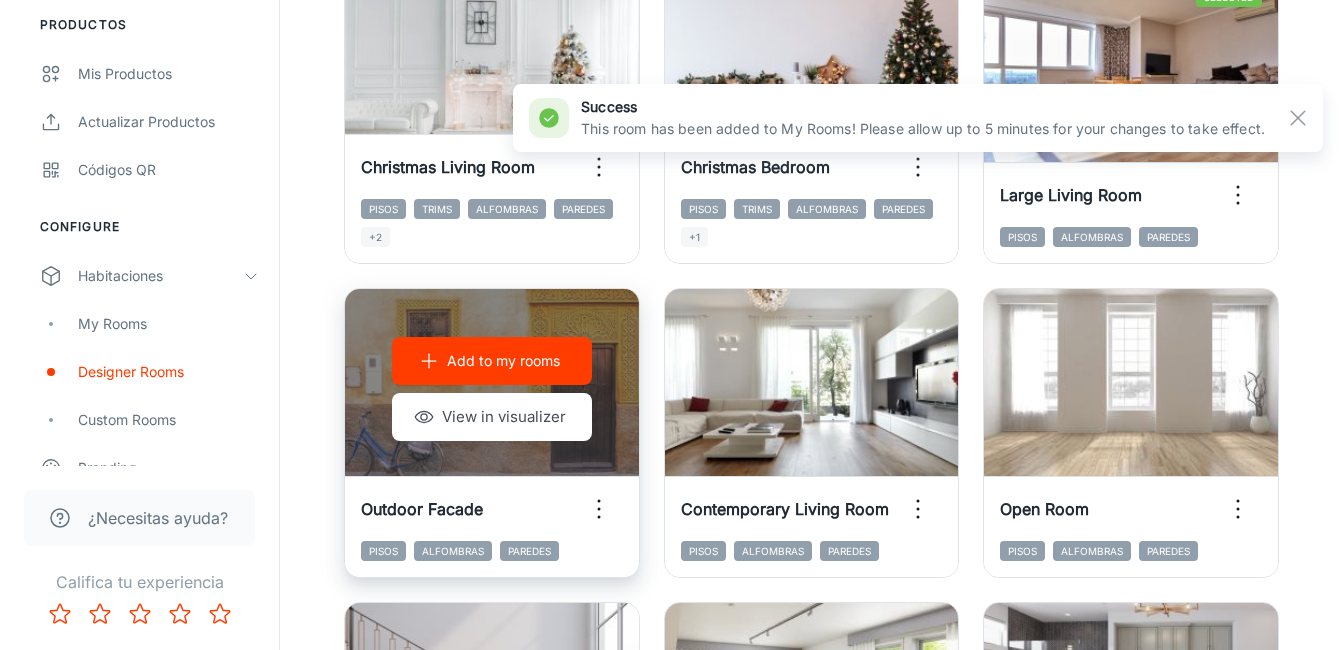 click on "Add to my rooms" at bounding box center [503, 361] 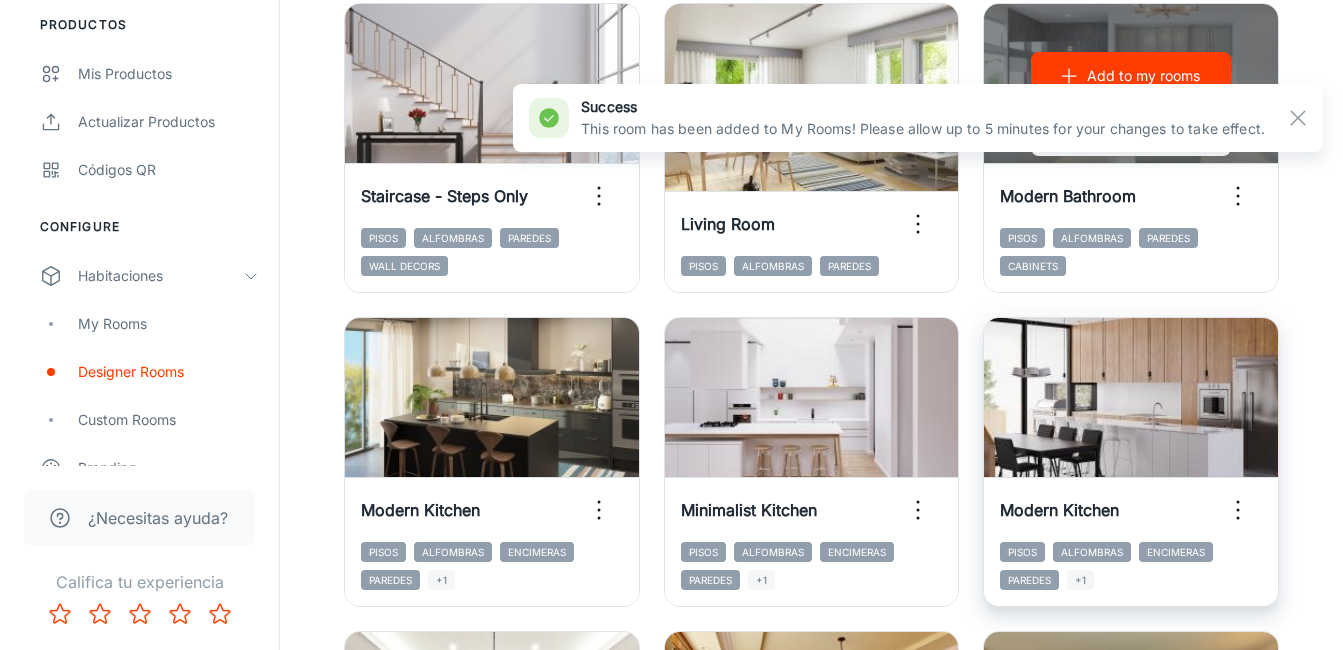 scroll, scrollTop: 2200, scrollLeft: 0, axis: vertical 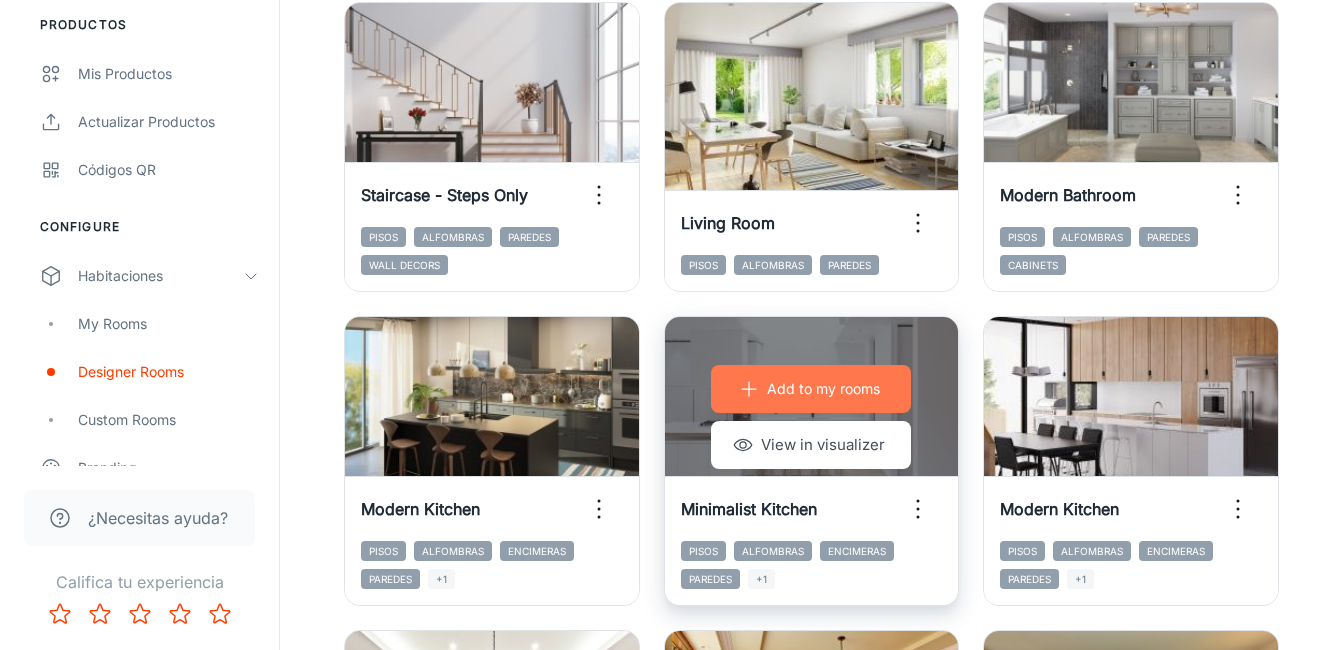 click on "Add to my rooms" at bounding box center (823, 389) 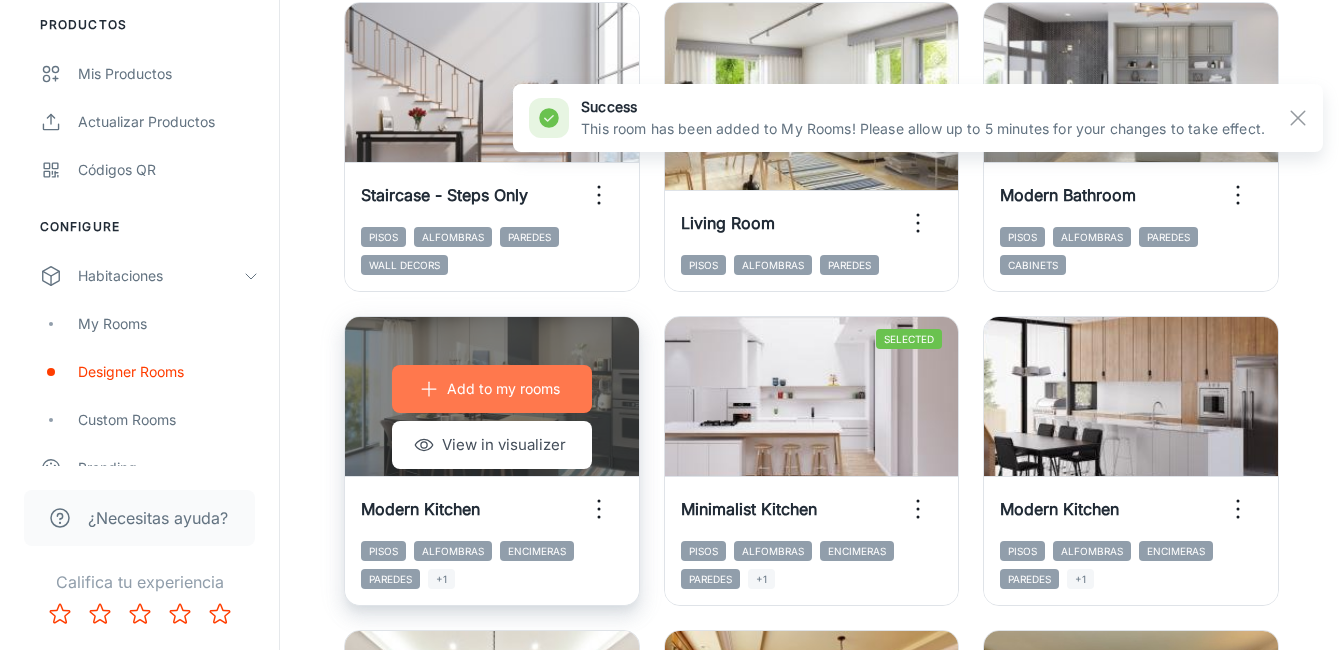 click on "Add to my rooms" at bounding box center [503, 389] 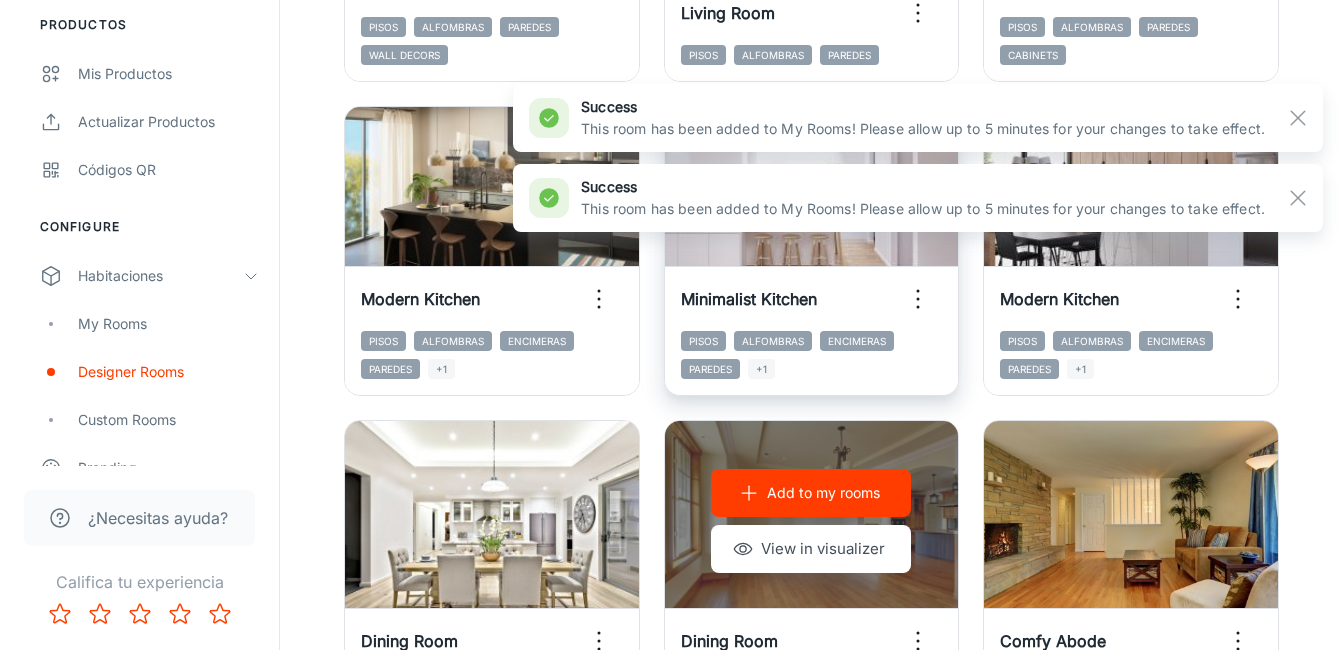 scroll, scrollTop: 2500, scrollLeft: 0, axis: vertical 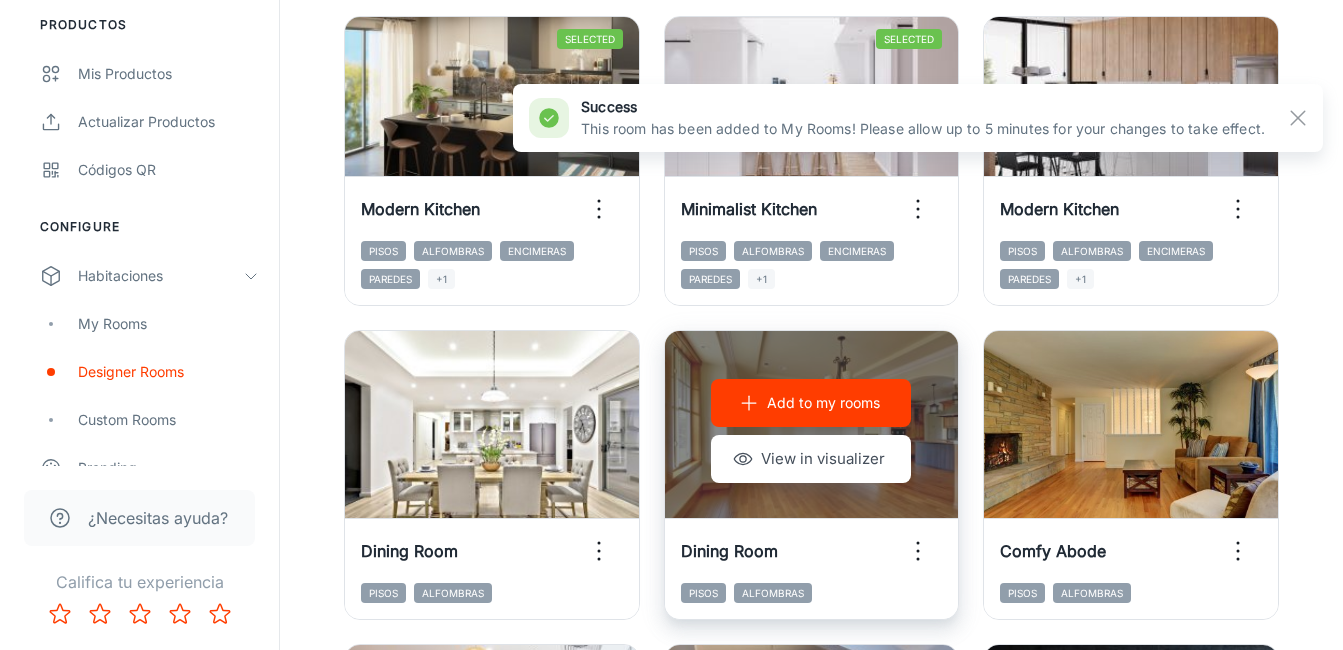 click on "Add to my rooms" at bounding box center [823, 403] 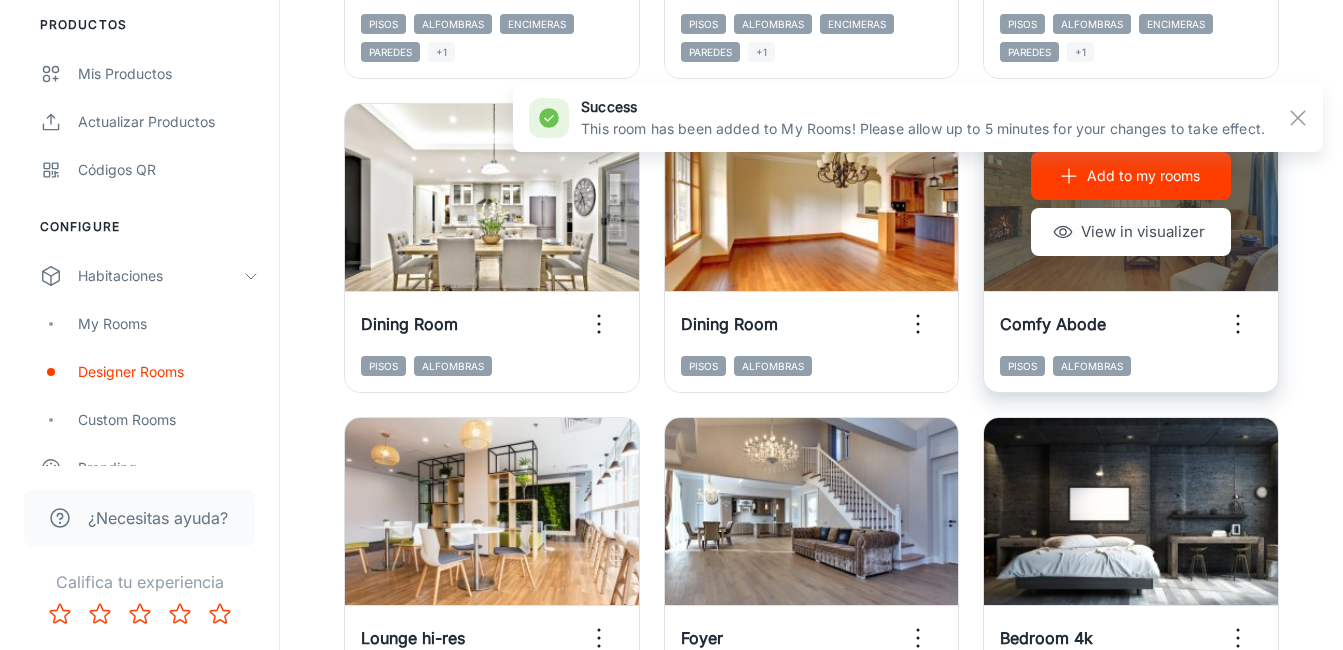 scroll, scrollTop: 2900, scrollLeft: 0, axis: vertical 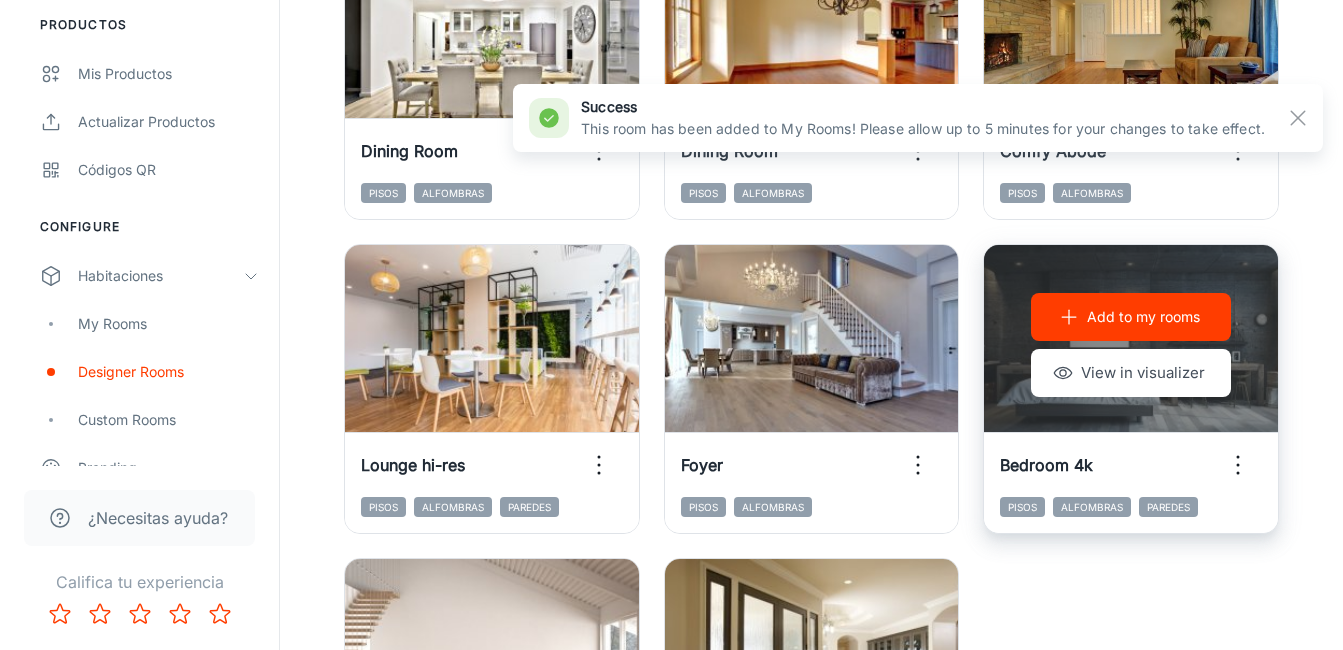 click on "Add to my rooms" at bounding box center [1143, 317] 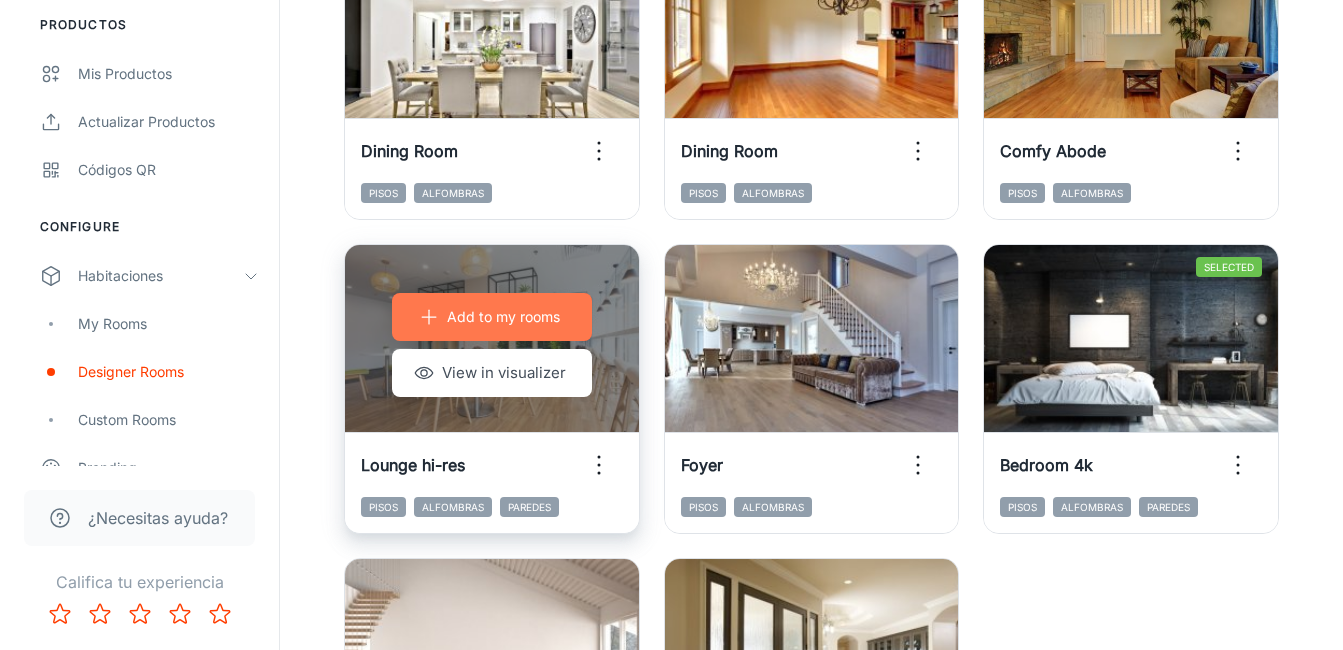 click on "Add to my rooms" at bounding box center (503, 317) 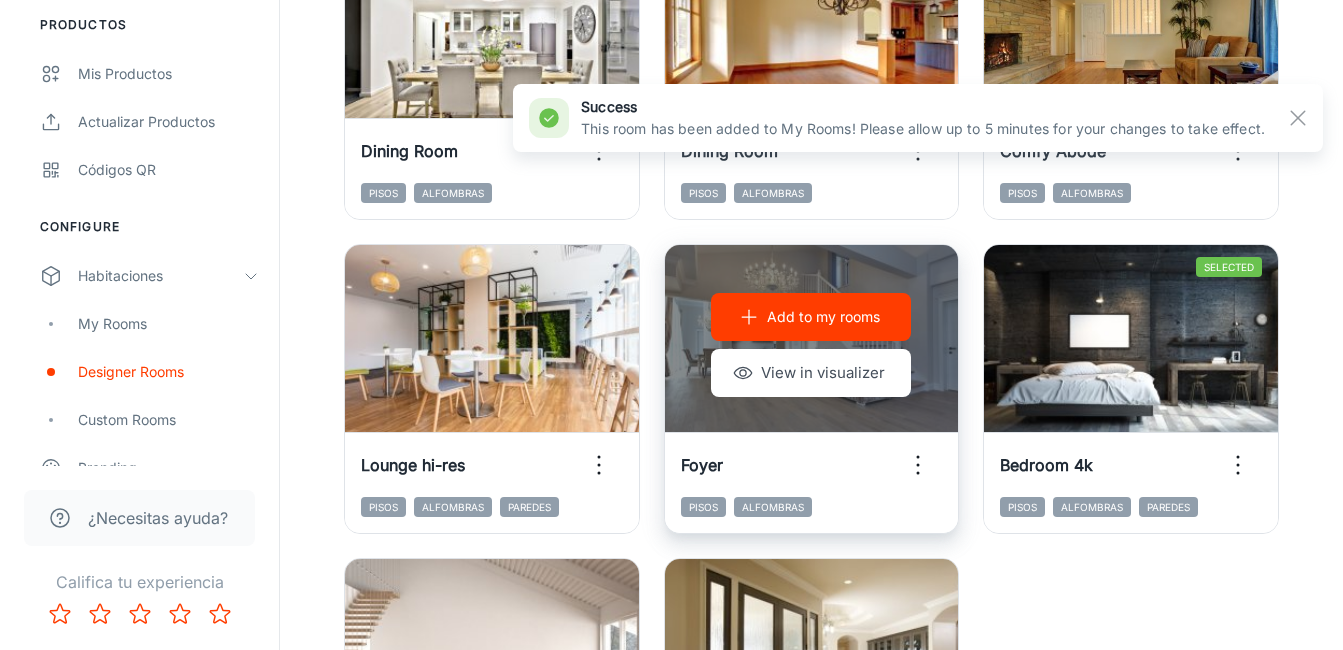 scroll, scrollTop: 3200, scrollLeft: 0, axis: vertical 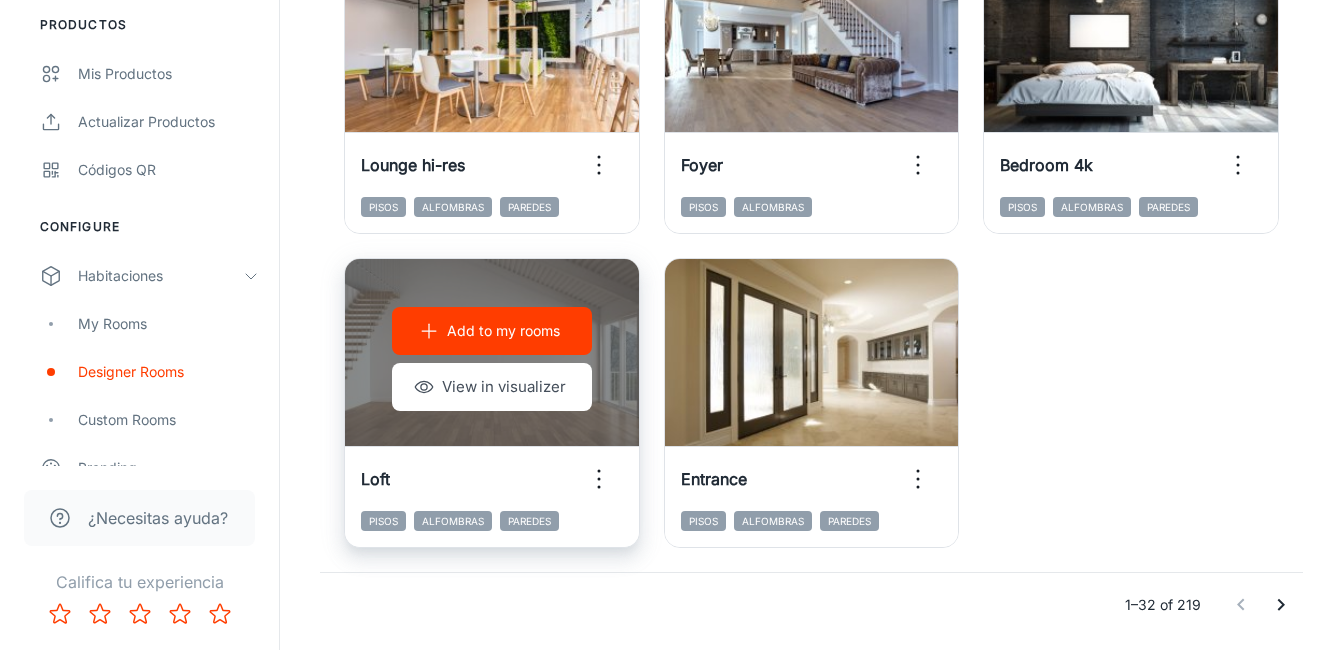 click on "Add to my rooms" at bounding box center (503, 331) 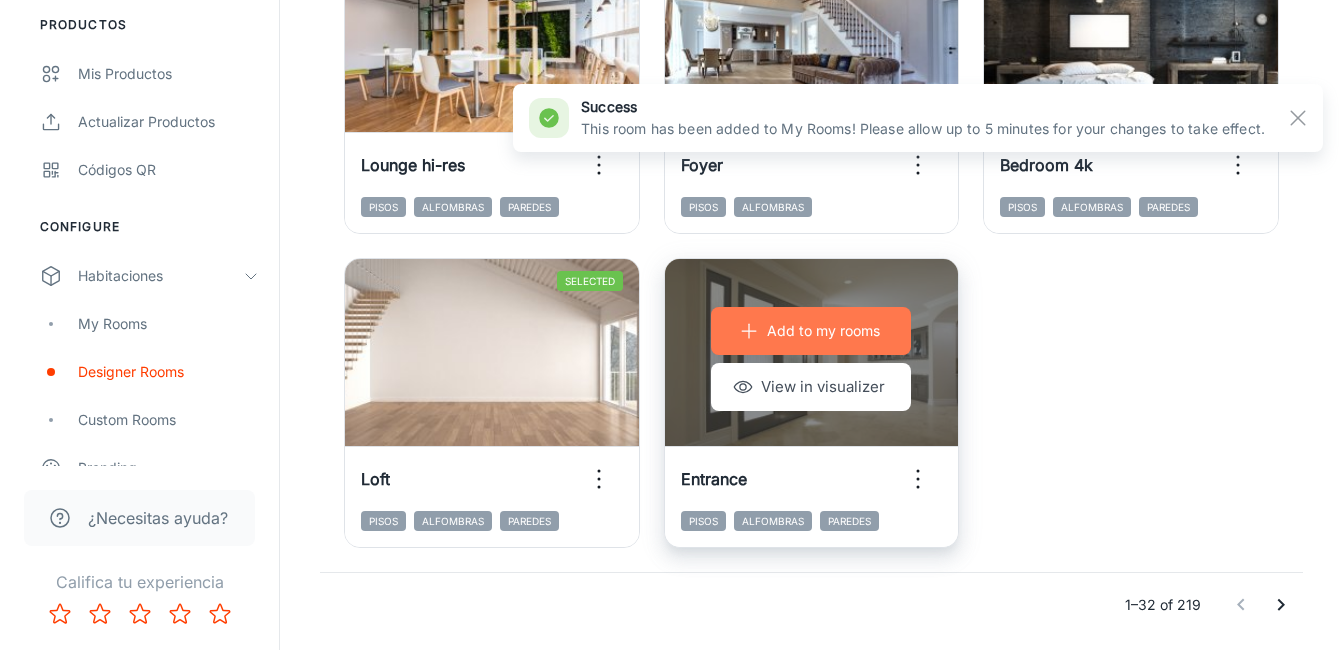 click on "Add to my rooms" at bounding box center [823, 331] 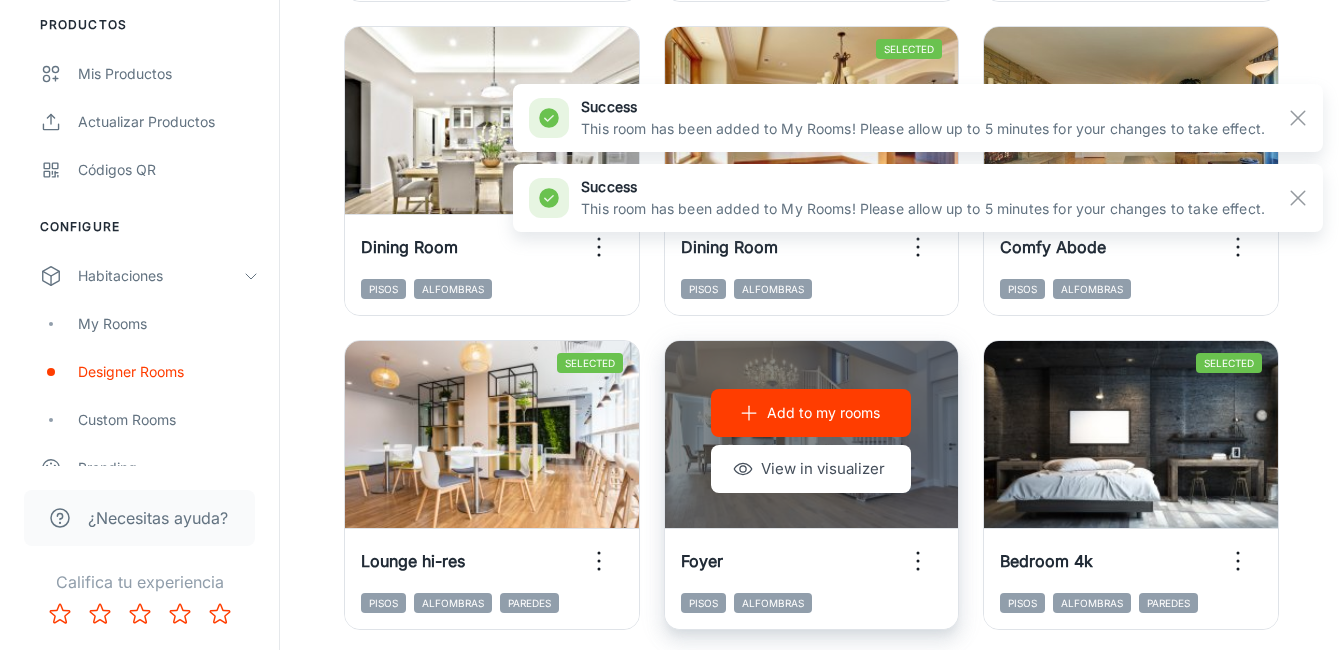 scroll, scrollTop: 2800, scrollLeft: 0, axis: vertical 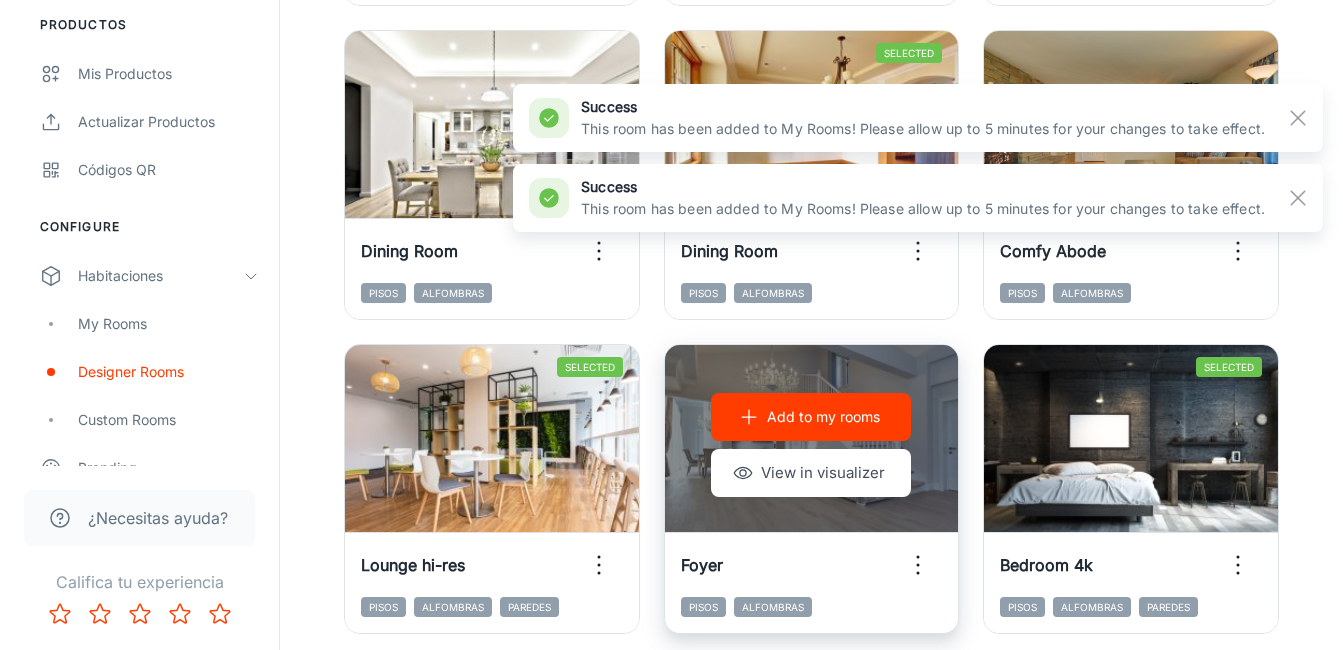 click on "Add to my rooms" at bounding box center (811, 417) 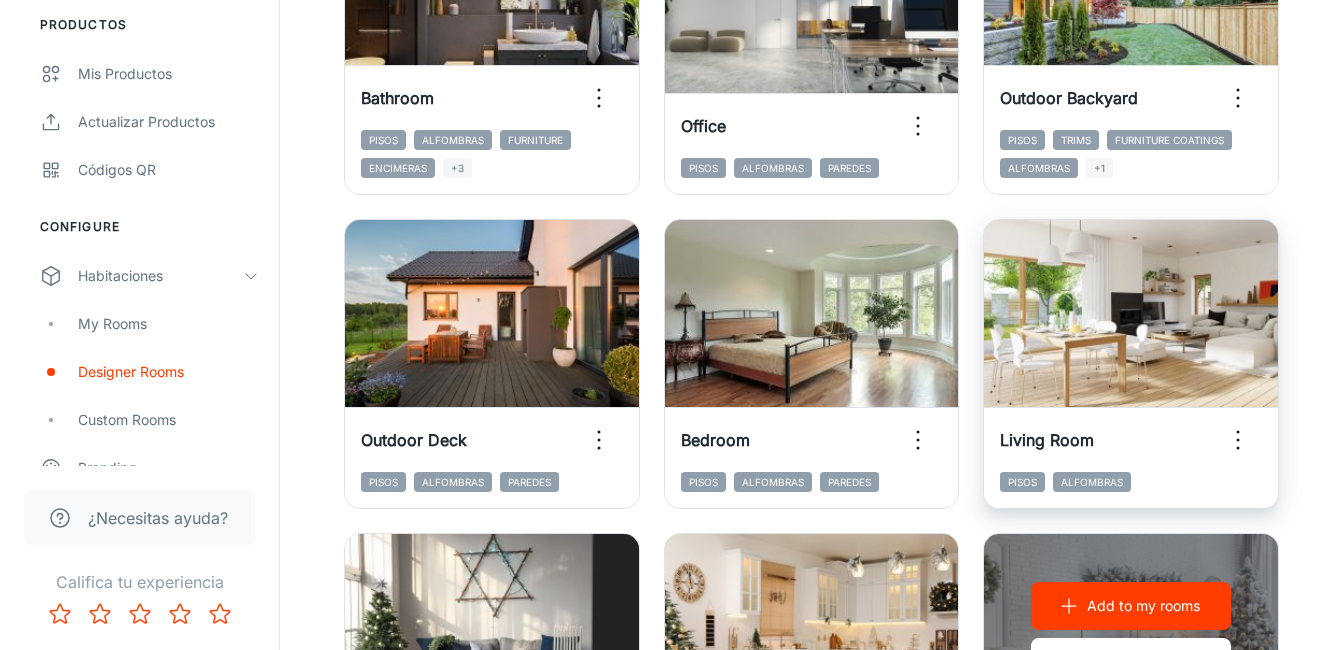 scroll, scrollTop: 900, scrollLeft: 0, axis: vertical 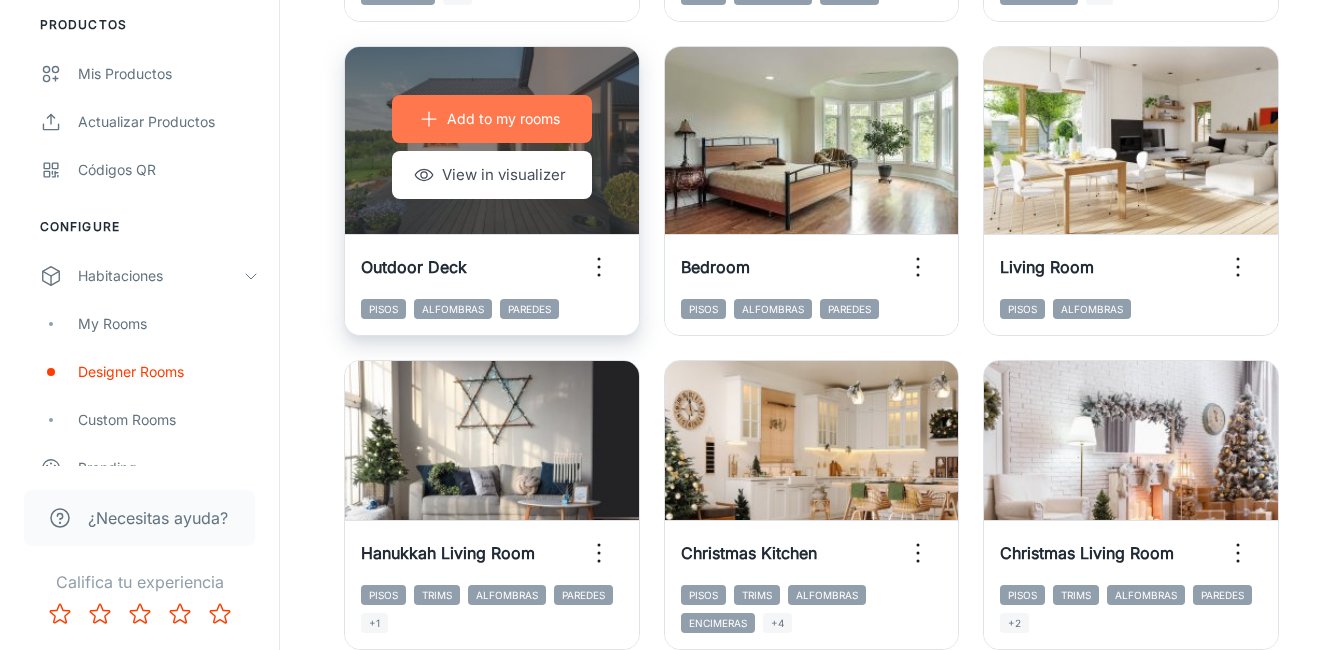 click on "Add to my rooms" at bounding box center (492, 119) 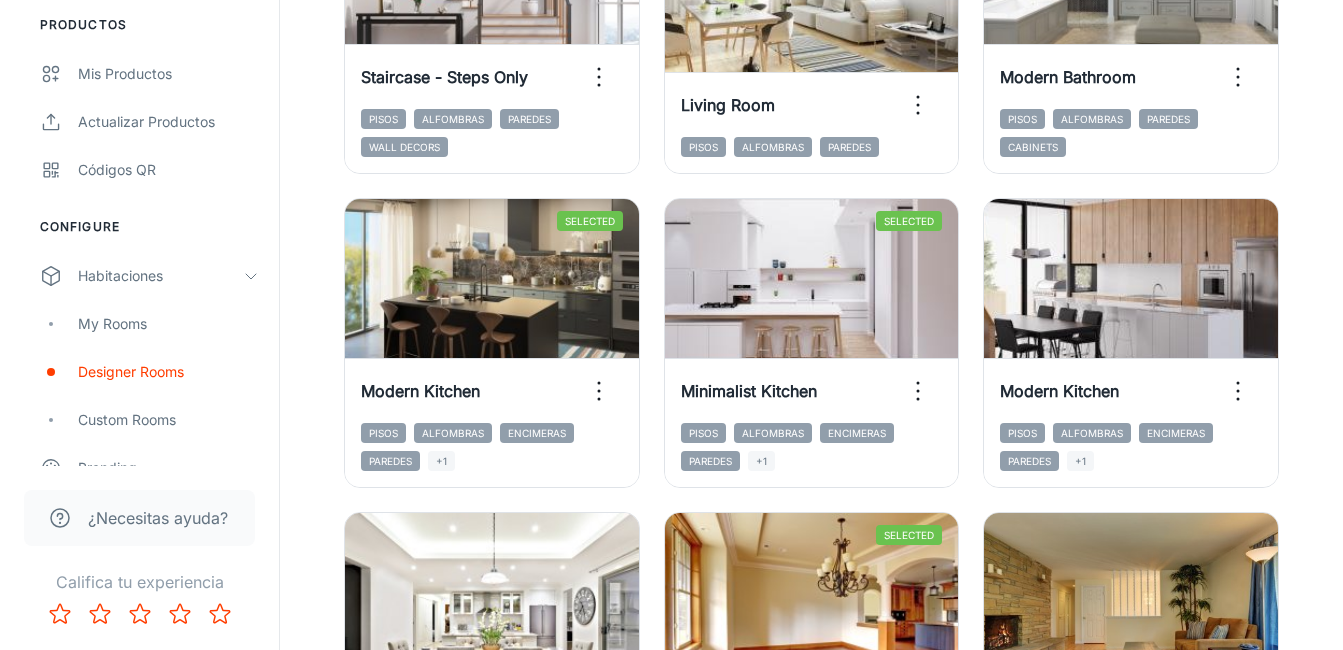 scroll, scrollTop: 2000, scrollLeft: 0, axis: vertical 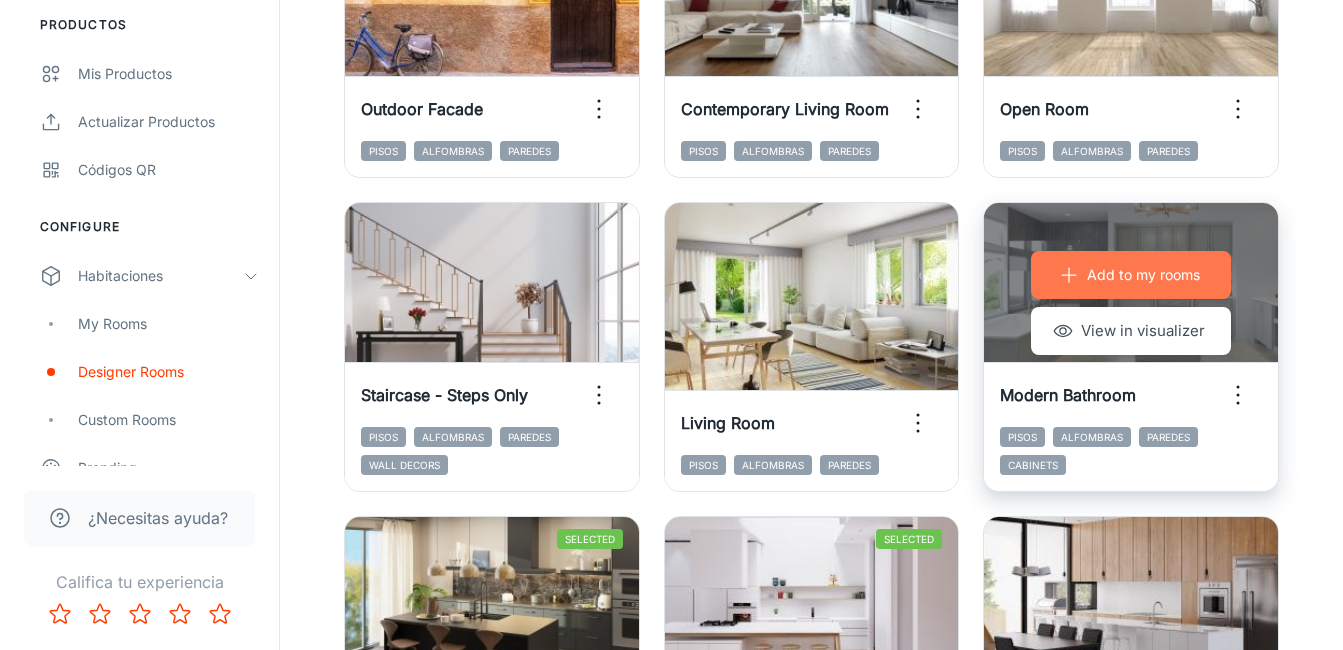click on "Add to my rooms" at bounding box center [1143, 275] 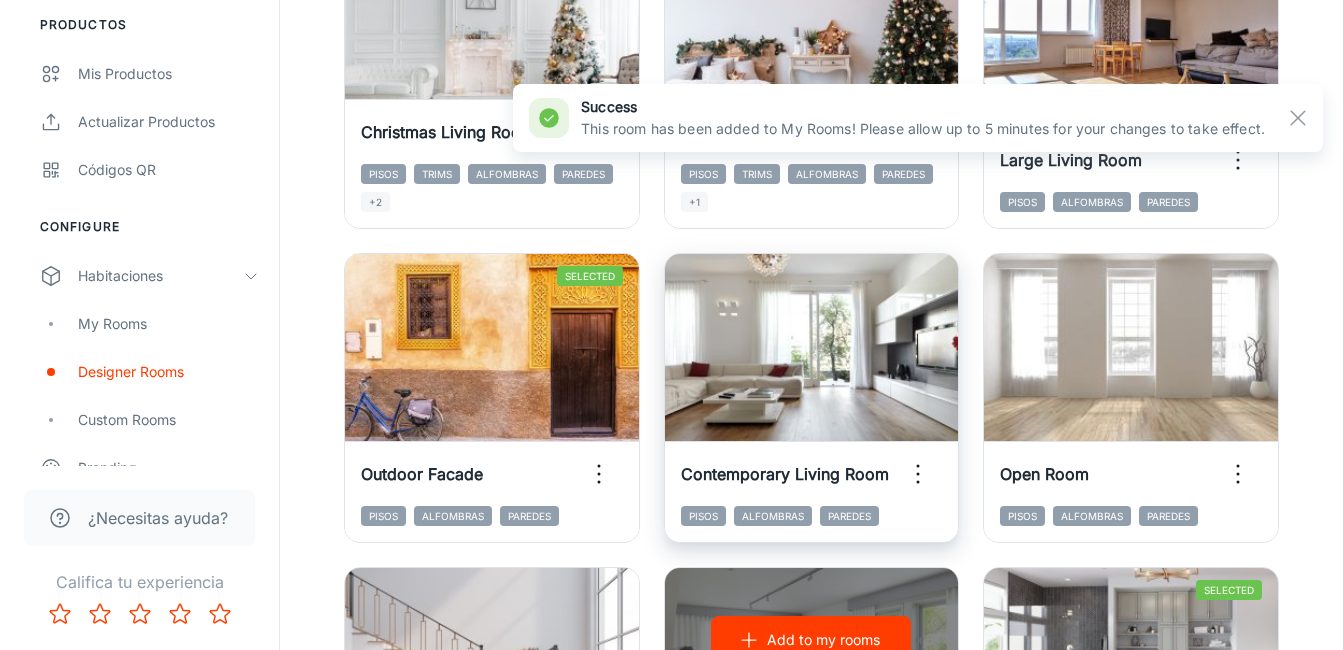 scroll, scrollTop: 1500, scrollLeft: 0, axis: vertical 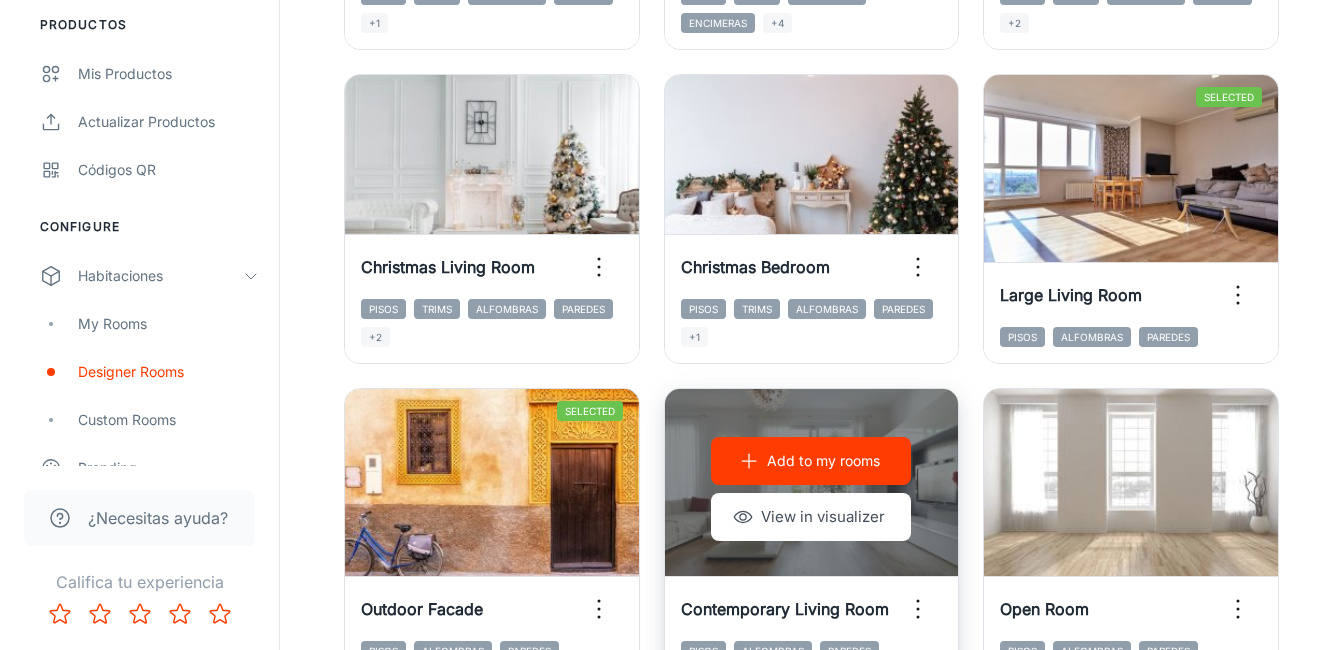 click on "Add to my rooms" at bounding box center [823, 461] 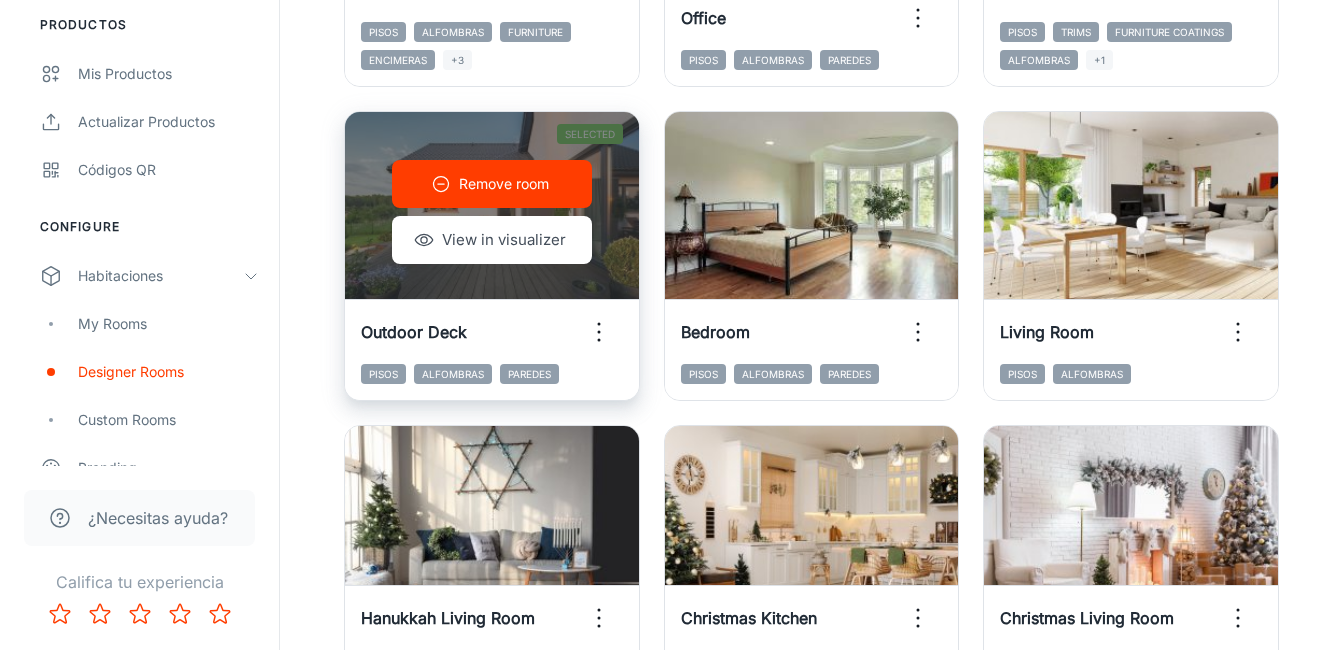 scroll, scrollTop: 800, scrollLeft: 0, axis: vertical 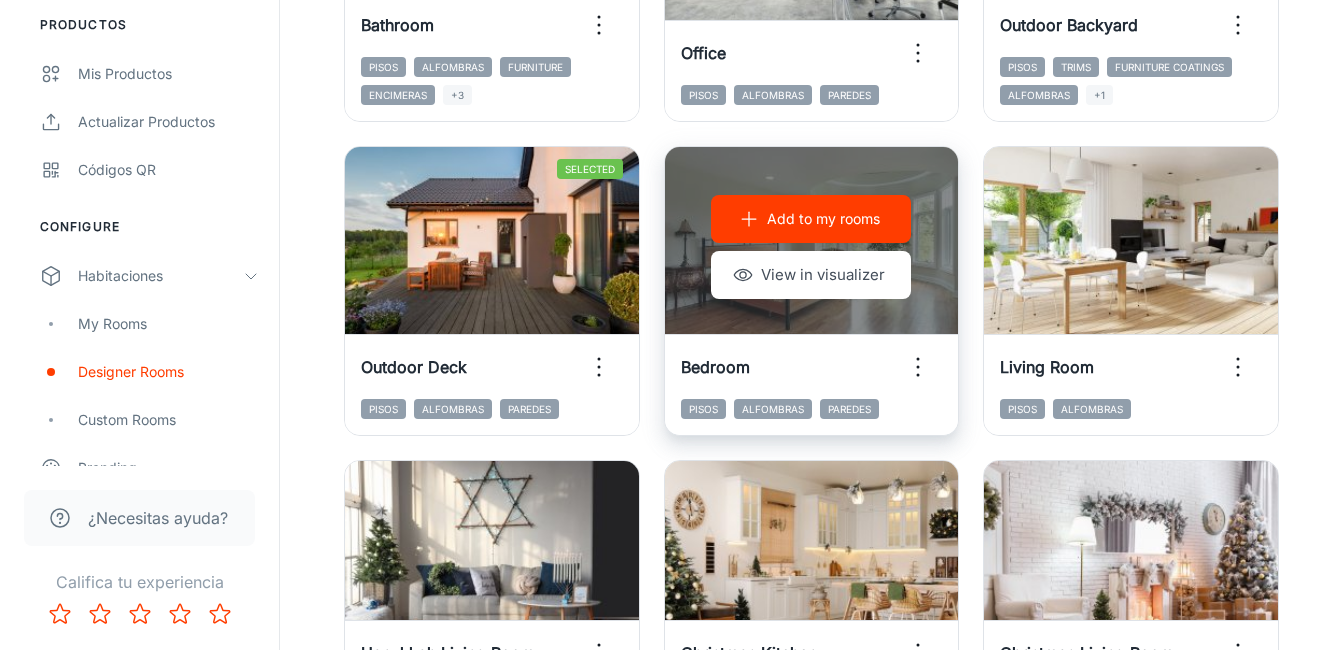 click on "Add to my rooms" at bounding box center (823, 219) 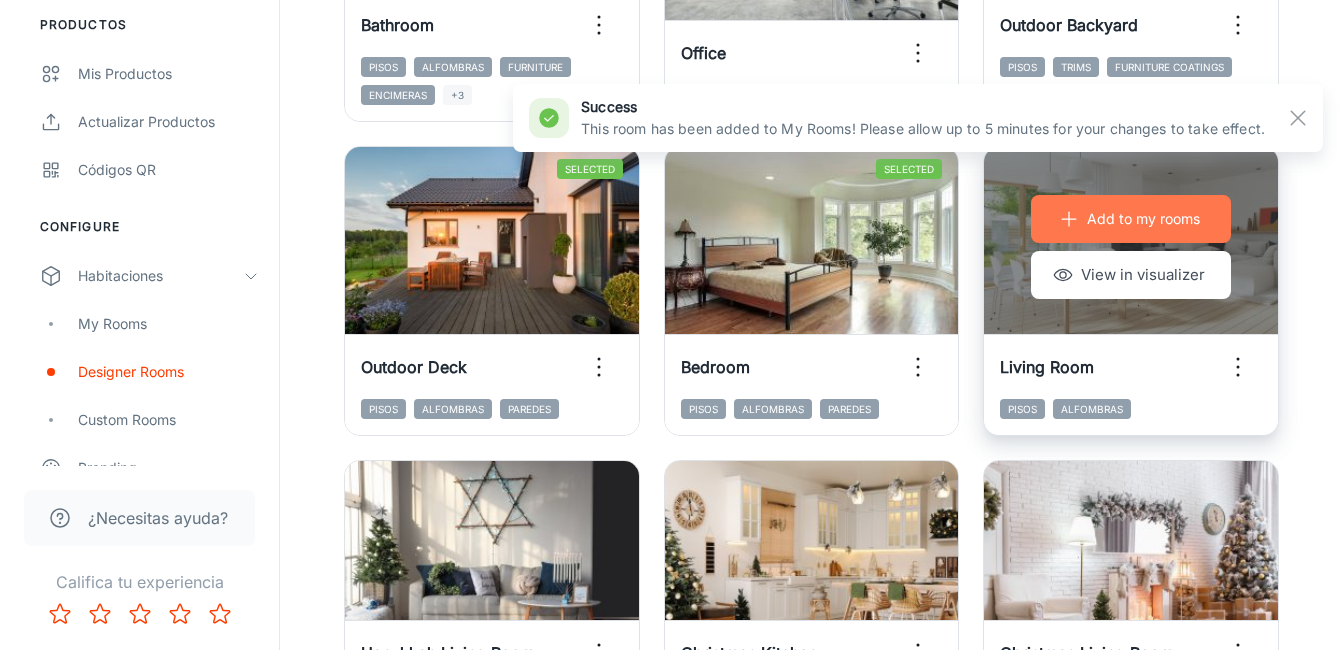 click on "Add to my rooms" at bounding box center [1131, 219] 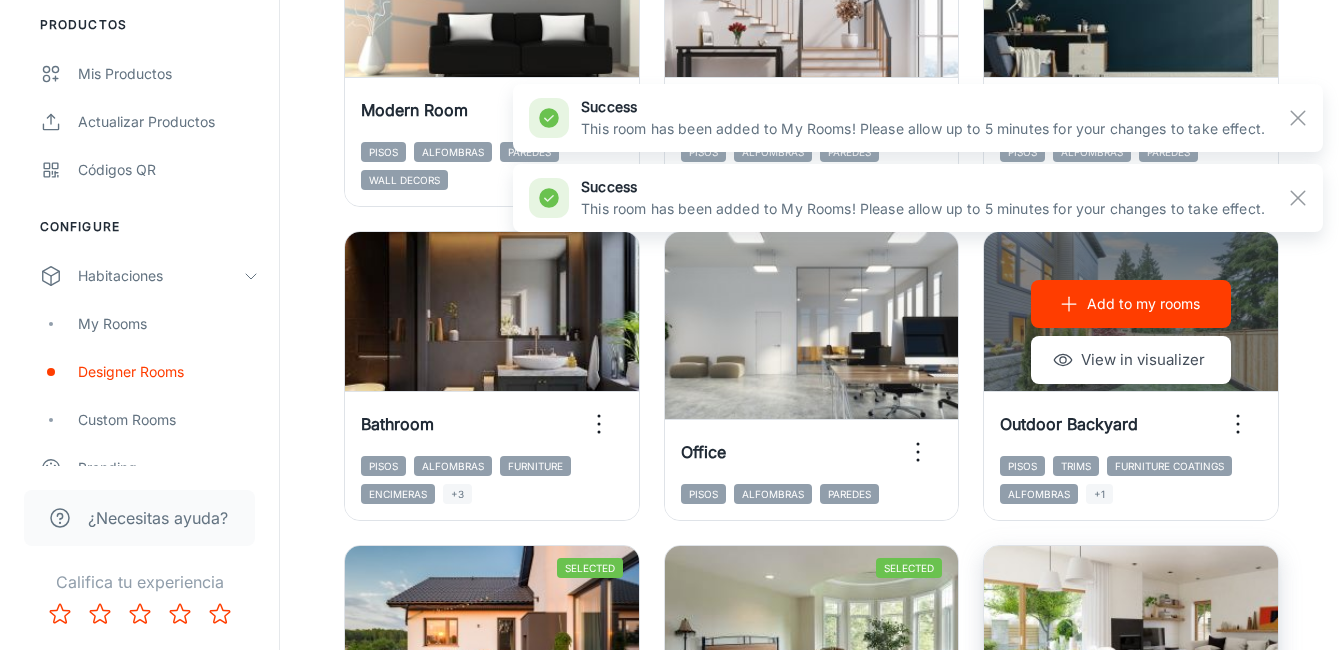 scroll, scrollTop: 400, scrollLeft: 0, axis: vertical 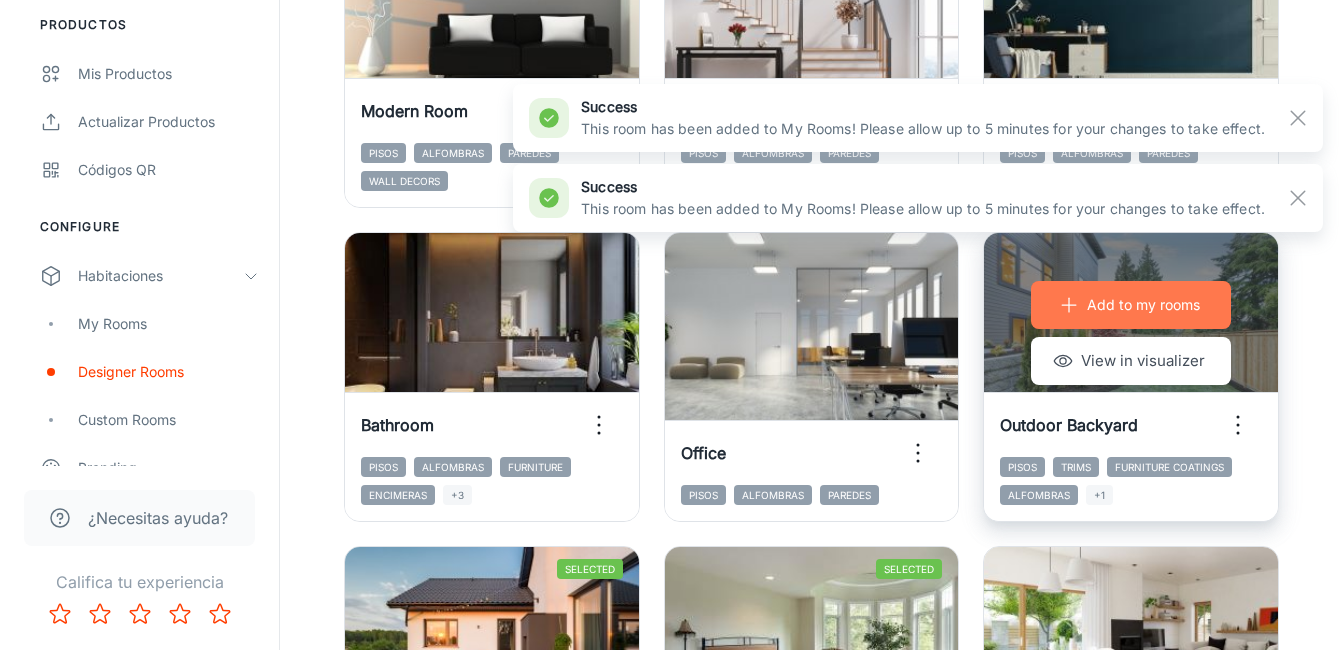 click on "Add to my rooms" at bounding box center [1131, 305] 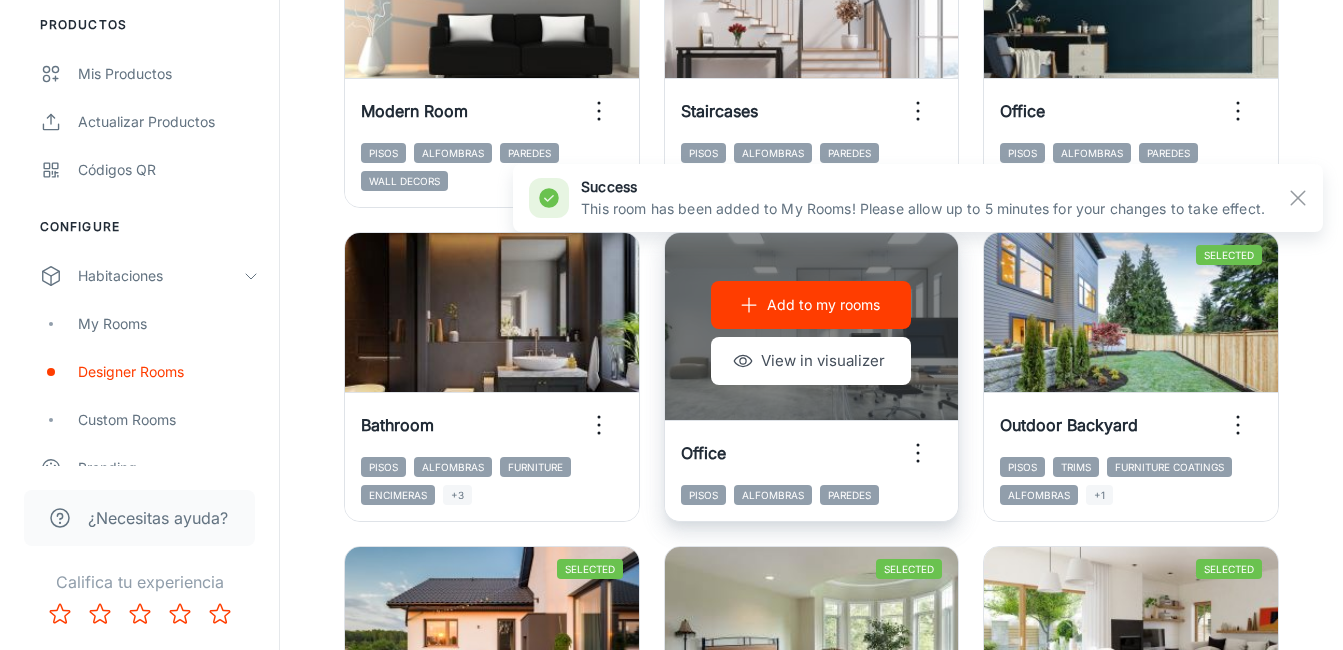 click on "Add to my rooms" at bounding box center [823, 305] 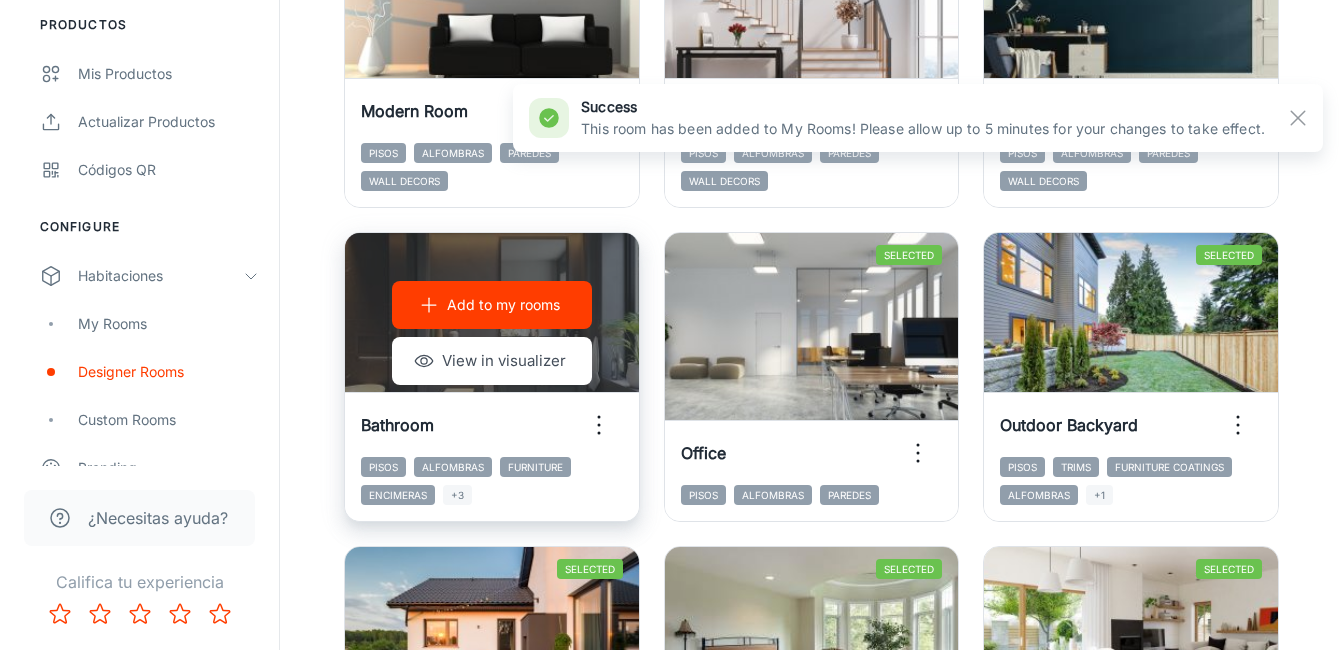 click on "Add to my rooms" at bounding box center (503, 305) 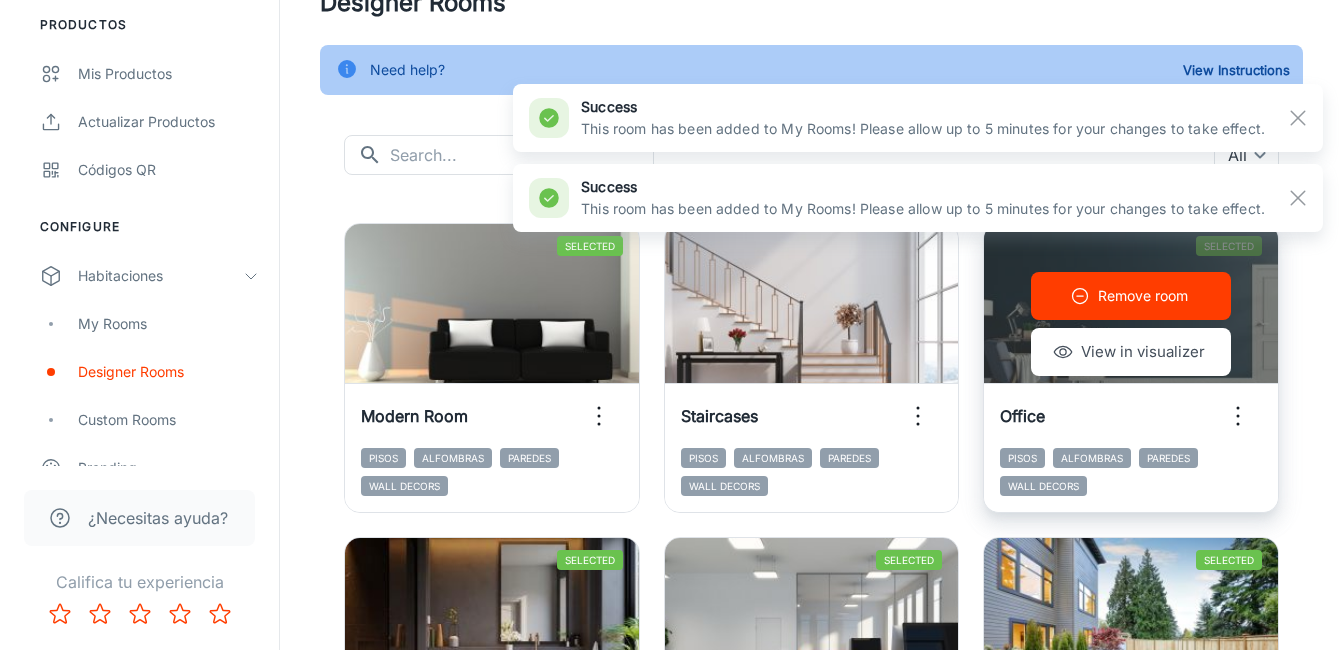 scroll, scrollTop: 0, scrollLeft: 0, axis: both 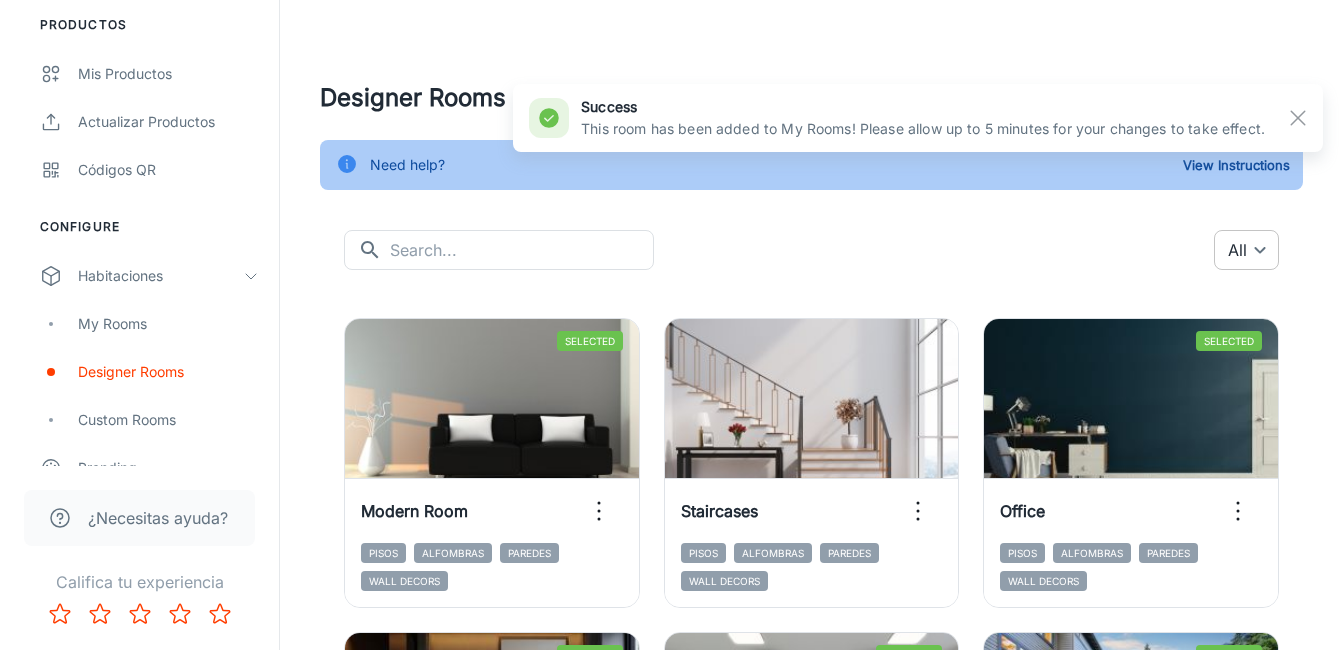 click on "Ceramicas Caribe [PERSON_NAME] Engagement Analíticas Clientes potenciales To-do Productos Mis productos Actualizar productos Códigos QR Configure Habitaciones My Rooms Designer Rooms Custom Rooms Branding Texts Platform Management User Administration ¿Necesitas ayuda? Califica tu experiencia Designer Rooms Need help? View Instructions ​ ​ All ​ Selected Remove room View in visualizer Modern Room Pisos Alfombras [PERSON_NAME] Wall Decors Add to my rooms View in visualizer Staircases Pisos Alfombras [PERSON_NAME] Wall Decors Selected Remove room View in visualizer Office Pisos Alfombras [PERSON_NAME] Wall Decors Selected Remove room View in visualizer Bathroom Pisos Alfombras Furniture Encimeras +3 Selected Remove room View in visualizer Office Pisos Alfombras [PERSON_NAME] Selected Remove room View in visualizer Outdoor Backyard Pisos Trims Furniture Coatings Alfombras +1 Selected Remove room View in visualizer Outdoor Deck Pisos Alfombras [PERSON_NAME] Selected Remove room View in visualizer Bedroom Pisos Alfombras [PERSON_NAME]" at bounding box center [671, 325] 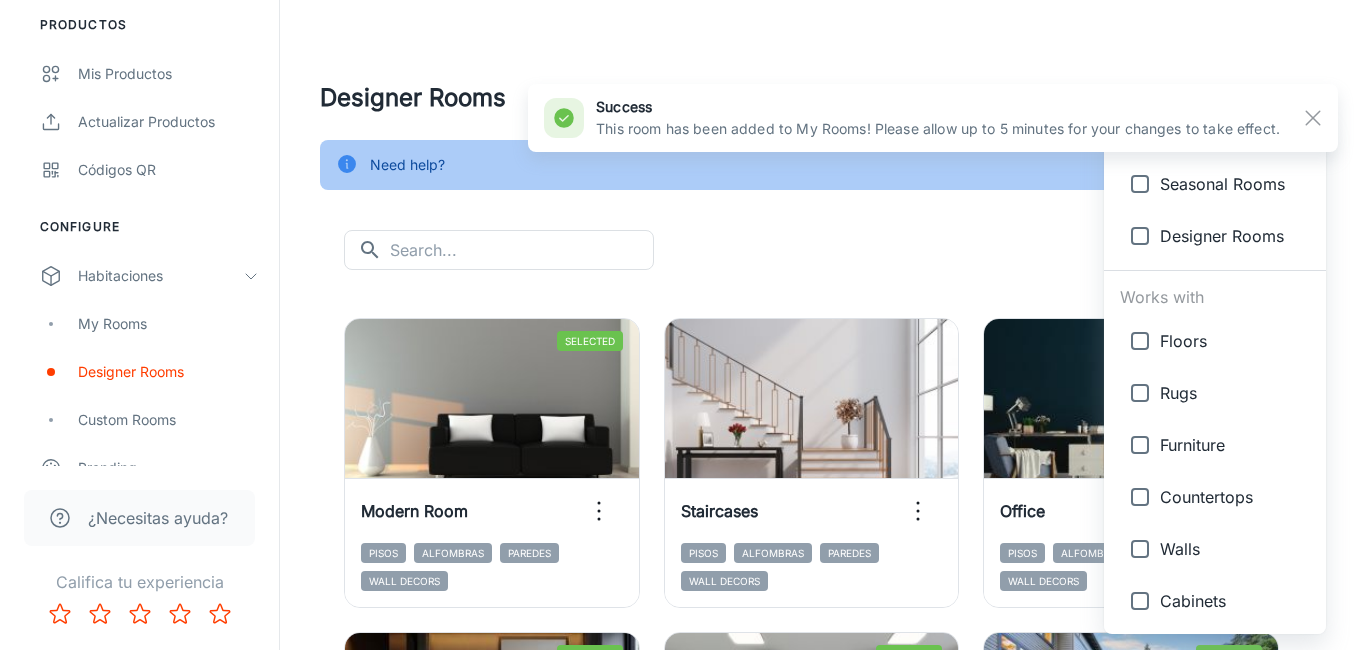 click on "success This room has been added to My Rooms! Please allow up to 5 minutes for your changes to take effect." at bounding box center (912, 118) 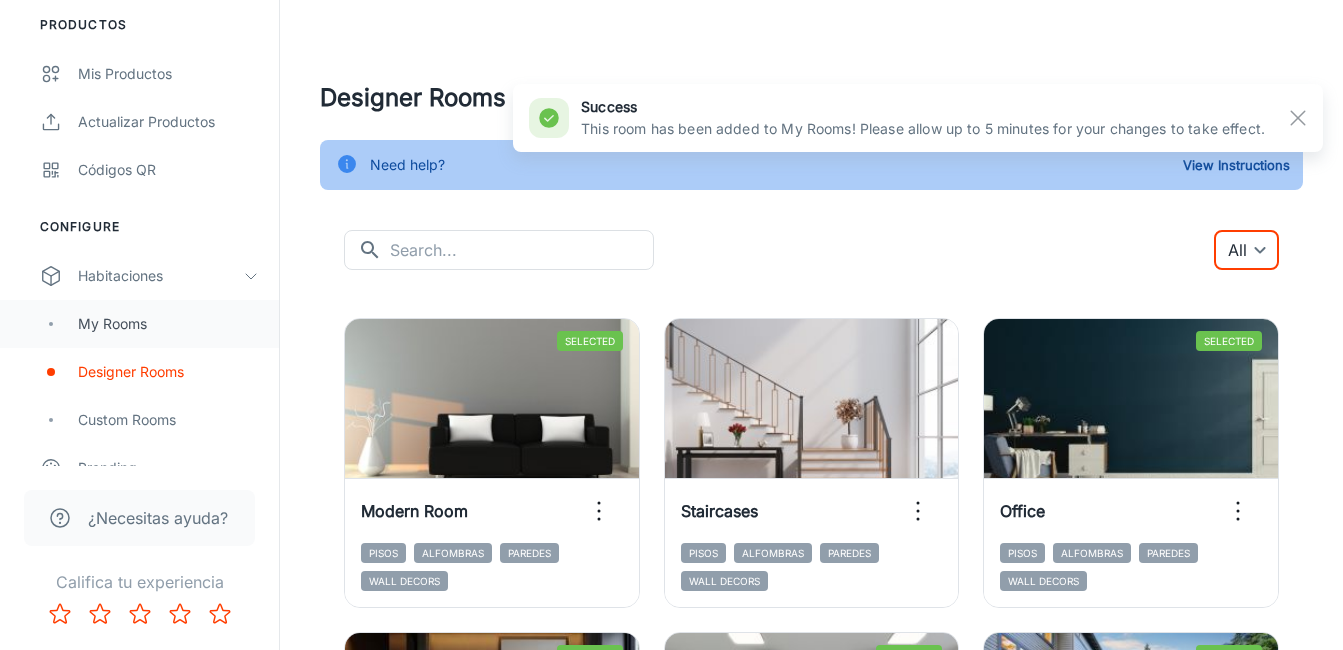 click on "My Rooms" at bounding box center (168, 324) 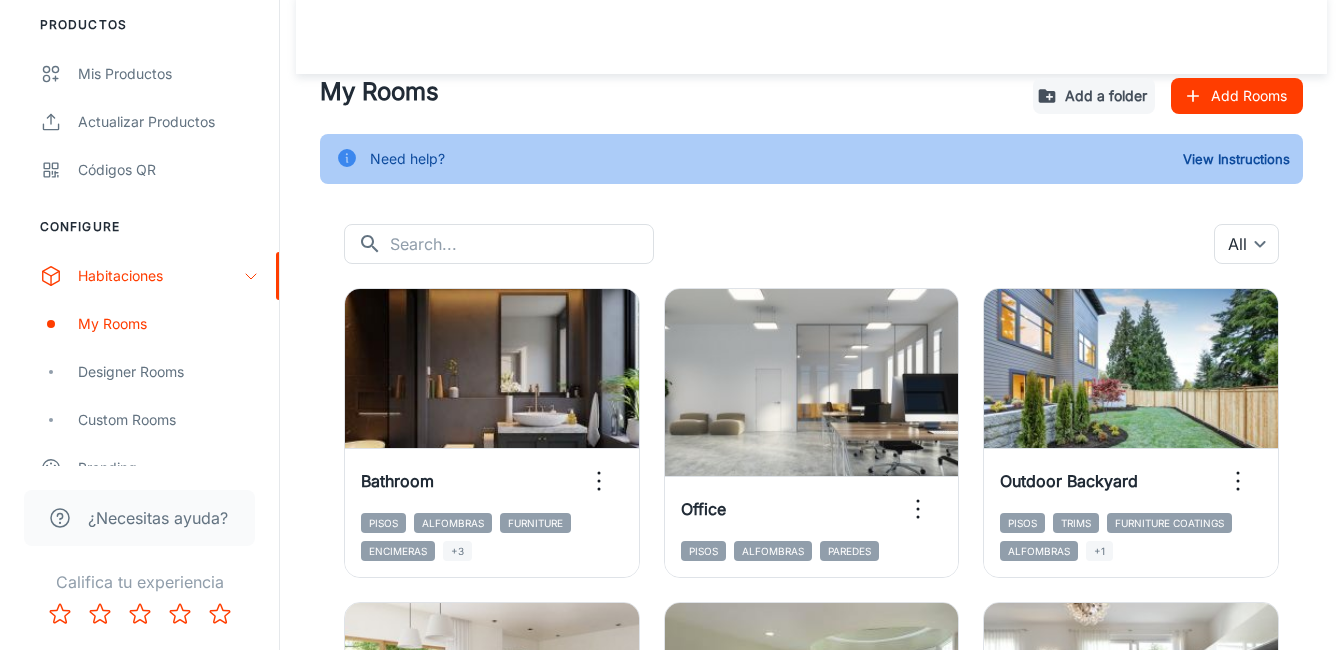 scroll, scrollTop: 0, scrollLeft: 0, axis: both 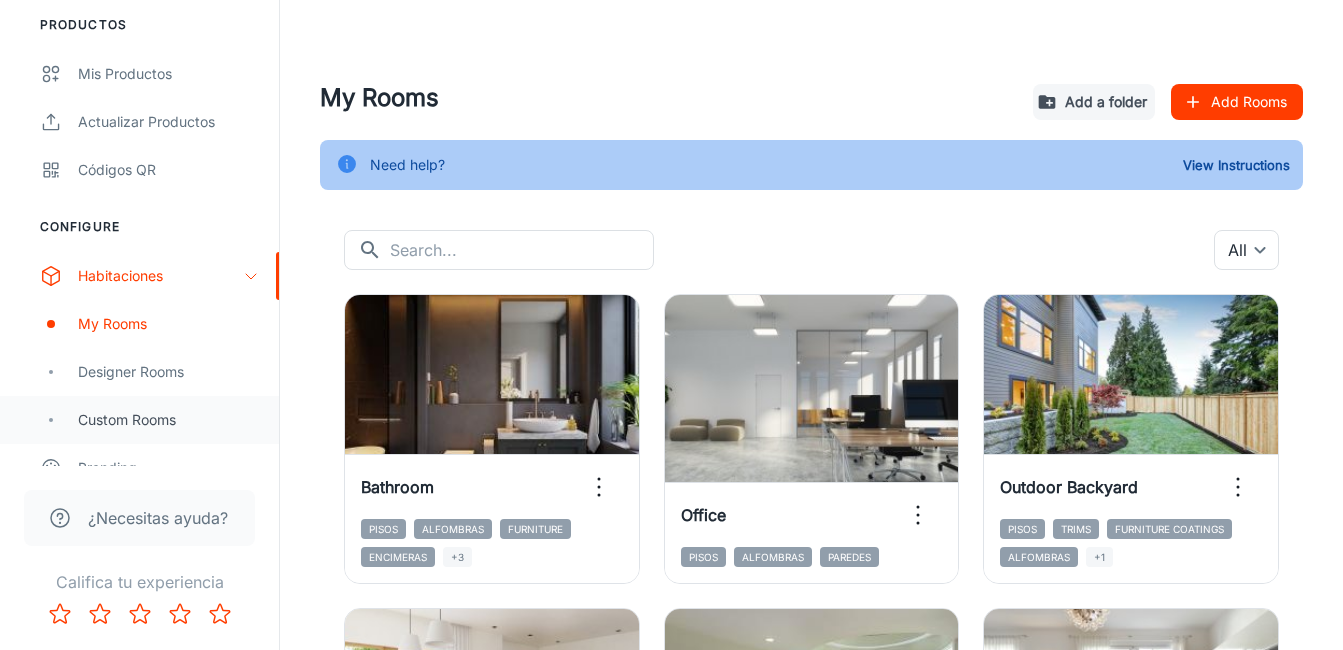 click on "Custom Rooms" at bounding box center [139, 420] 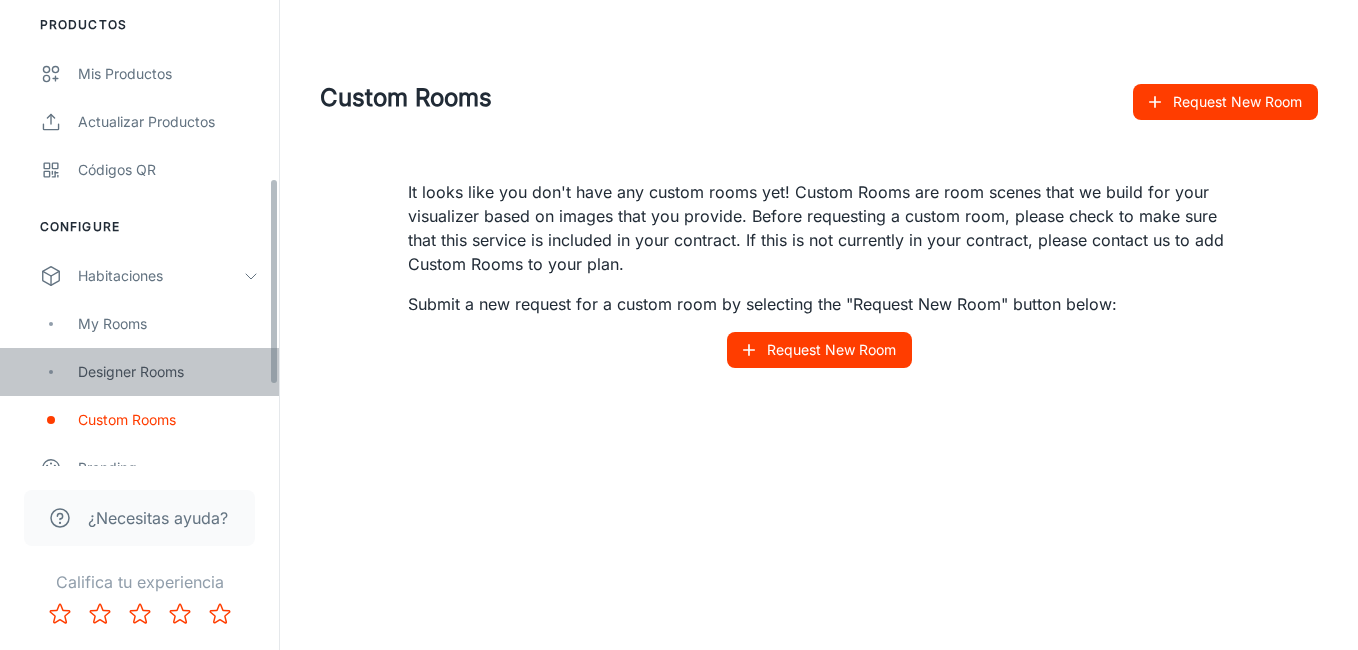 click on "Designer Rooms" at bounding box center (139, 372) 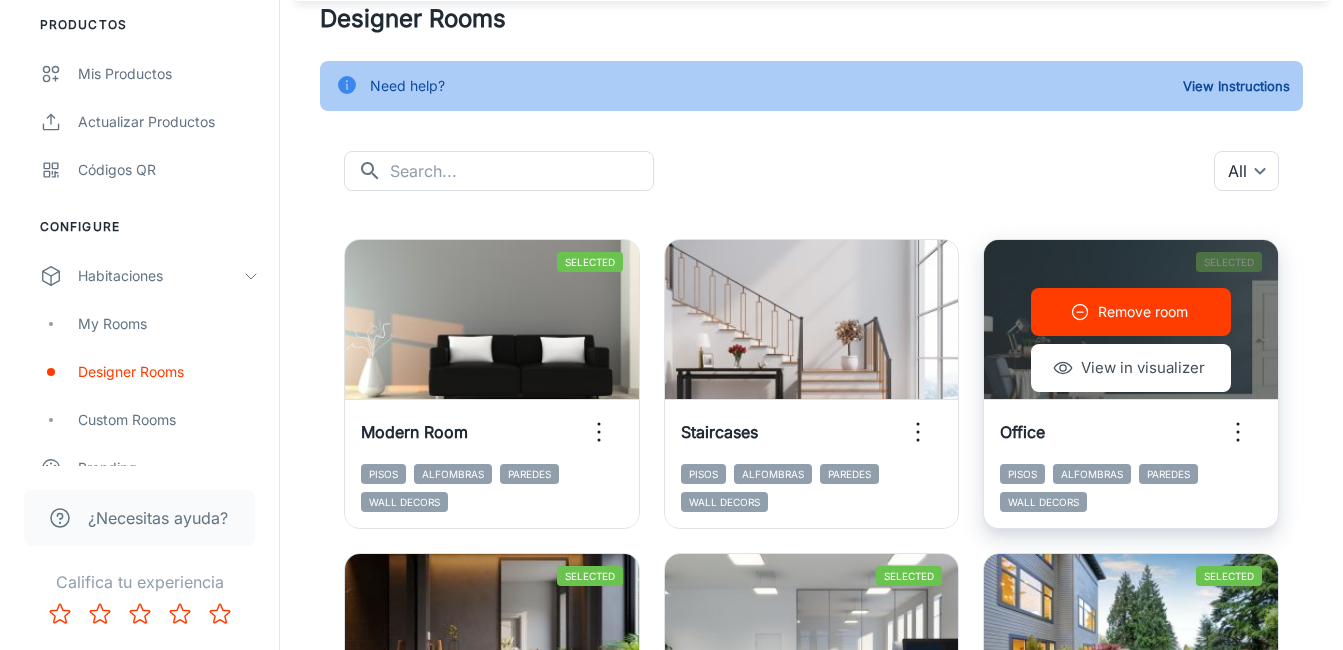 scroll, scrollTop: 200, scrollLeft: 0, axis: vertical 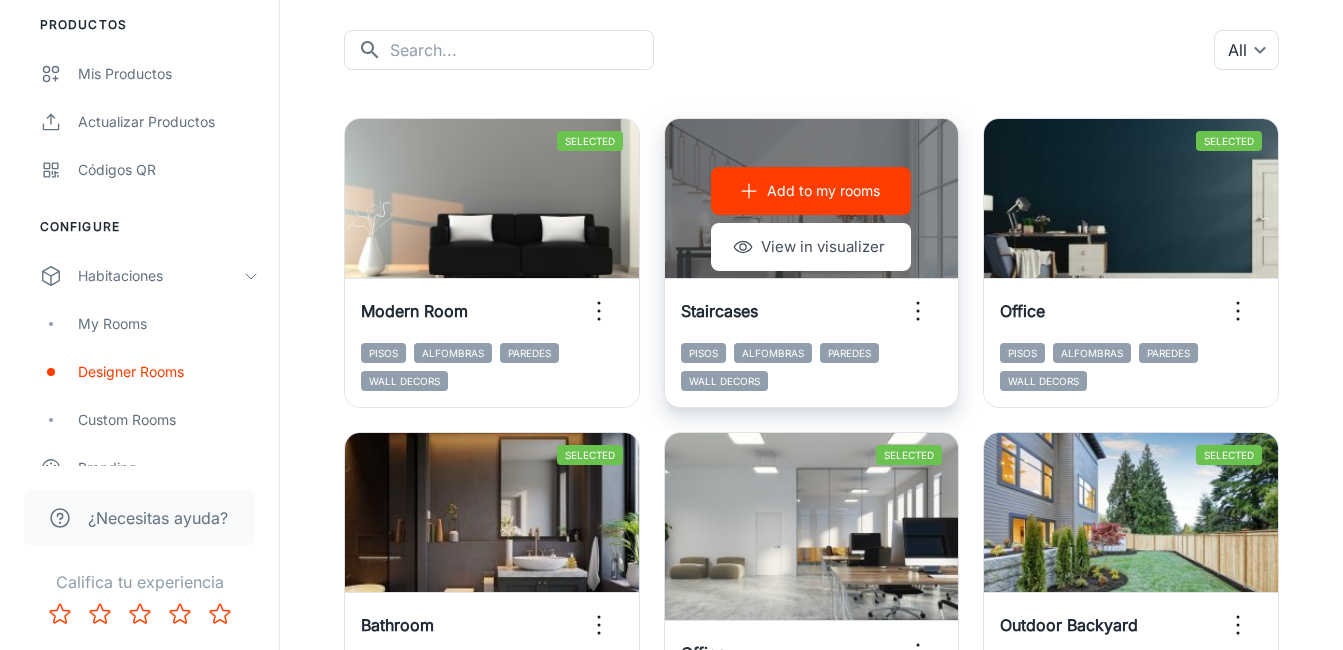 click on "Add to my rooms" at bounding box center (823, 191) 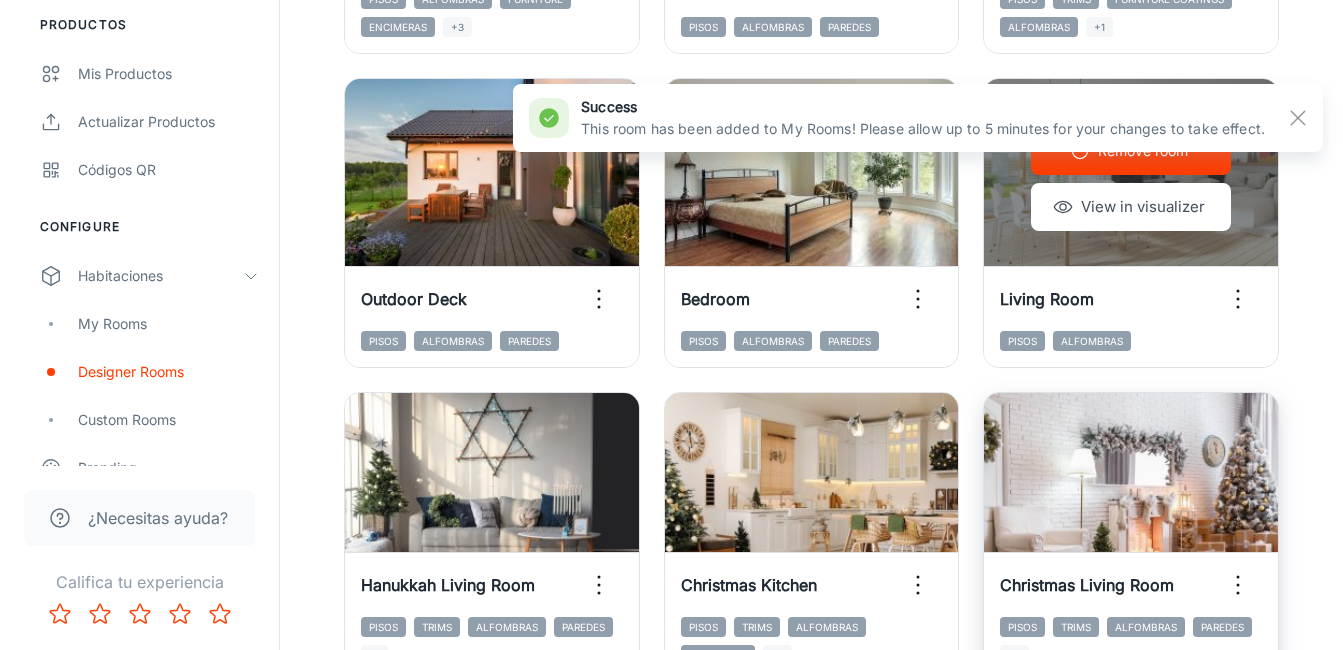 scroll, scrollTop: 1000, scrollLeft: 0, axis: vertical 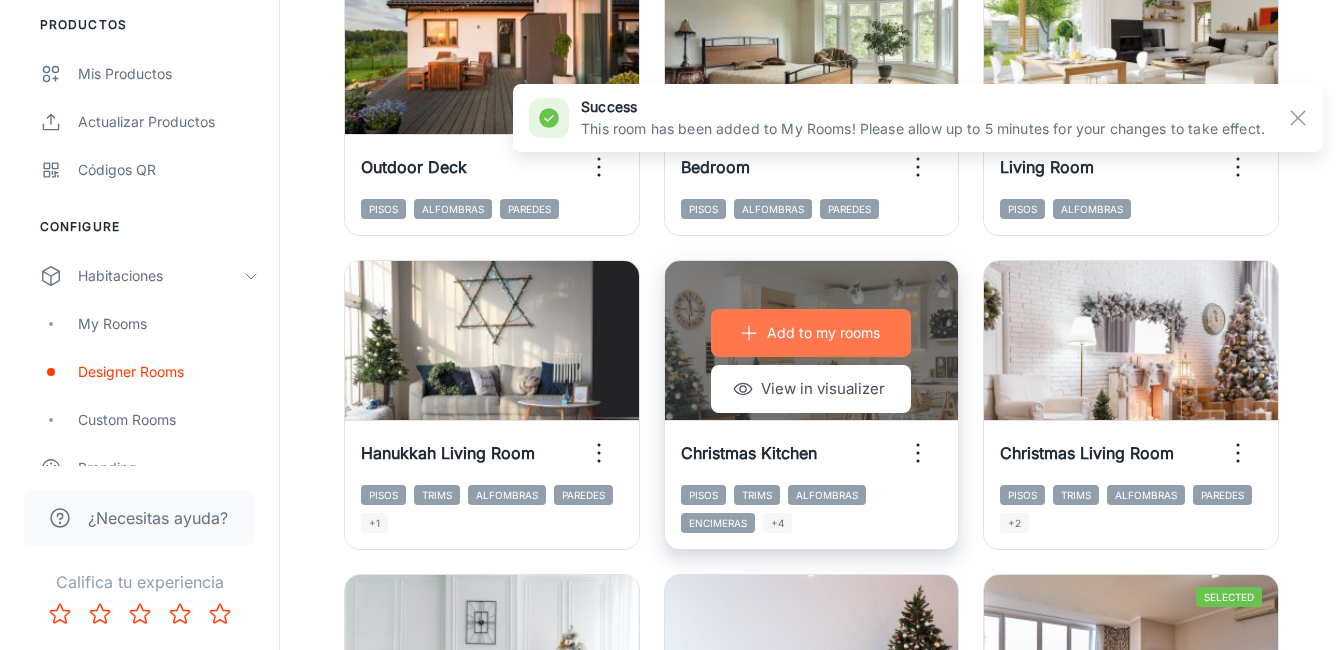 click on "Add to my rooms" at bounding box center (823, 333) 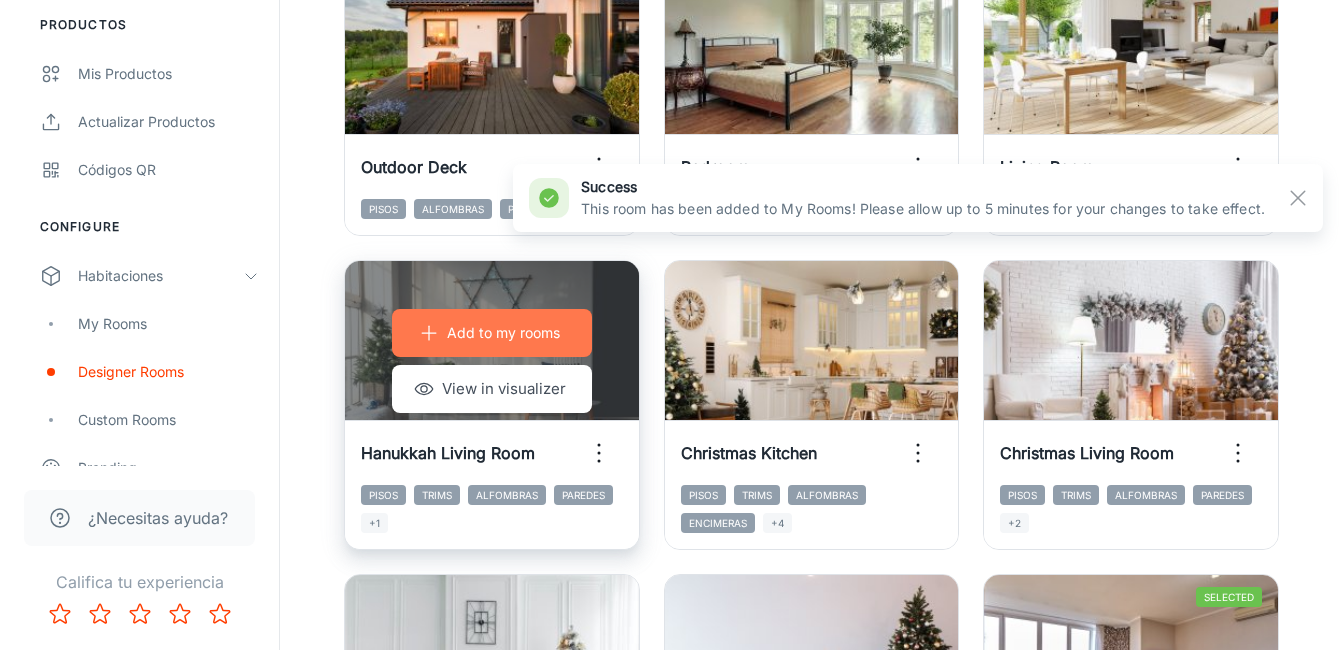 click on "Add to my rooms" at bounding box center (503, 333) 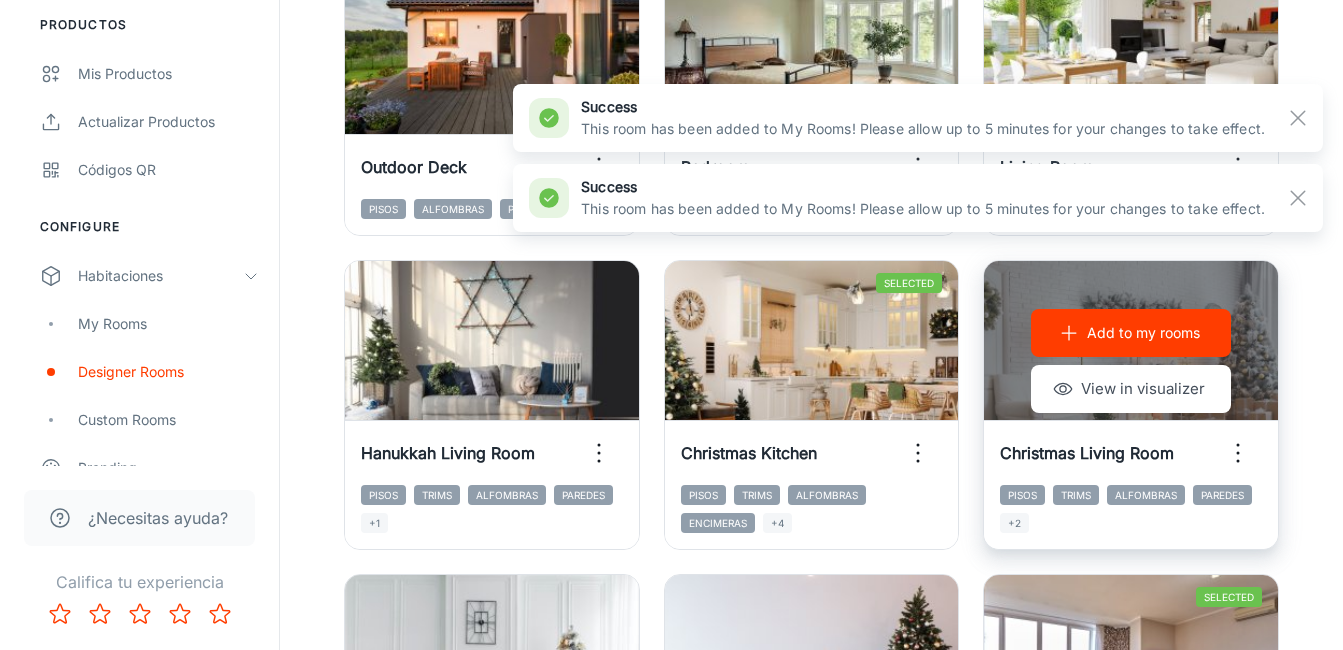 click on "Add to my rooms" at bounding box center (1131, 333) 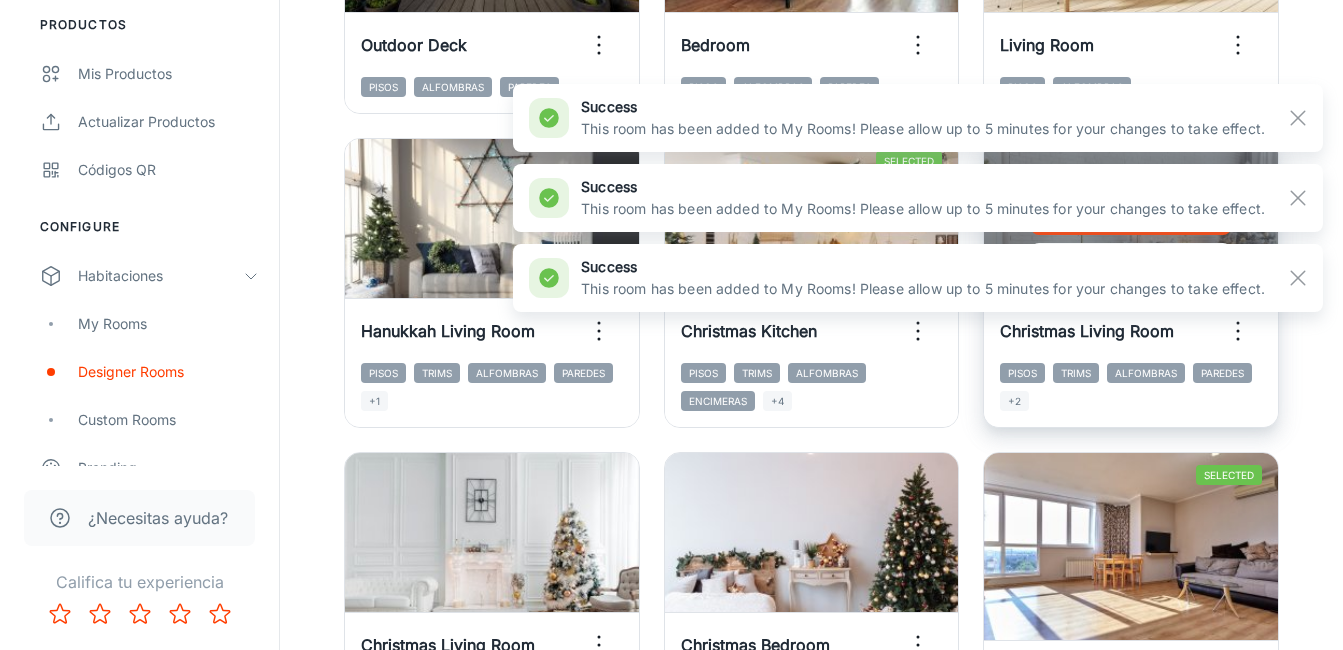 scroll, scrollTop: 1400, scrollLeft: 0, axis: vertical 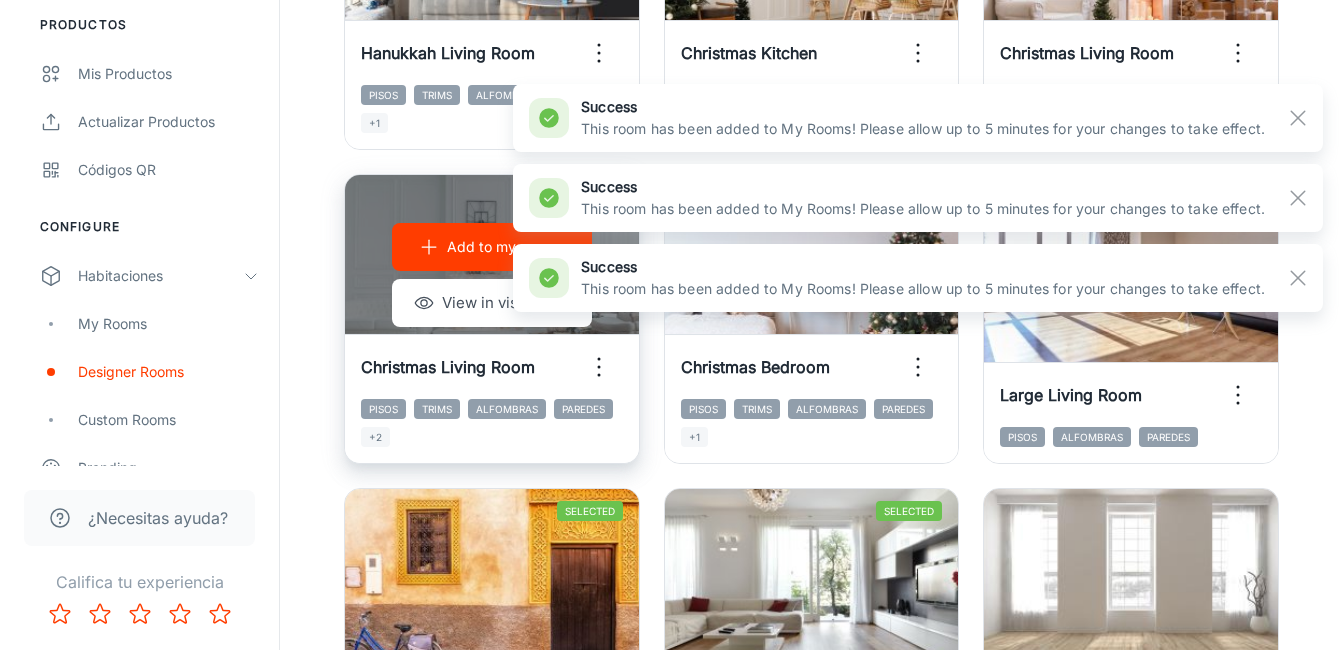click on "Add to my rooms" at bounding box center [503, 247] 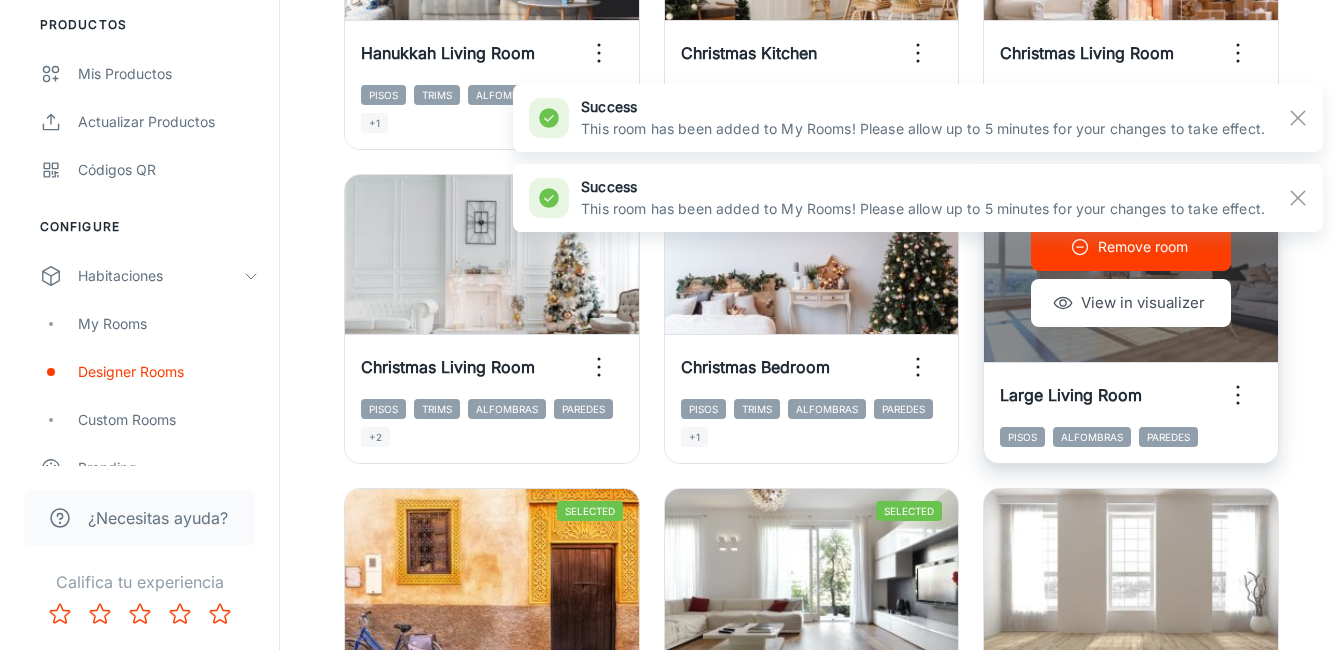 click on "Remove room" at bounding box center (1143, 247) 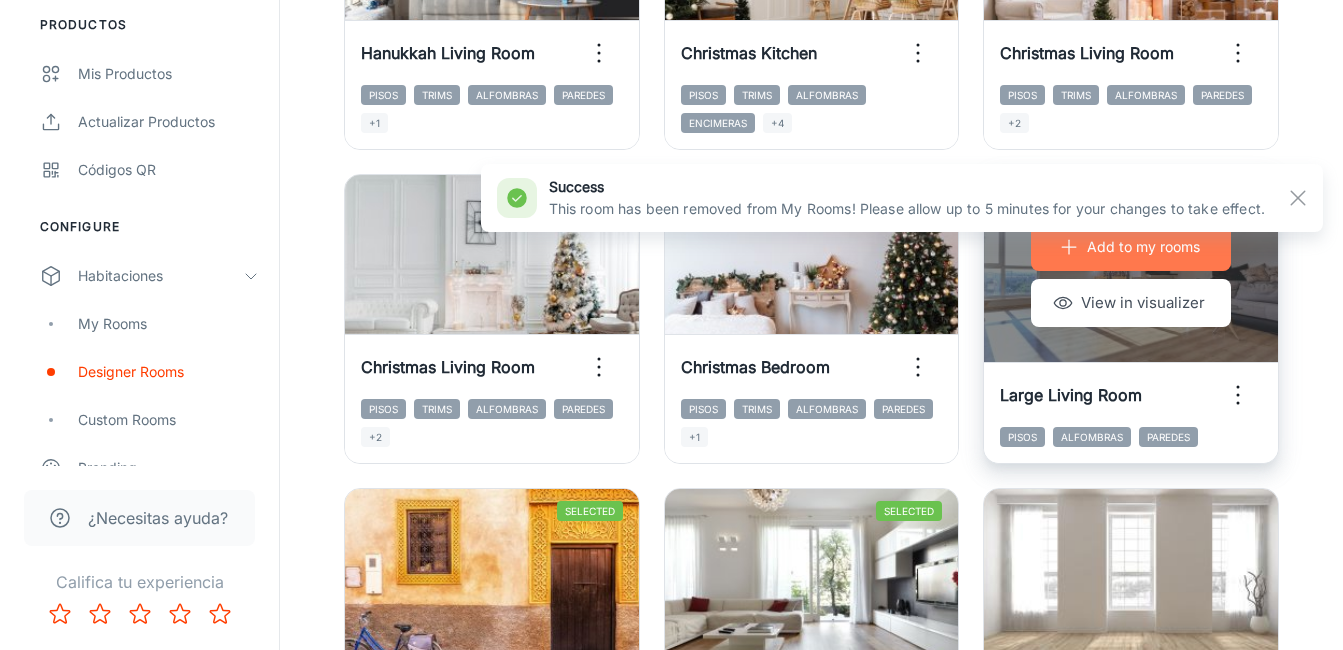 click on "Add to my rooms" at bounding box center (1143, 247) 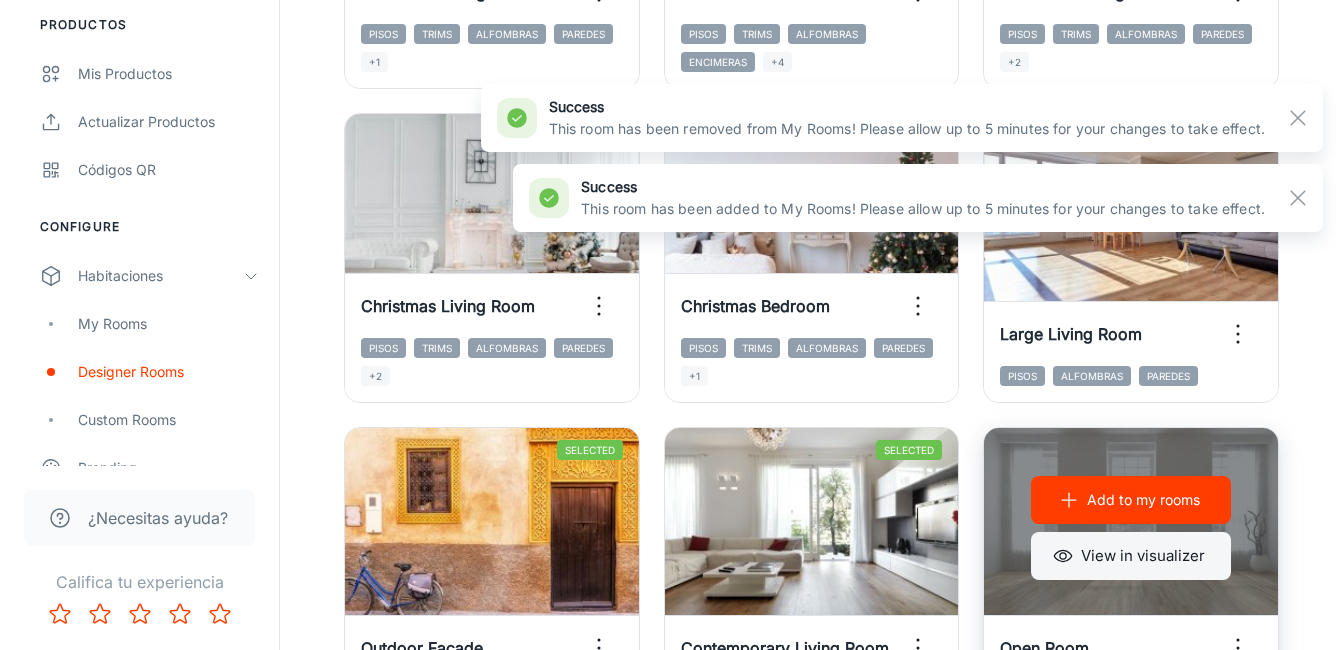 scroll, scrollTop: 1700, scrollLeft: 0, axis: vertical 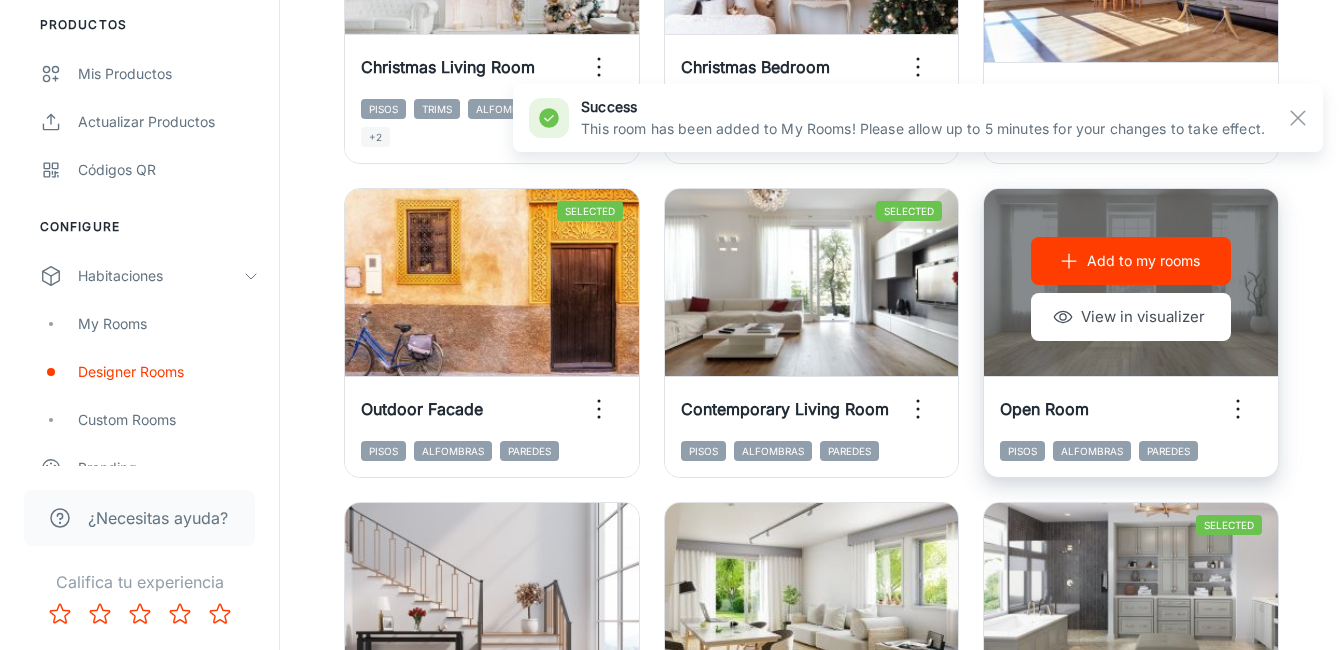 click on "Add to my rooms" at bounding box center (1143, 261) 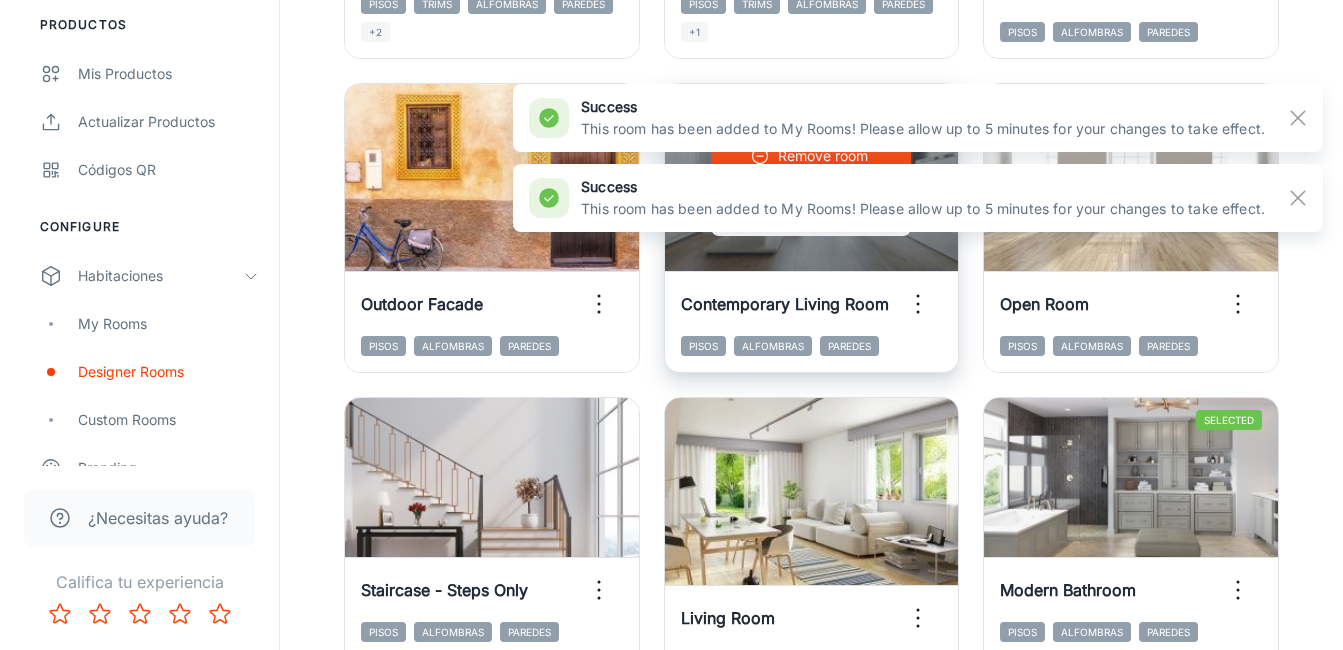 scroll, scrollTop: 1900, scrollLeft: 0, axis: vertical 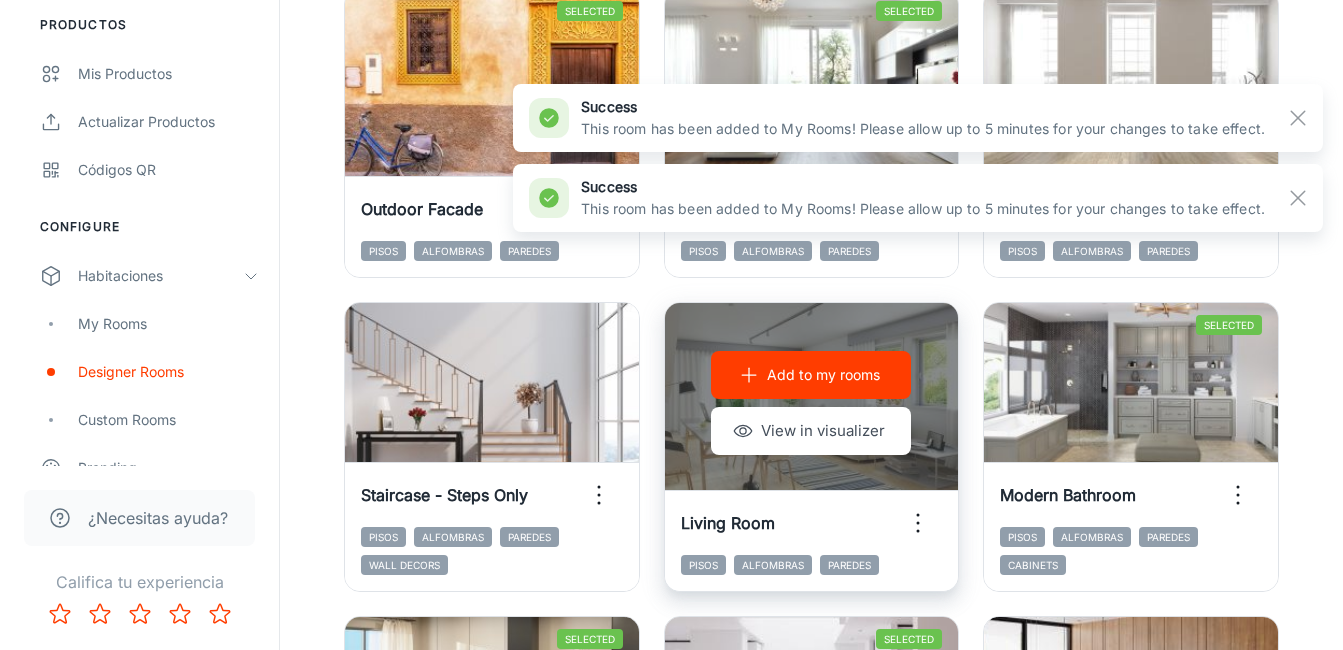 click on "Add to my rooms" at bounding box center [823, 375] 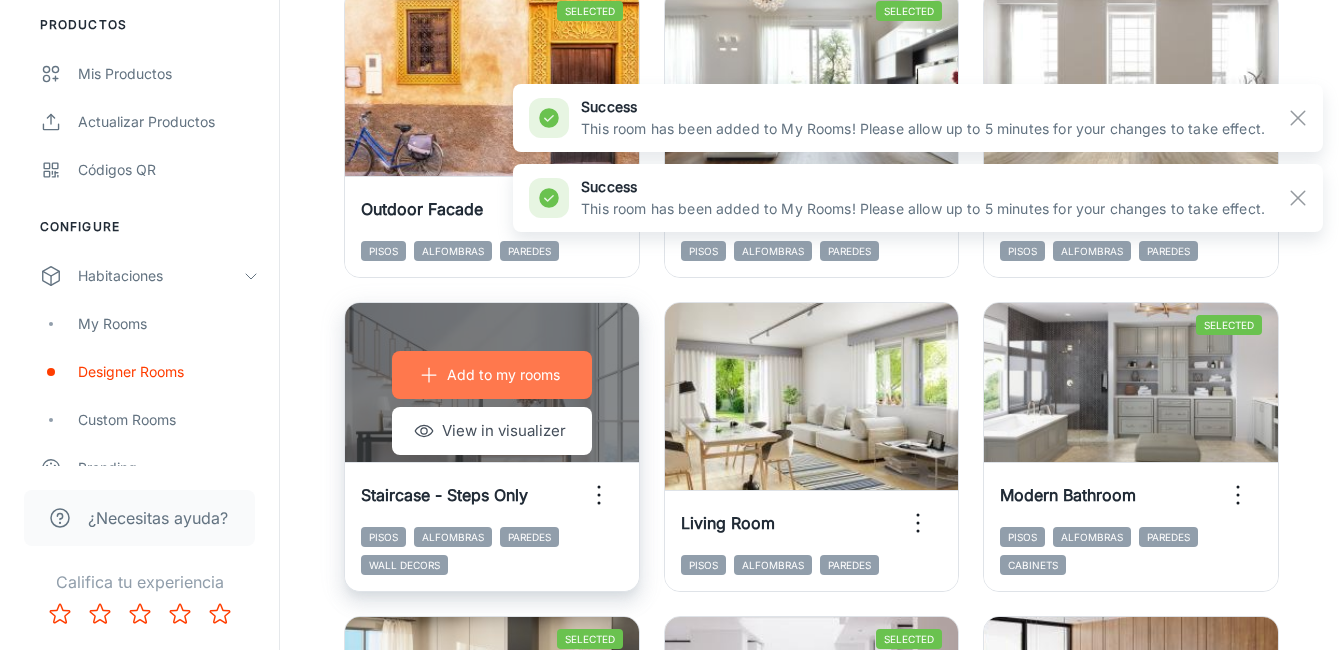 drag, startPoint x: 445, startPoint y: 380, endPoint x: 503, endPoint y: 376, distance: 58.137768 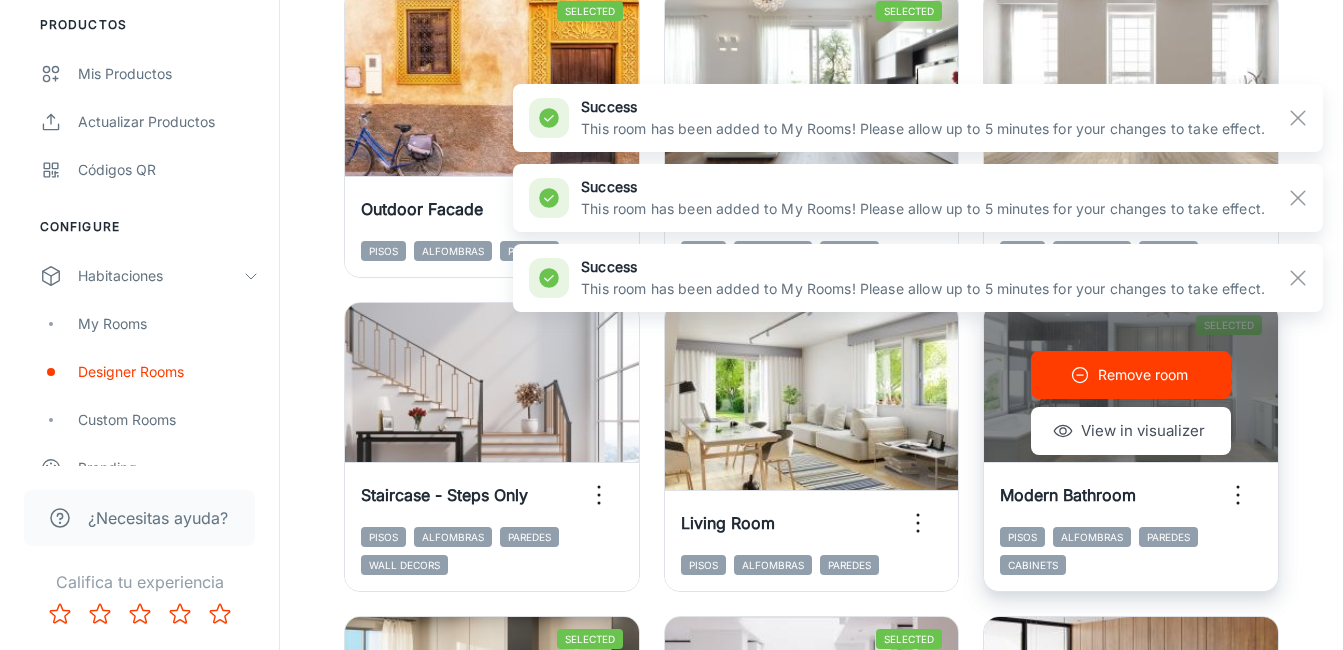 click on "Remove room" at bounding box center [1143, 375] 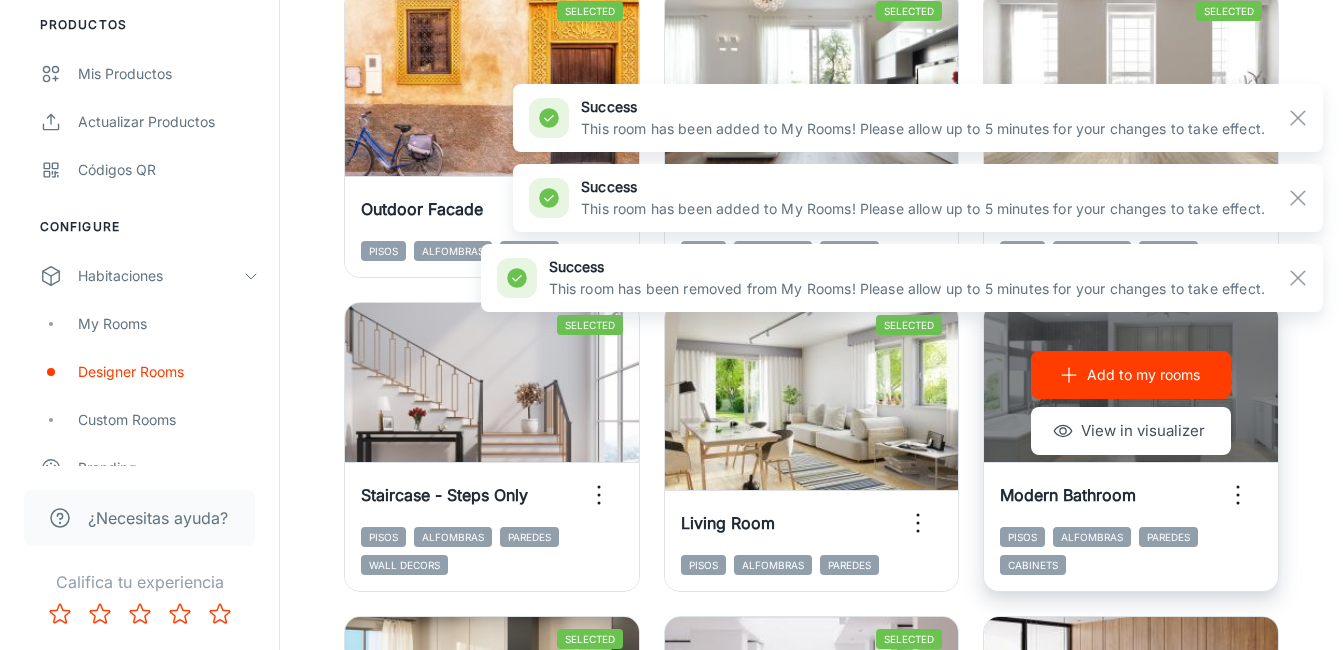 click on "Add to my rooms" at bounding box center (1143, 375) 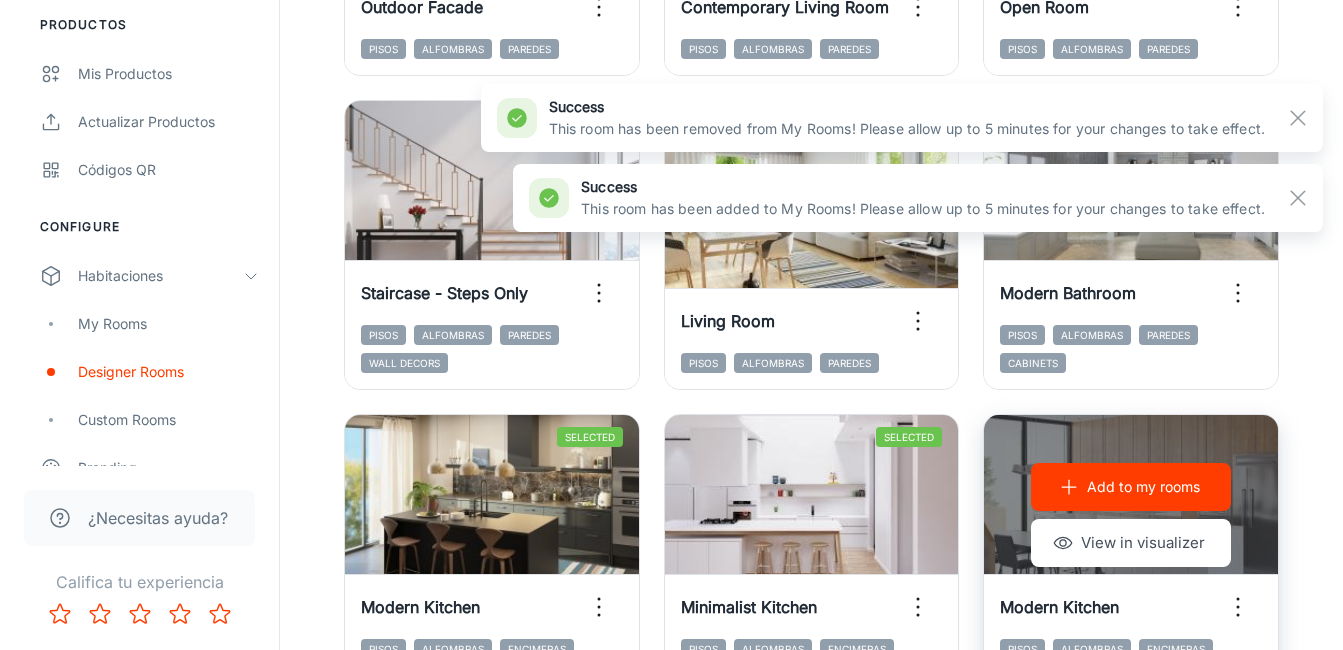 scroll, scrollTop: 2100, scrollLeft: 0, axis: vertical 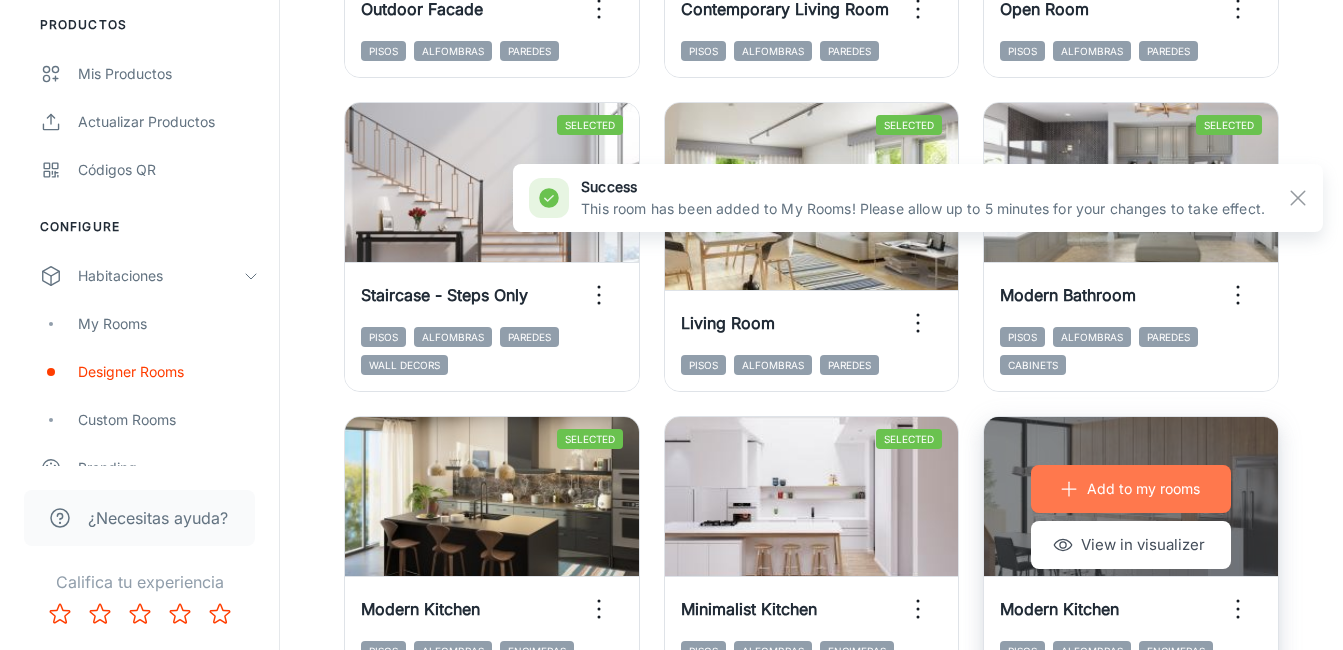 click on "Add to my rooms" at bounding box center [1143, 489] 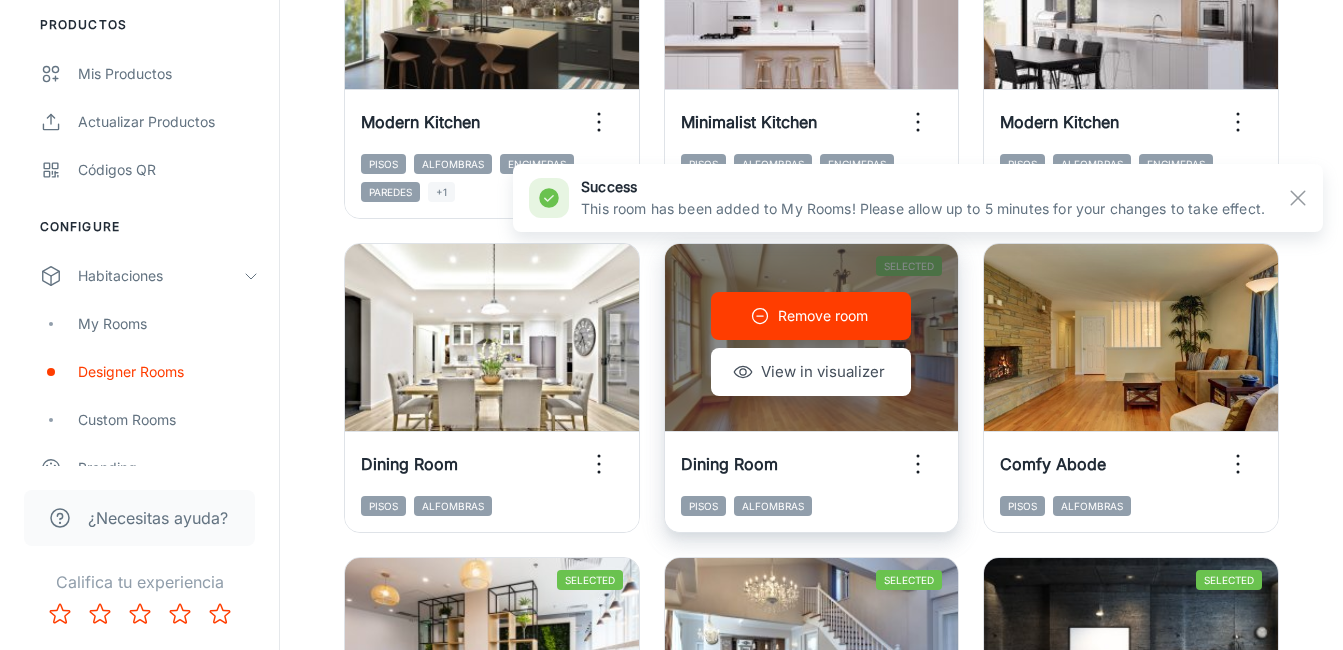 scroll, scrollTop: 2600, scrollLeft: 0, axis: vertical 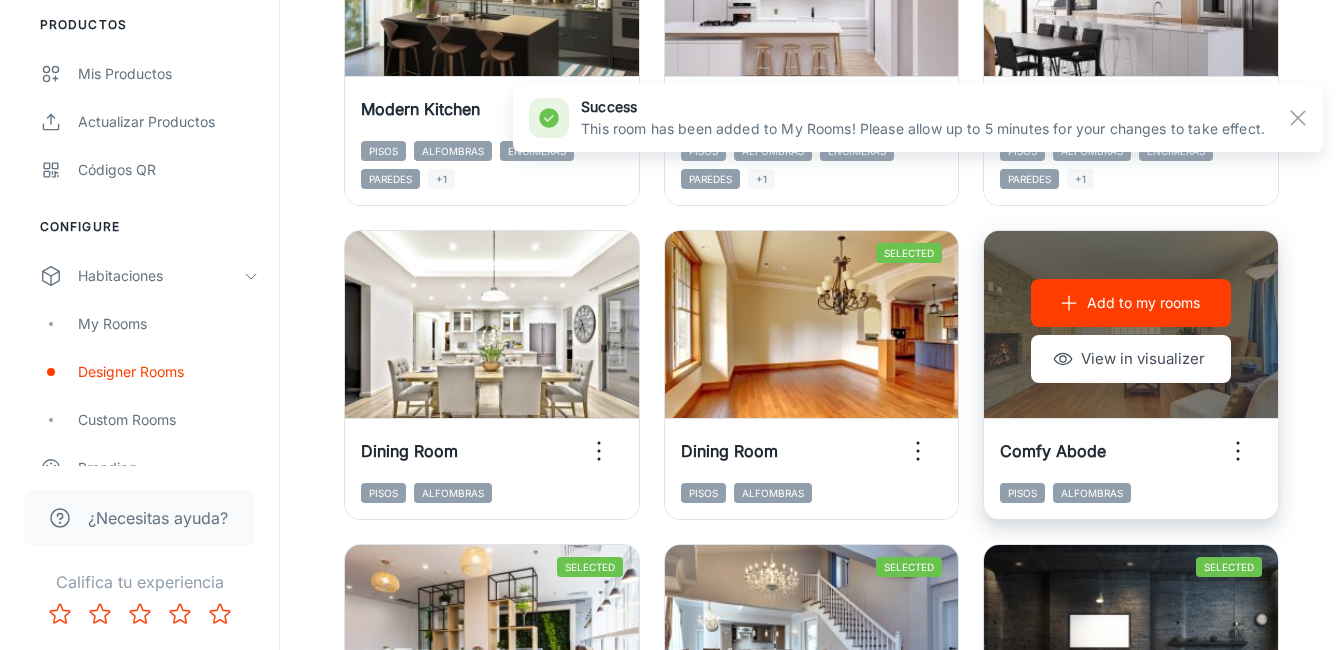 click on "Add to my rooms" at bounding box center [1131, 303] 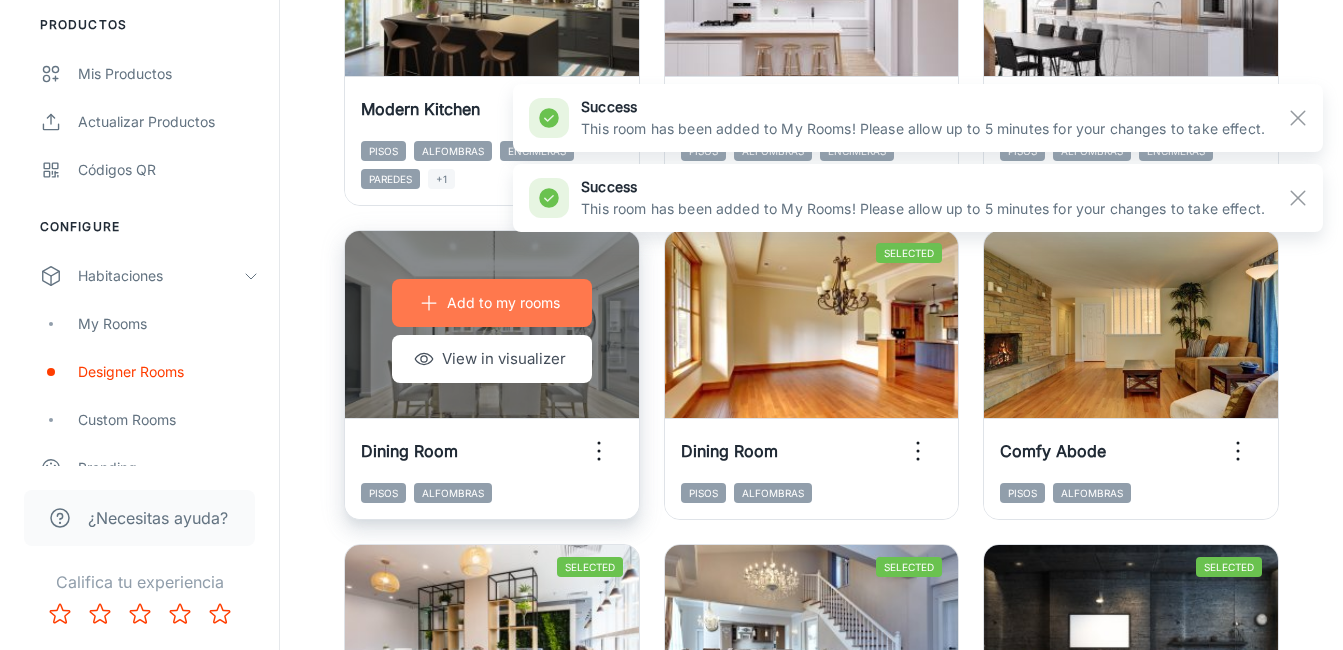 click on "Add to my rooms" at bounding box center (492, 303) 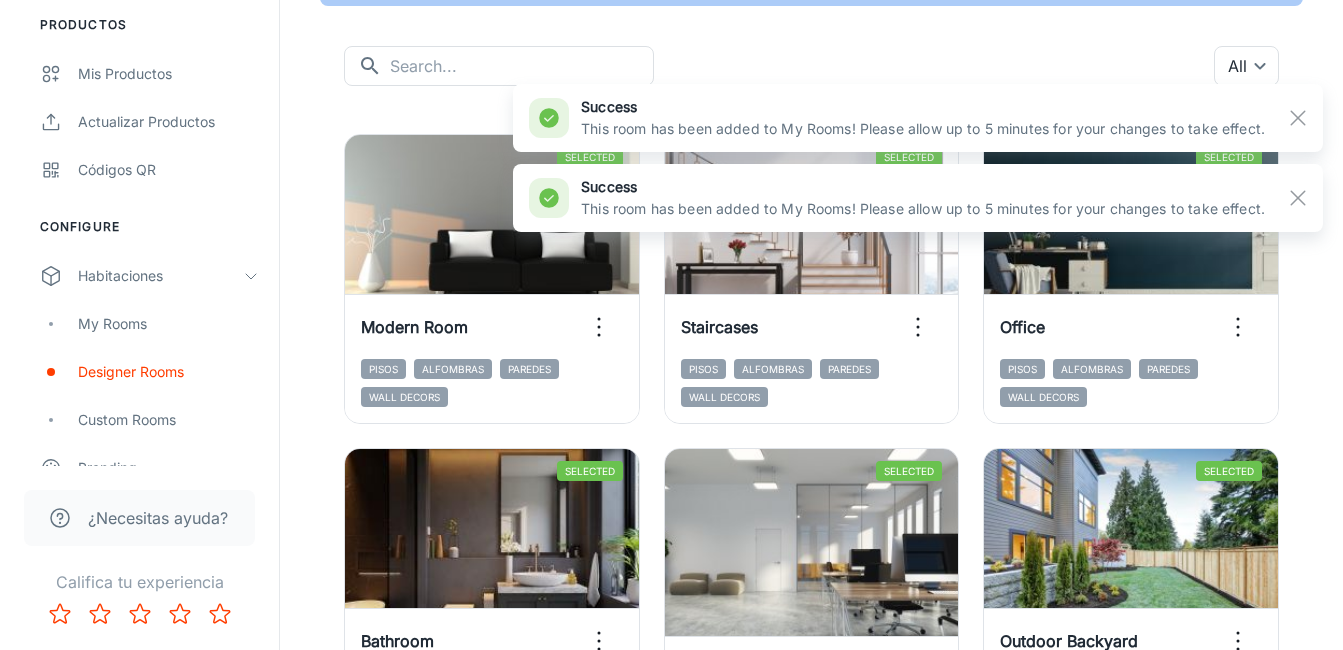 scroll, scrollTop: 0, scrollLeft: 0, axis: both 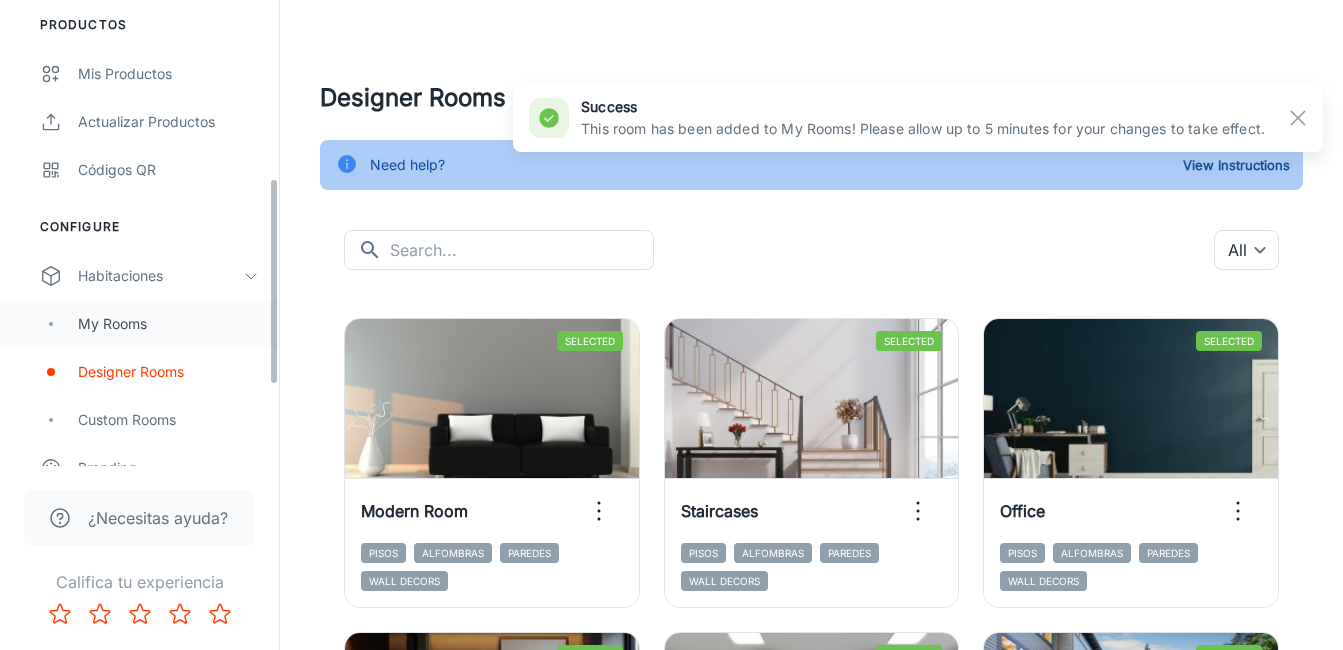 click on "My Rooms" at bounding box center [168, 324] 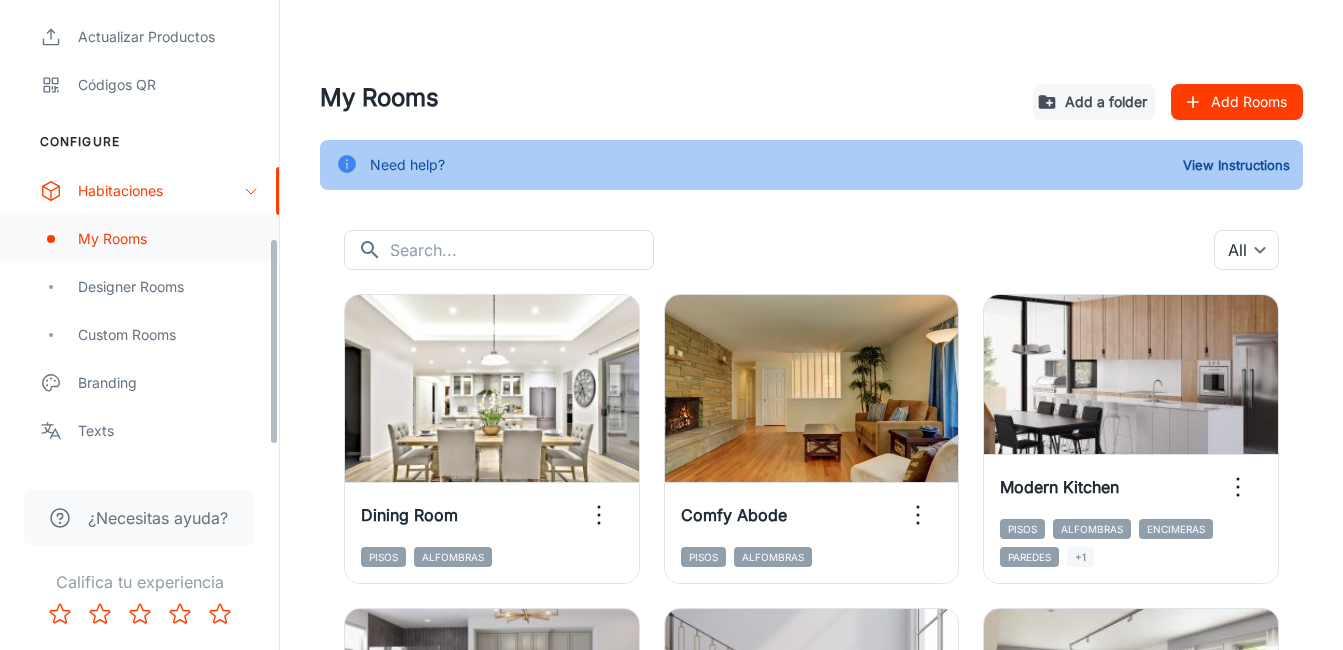 scroll, scrollTop: 580, scrollLeft: 0, axis: vertical 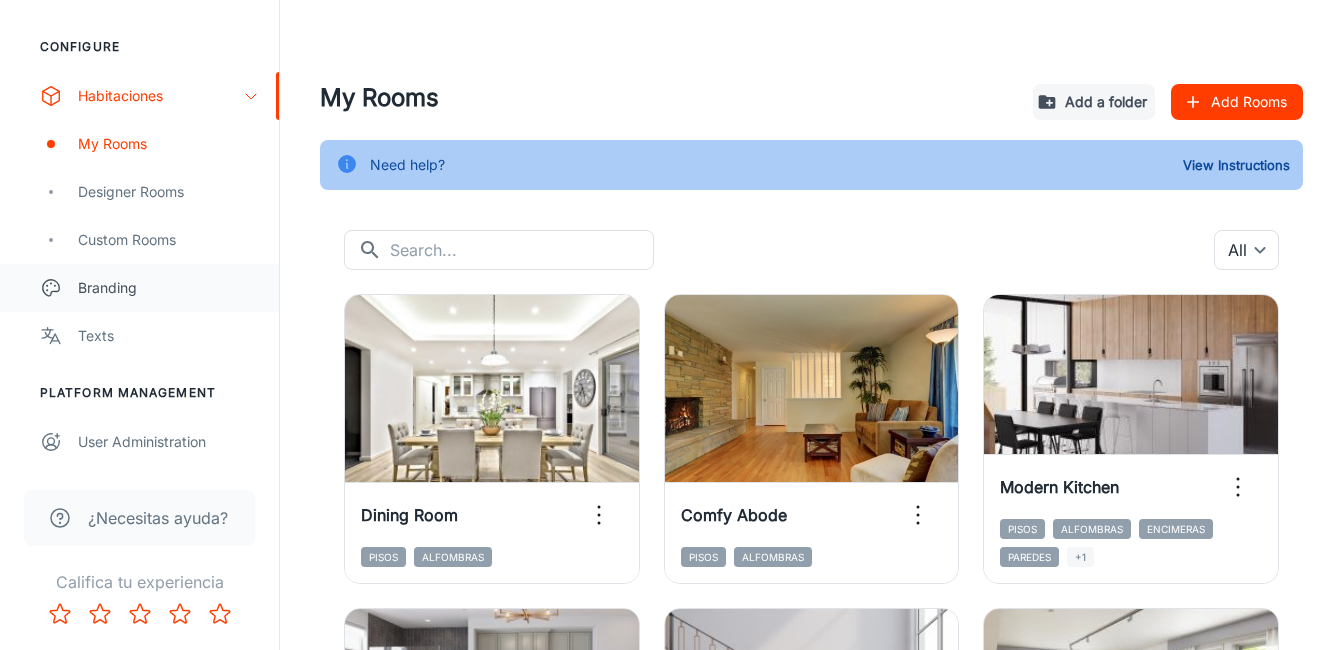 click on "Branding" at bounding box center [168, 288] 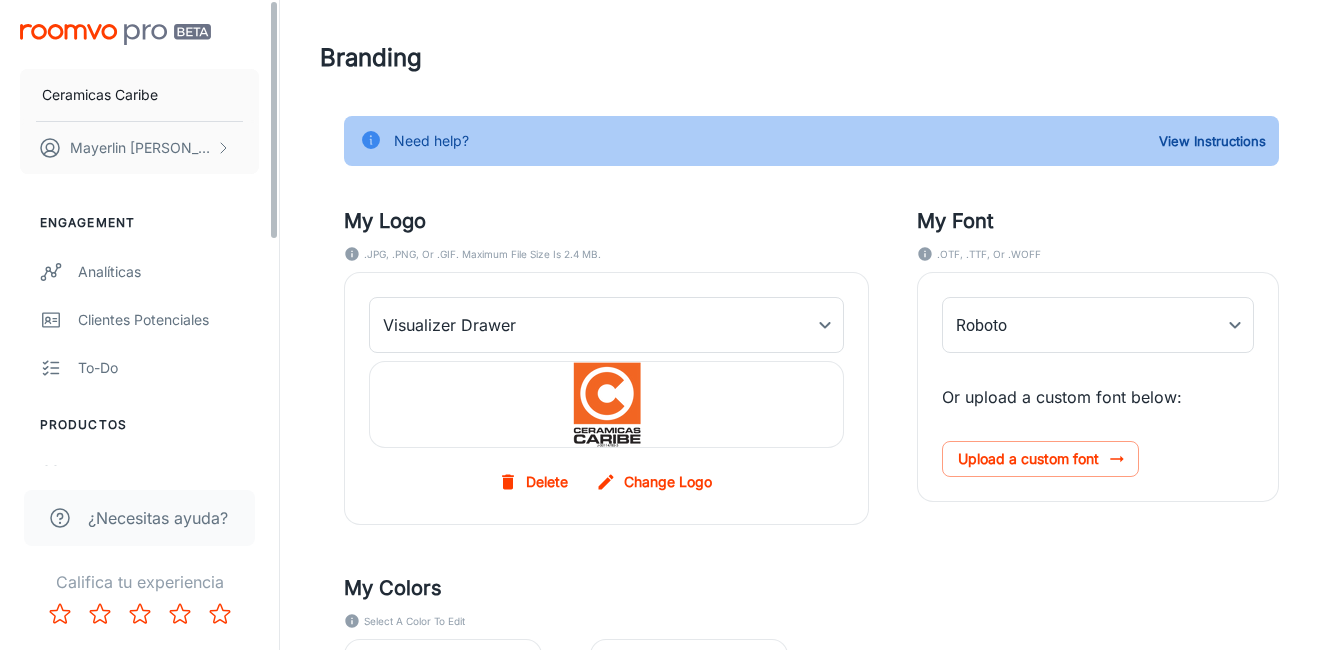 type on "Montserrat-Medium" 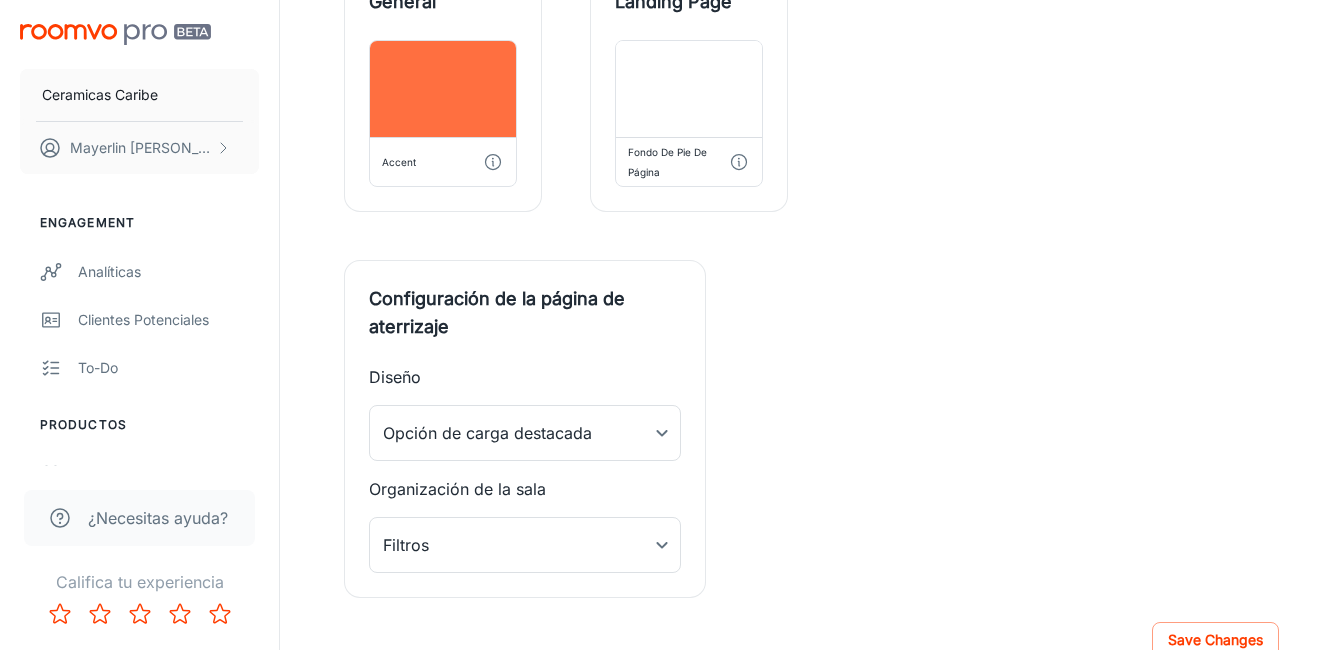 scroll, scrollTop: 764, scrollLeft: 0, axis: vertical 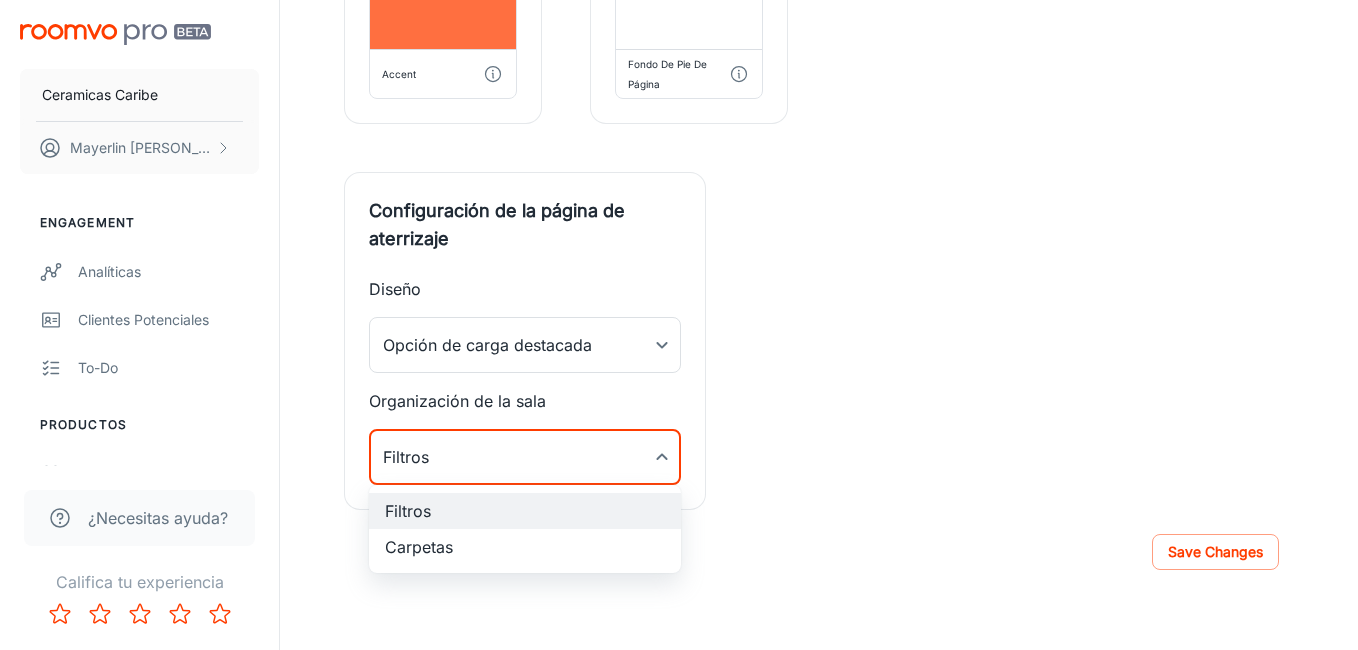 click on "Ceramicas Caribe [PERSON_NAME] Engagement Analíticas Clientes potenciales To-do Productos Mis productos Actualizar productos Códigos QR Configure Habitaciones My Rooms Designer Rooms Custom Rooms Branding Texts Platform Management User Administration ¿Necesitas ayuda? Califica tu experiencia Branding Need help? View Instructions My Logo .JPG, .PNG, or .GIF. Maximum file size is 2.4 MB. Visualizer Drawer myDrawerLogoBackgroundImage ​ Delete Change Logo My Font .OTF, .TTF, or .WOFF Montserrat-Medium Montserrat-Medium ​ Or upload a custom font below: Upload a custom font My Colors Select a color to edit General Accent Landing Page Fondo de pie de página Configuración de la página de aterrizaje Diseño Opción de carga destacada 0 ​ Organización de la sala Filtros 0 ​ Save Changes Roomvo PRO | Branding Accent The accent color impacts several areas of the visualizer, including the loading spinner and certain buttons (in these examples it is purple). Close Landing Footer Background Close Filtros" at bounding box center (679, -439) 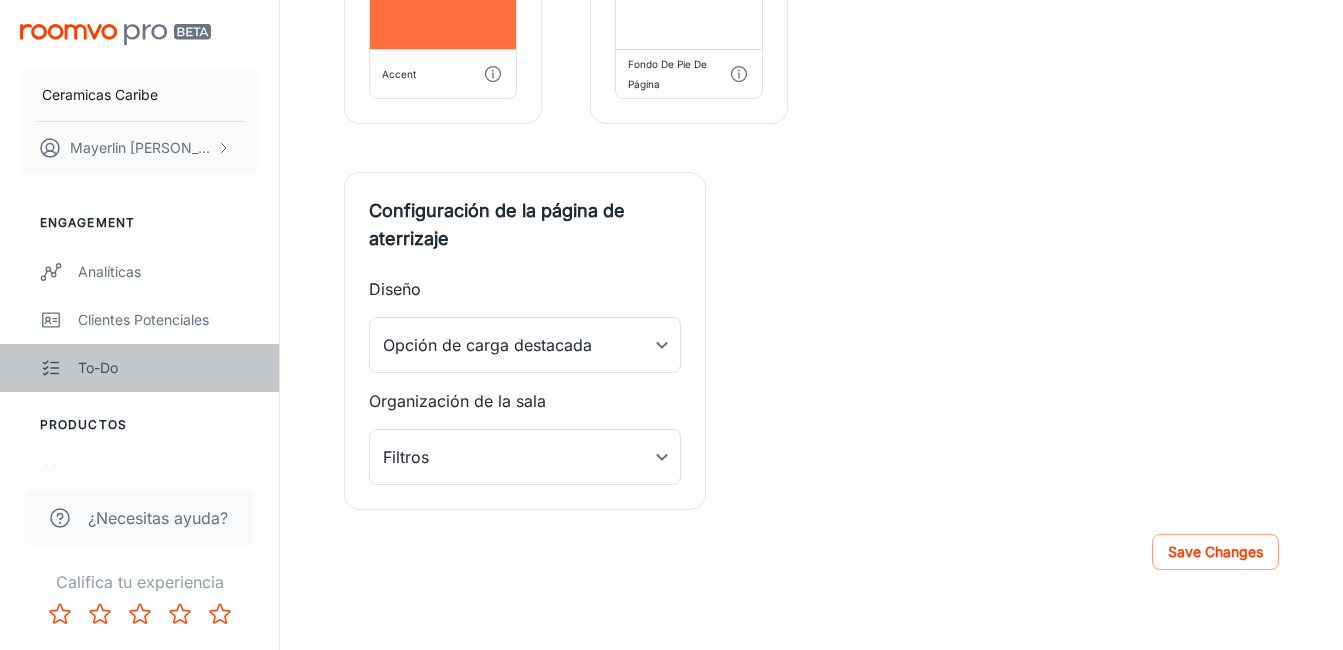 click on "To-do" at bounding box center [168, 368] 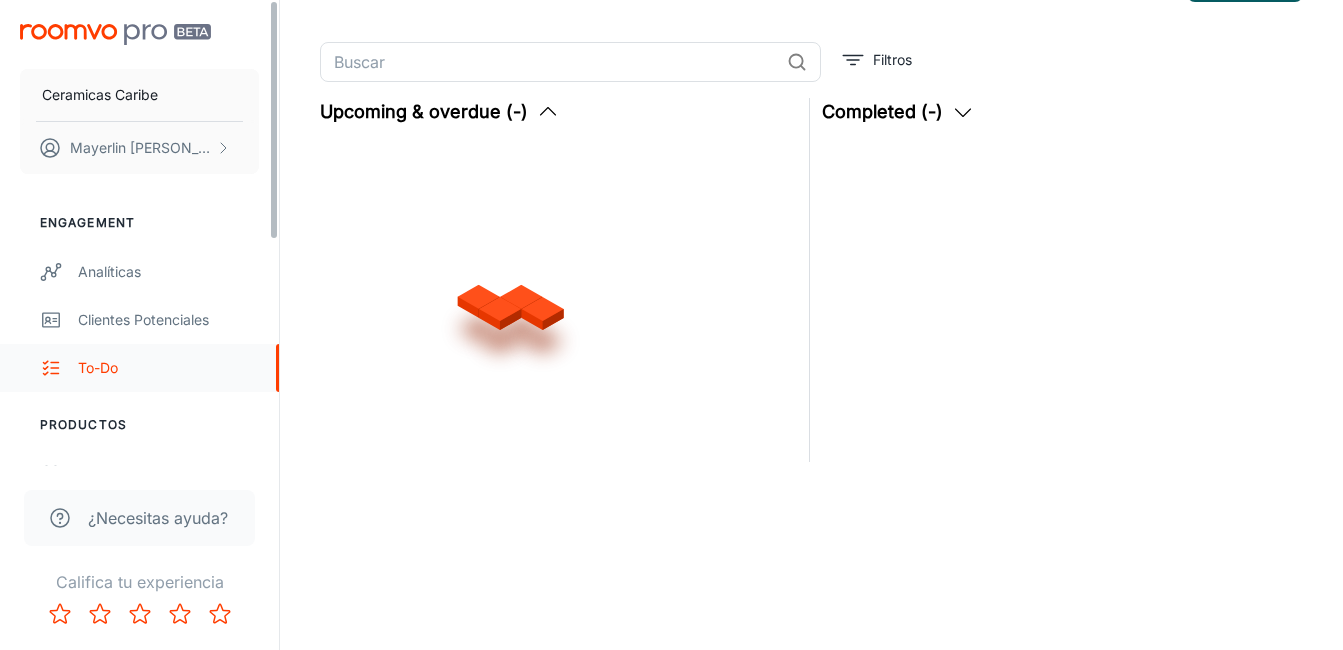 scroll, scrollTop: 0, scrollLeft: 0, axis: both 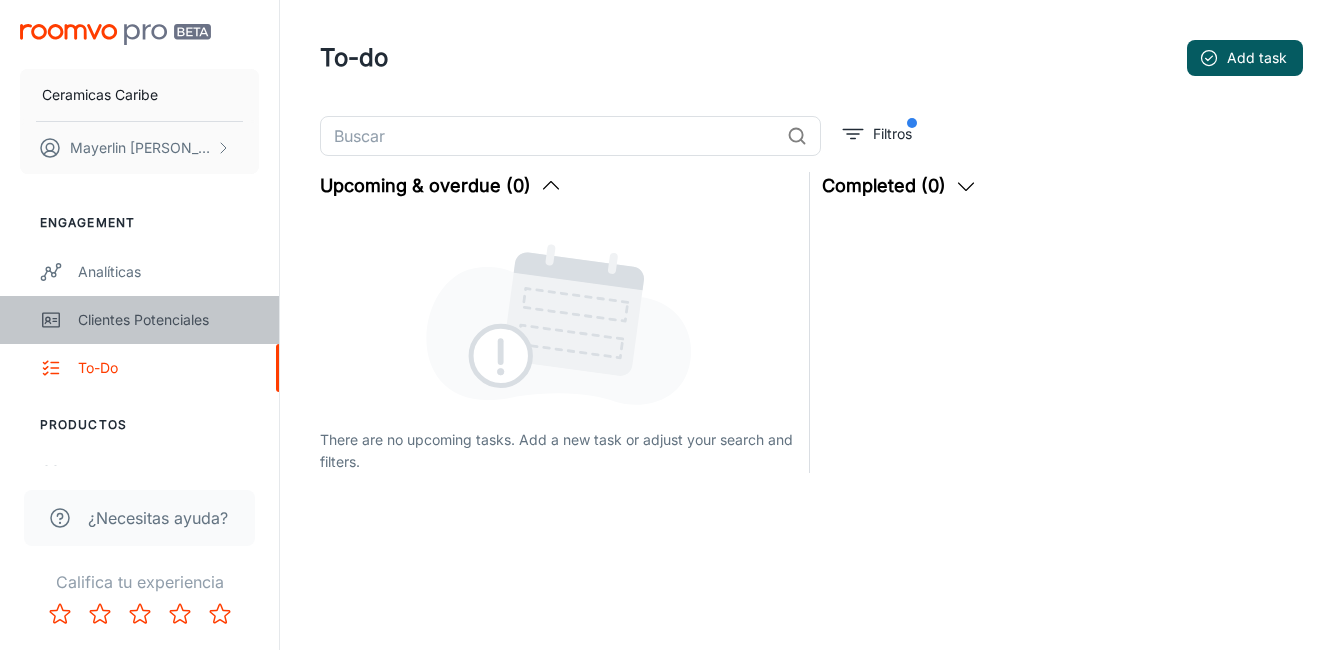 click on "Clientes potenciales" at bounding box center [139, 320] 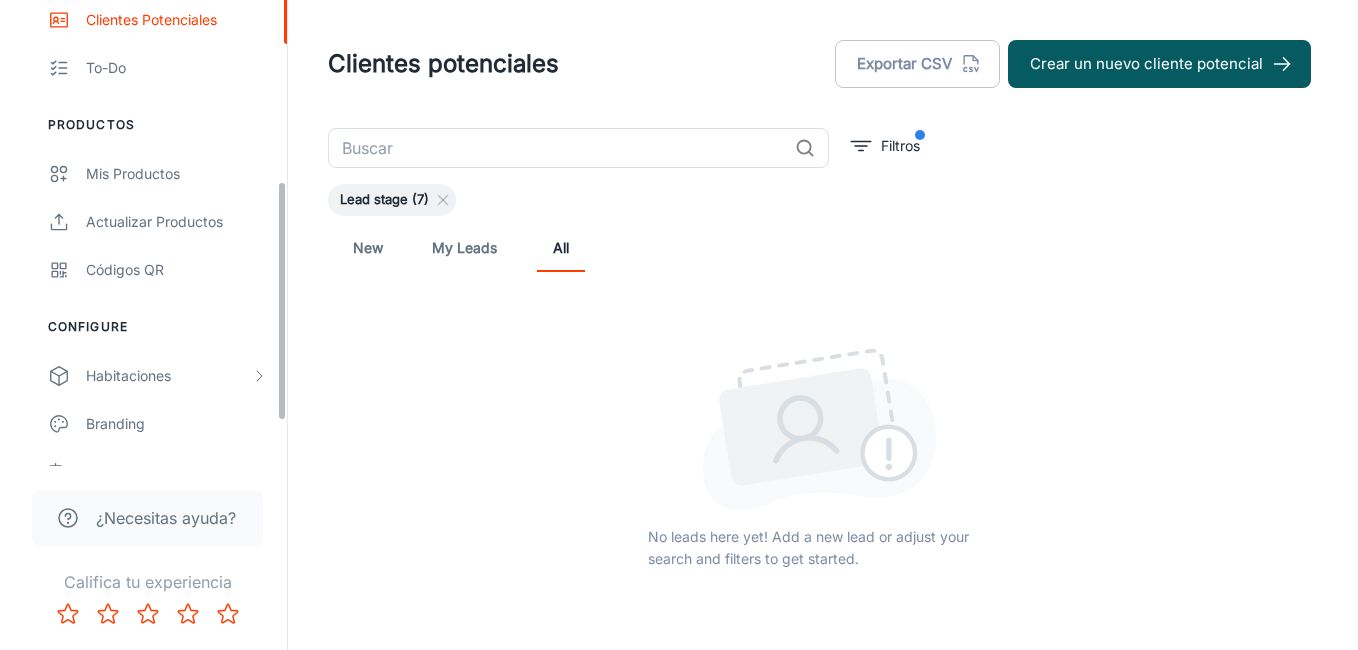 scroll, scrollTop: 436, scrollLeft: 0, axis: vertical 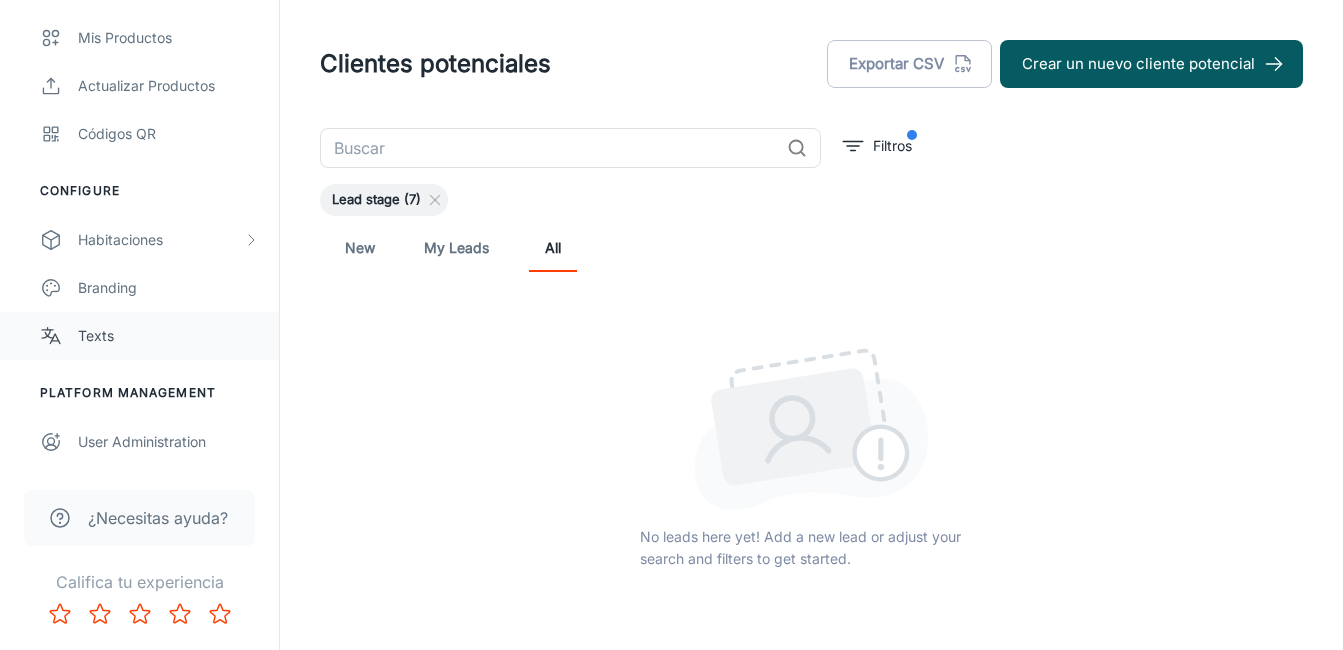 click on "Texts" at bounding box center (168, 336) 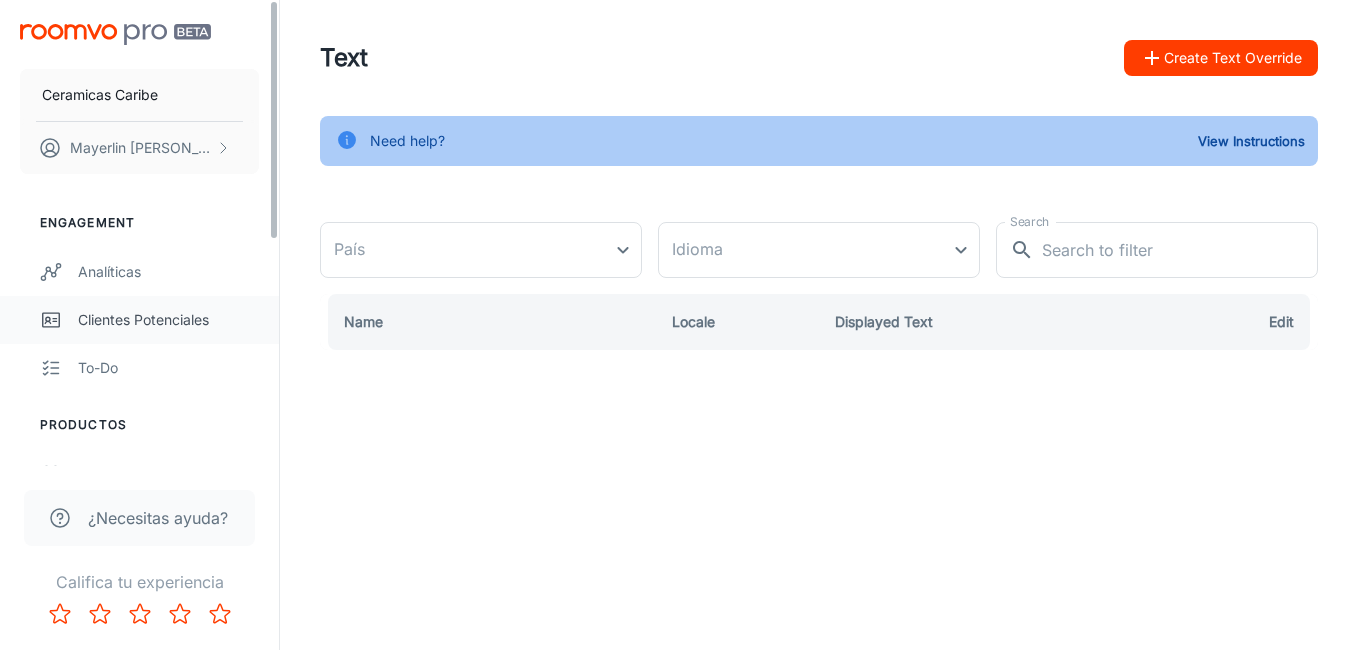 type on "[GEOGRAPHIC_DATA]" 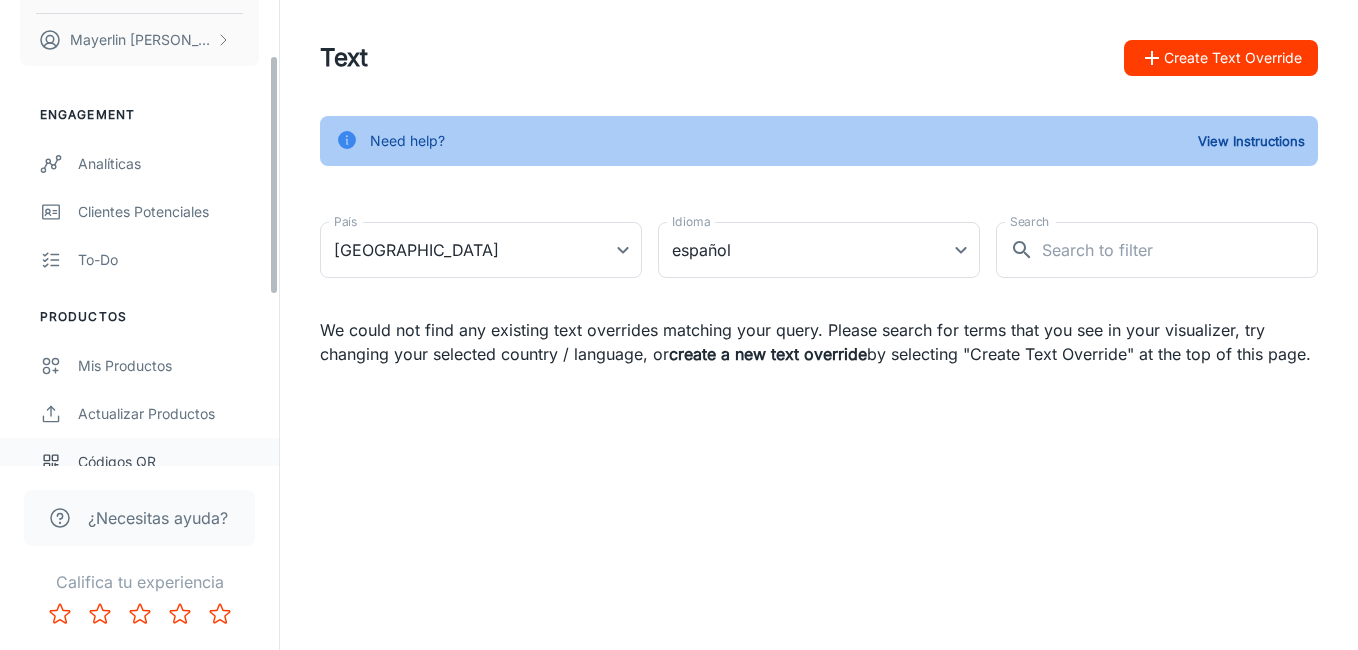 scroll, scrollTop: 0, scrollLeft: 0, axis: both 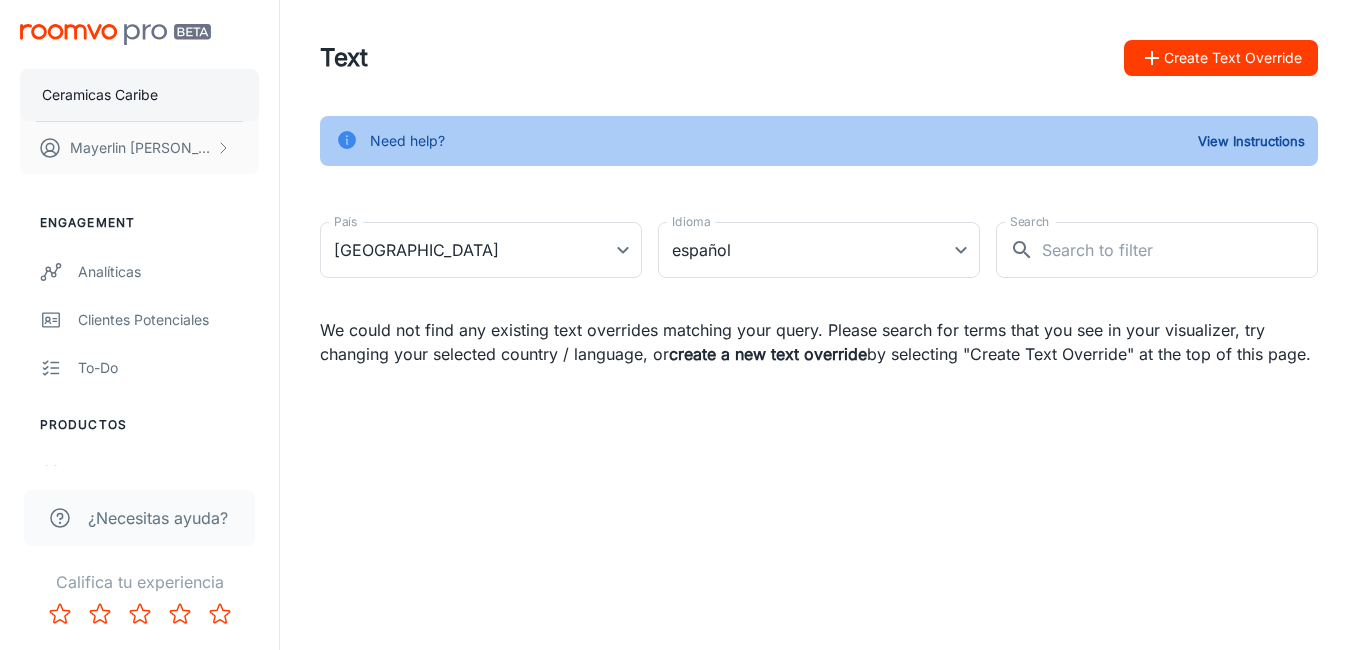 click on "Ceramicas Caribe" at bounding box center (100, 95) 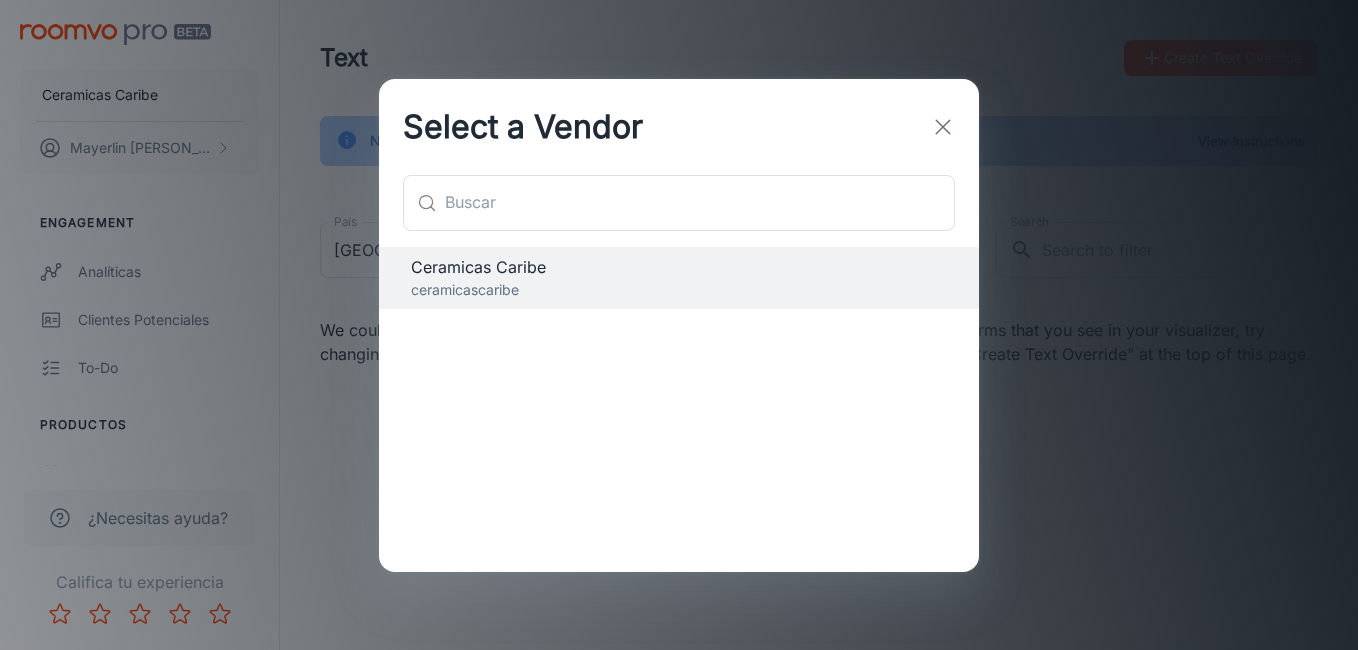 click on "Select a Vendor ​ ​ Ceramicas Caribe ceramicascaribe" at bounding box center (679, 325) 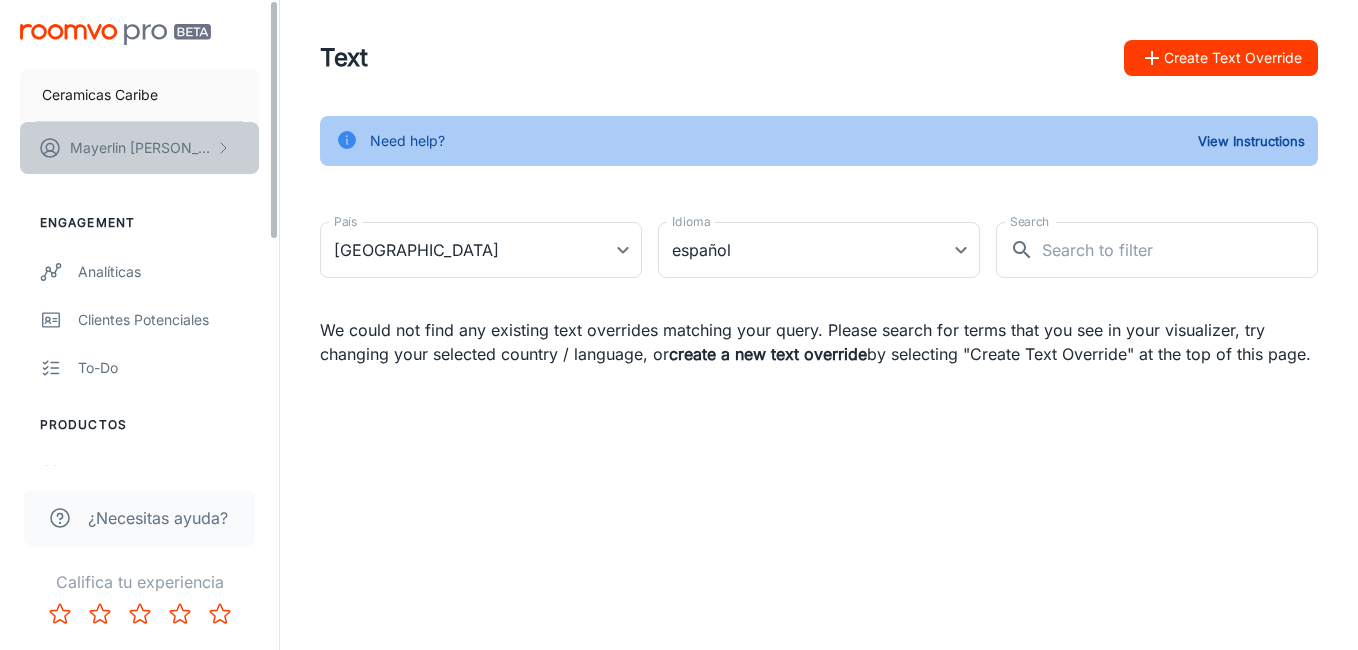 click on "[PERSON_NAME]" at bounding box center (140, 148) 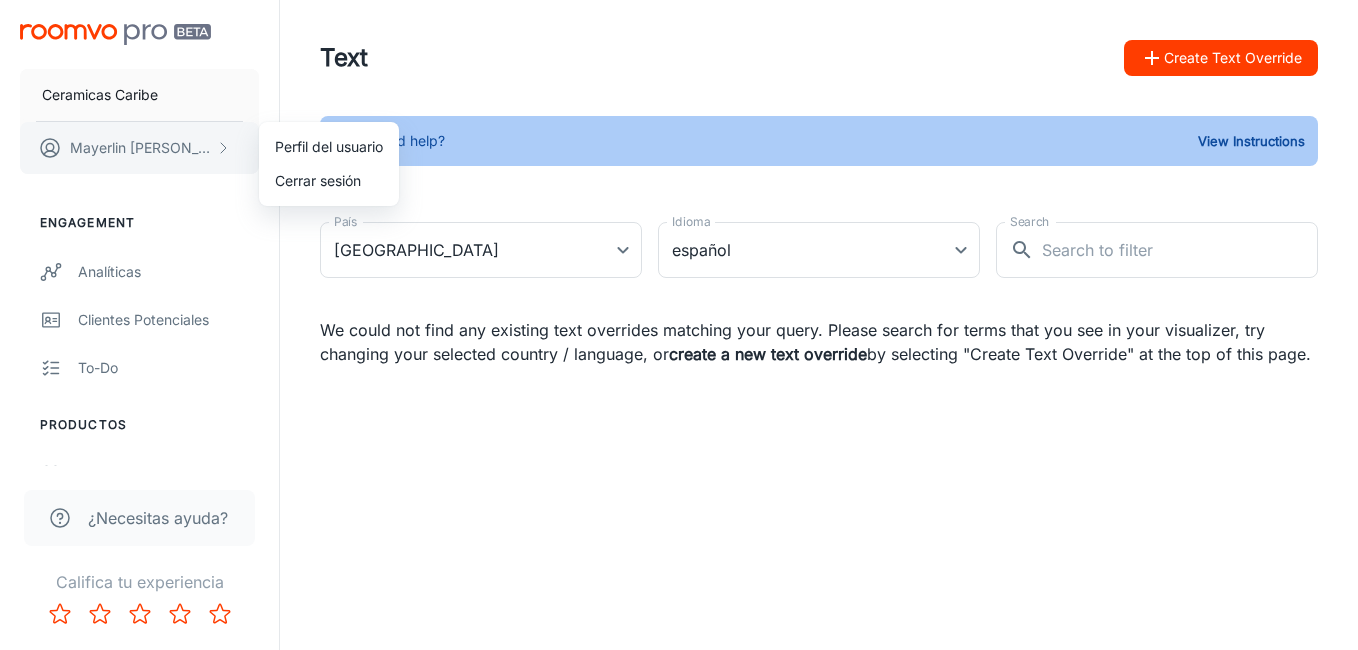 click at bounding box center (679, 325) 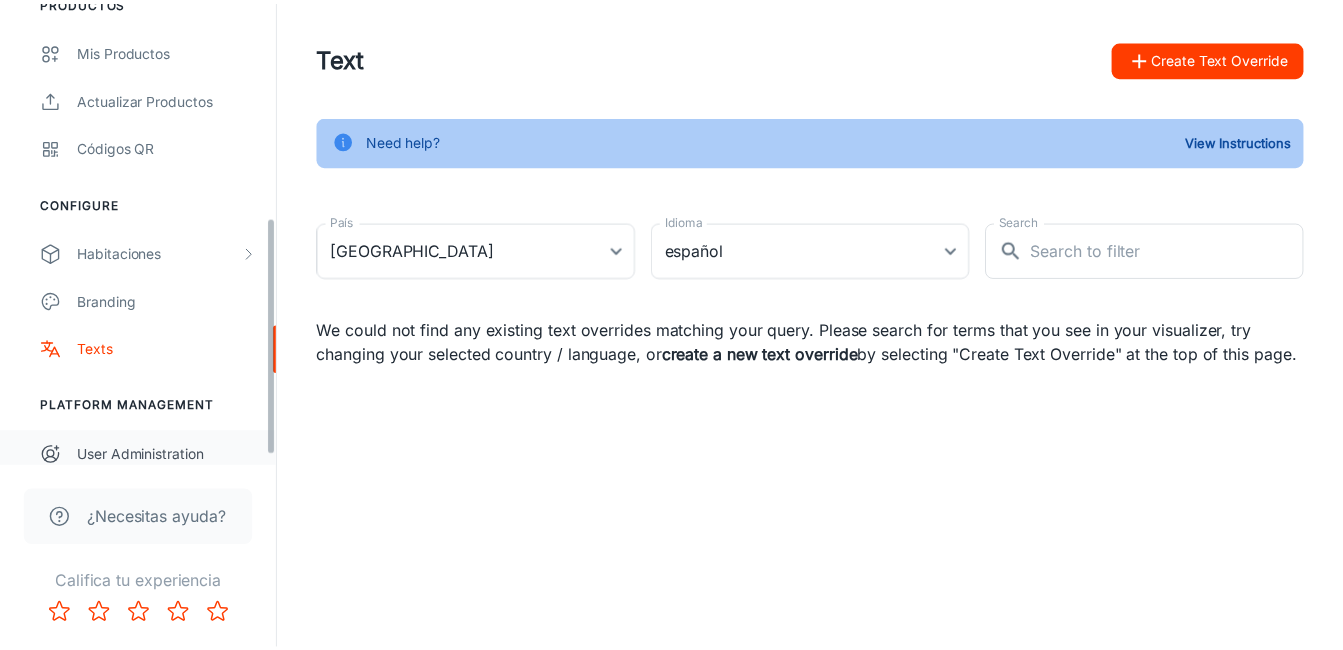 scroll, scrollTop: 436, scrollLeft: 0, axis: vertical 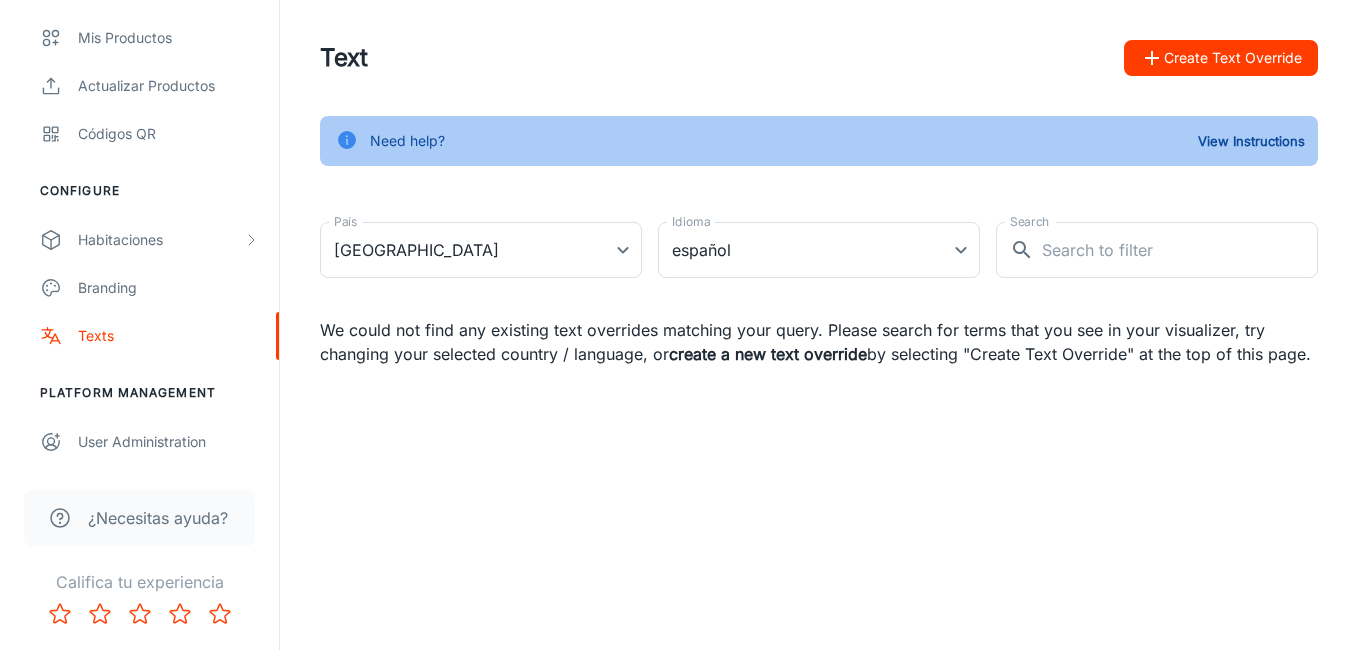 type 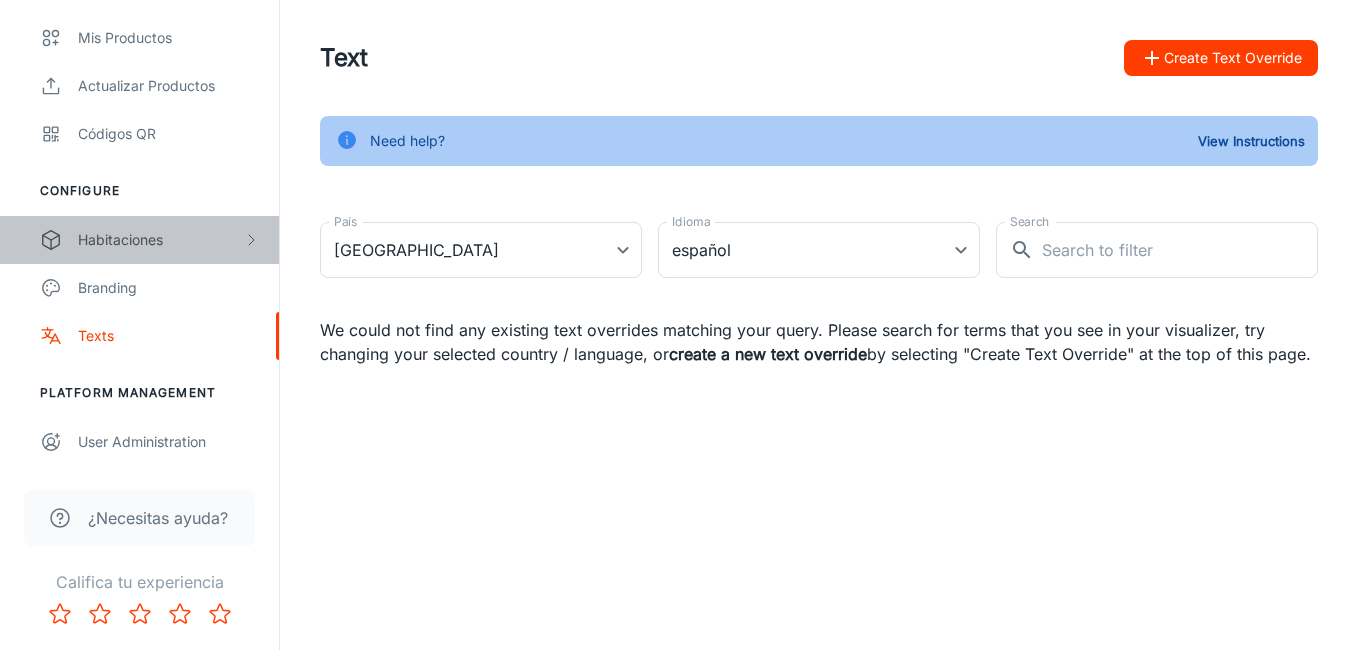 click on "Habitaciones" at bounding box center [160, 240] 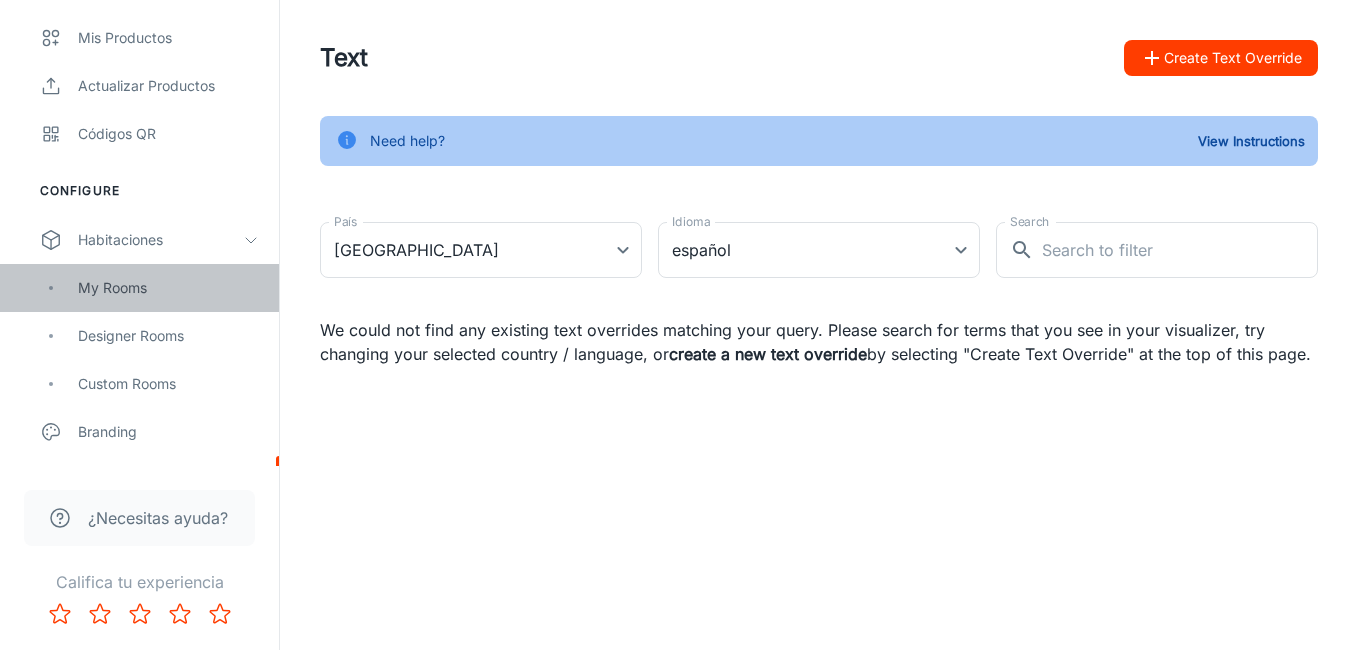 click on "My Rooms" at bounding box center (168, 288) 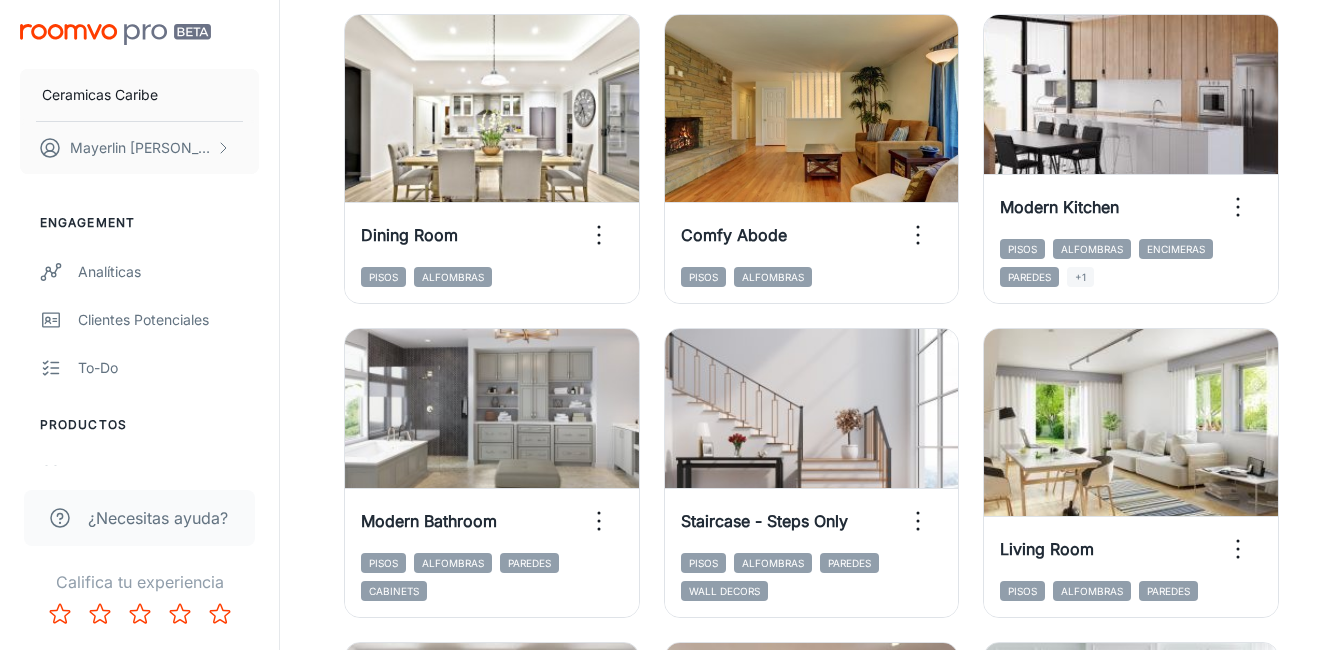 scroll, scrollTop: 0, scrollLeft: 0, axis: both 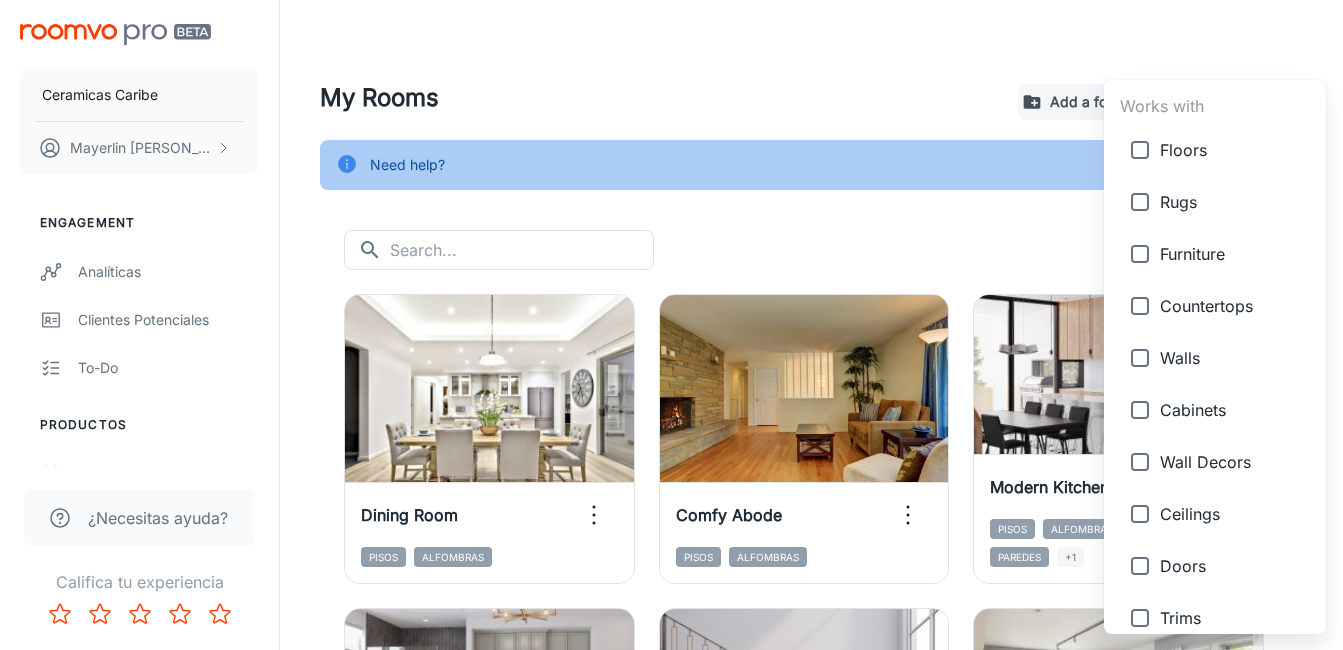 click on "Ceramicas Caribe [PERSON_NAME] Engagement Analíticas Clientes potenciales To-do Productos Mis productos Actualizar productos Códigos QR Configure Habitaciones My Rooms Designer Rooms Custom Rooms Branding Texts Platform Management User Administration ¿Necesitas ayuda? Califica tu experiencia My Rooms Add a folder Add Rooms Need help? View Instructions ​ ​ All ​ View in visualizer Dining Room Pisos Alfombras View in visualizer Comfy Abode Pisos Alfombras View in visualizer Modern Kitchen Pisos Alfombras Encimeras [PERSON_NAME] +1 View in visualizer Modern Bathroom Pisos Alfombras [PERSON_NAME] Cabinets View in visualizer Staircase - Steps Only Pisos Alfombras [PERSON_NAME] Wall Decors View in visualizer Living Room Pisos Alfombras [PERSON_NAME] View in visualizer Open Room Pisos Alfombras [PERSON_NAME] View in visualizer Large Living Room Pisos Alfombras [PERSON_NAME] View in visualizer Christmas Living Room Pisos Trims Alfombras [PERSON_NAME] +2 View in visualizer Christmas Living Room Pisos Trims Alfombras [PERSON_NAME] +2 View in visualizer" at bounding box center (671, 325) 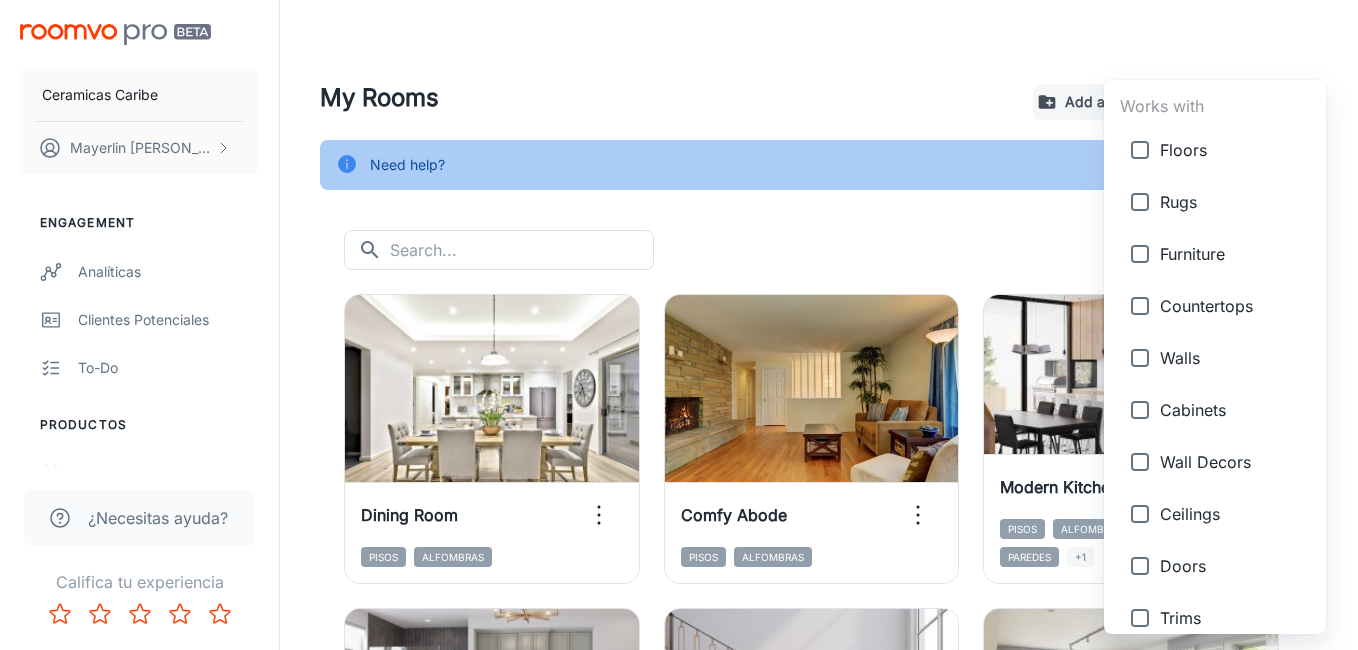 click at bounding box center (679, 325) 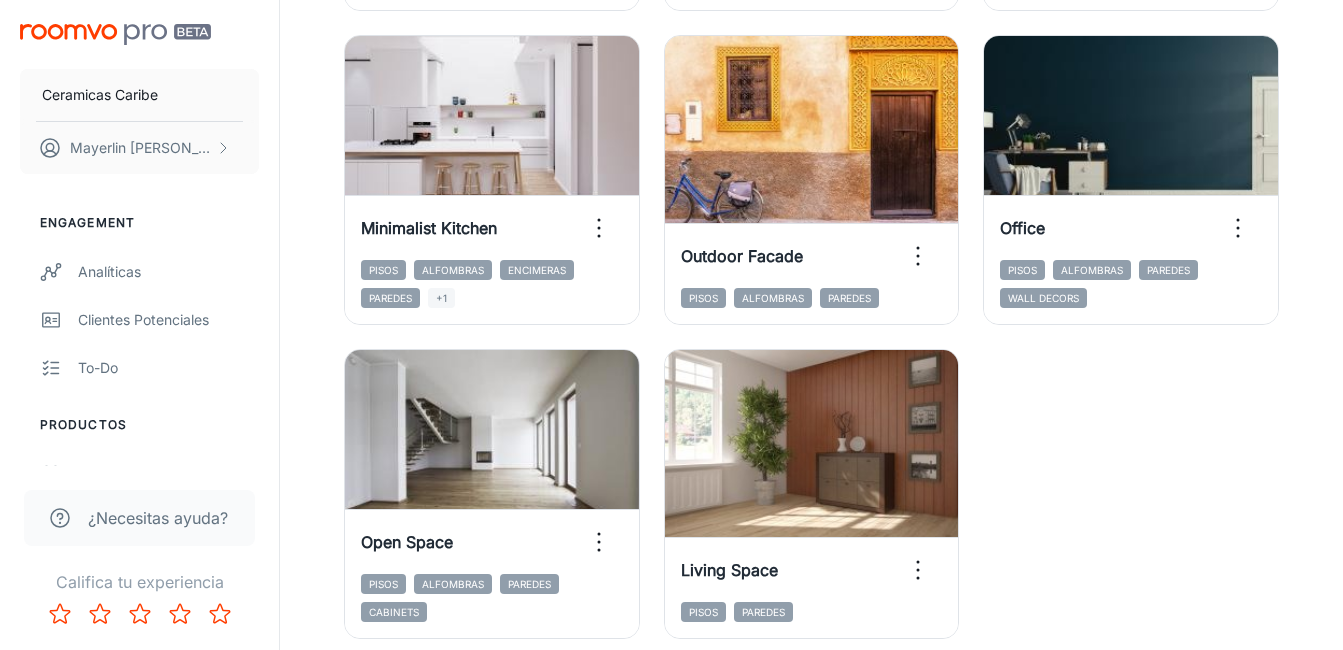 scroll, scrollTop: 3170, scrollLeft: 0, axis: vertical 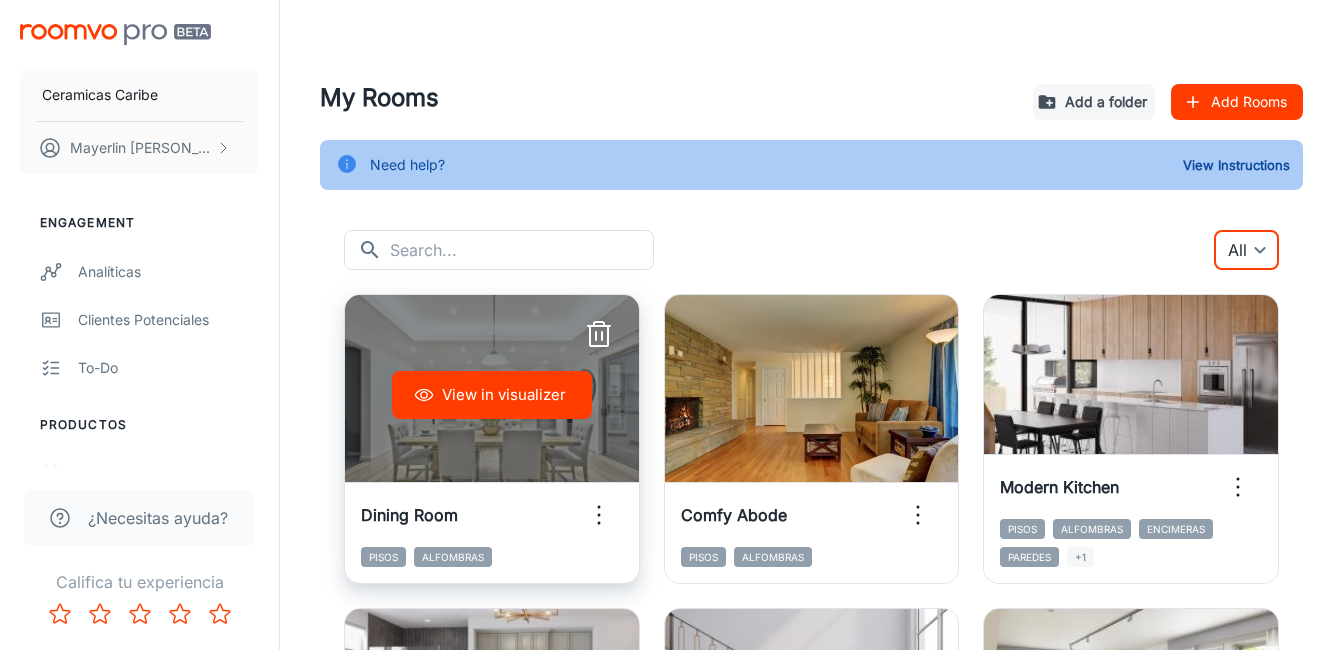 click 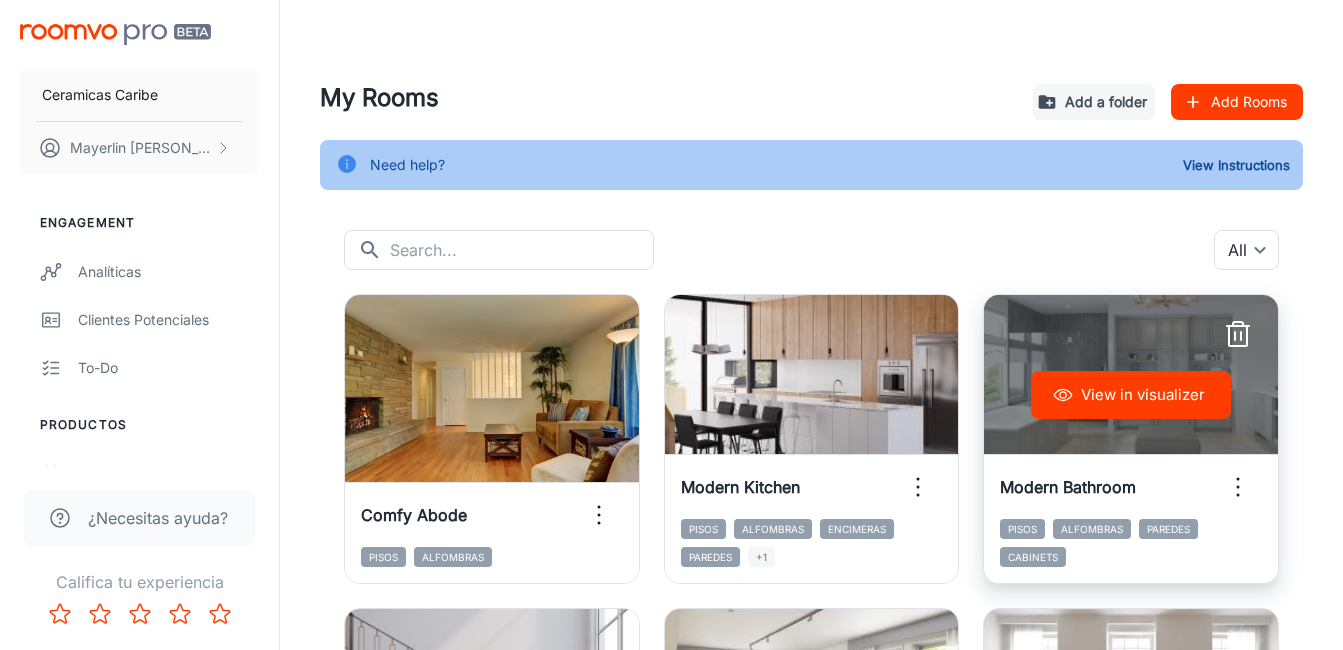 click on "View in visualizer" at bounding box center [1131, 395] 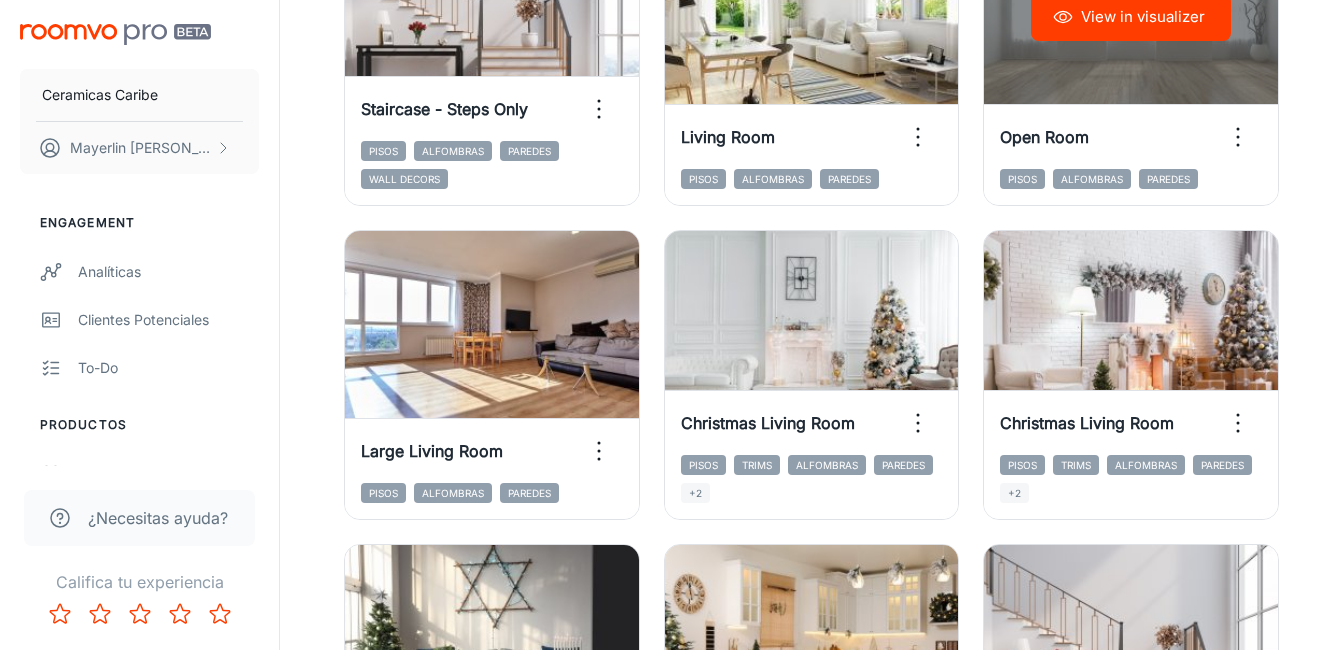 scroll, scrollTop: 700, scrollLeft: 0, axis: vertical 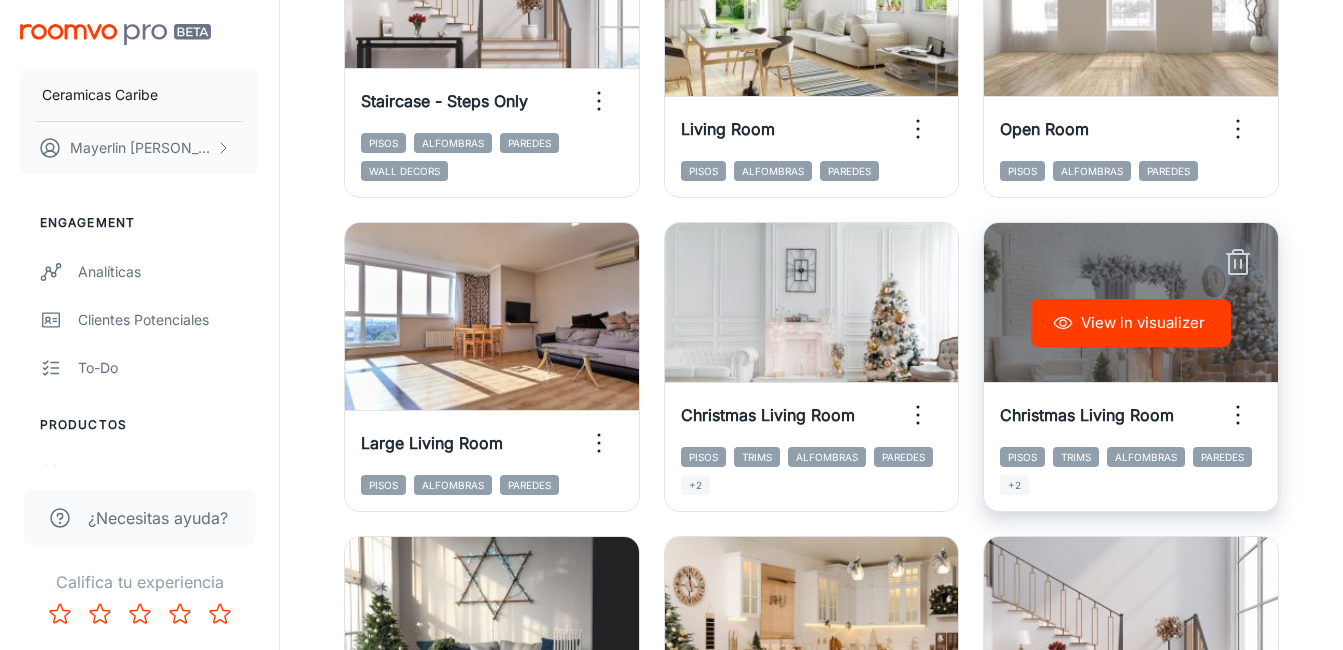 click 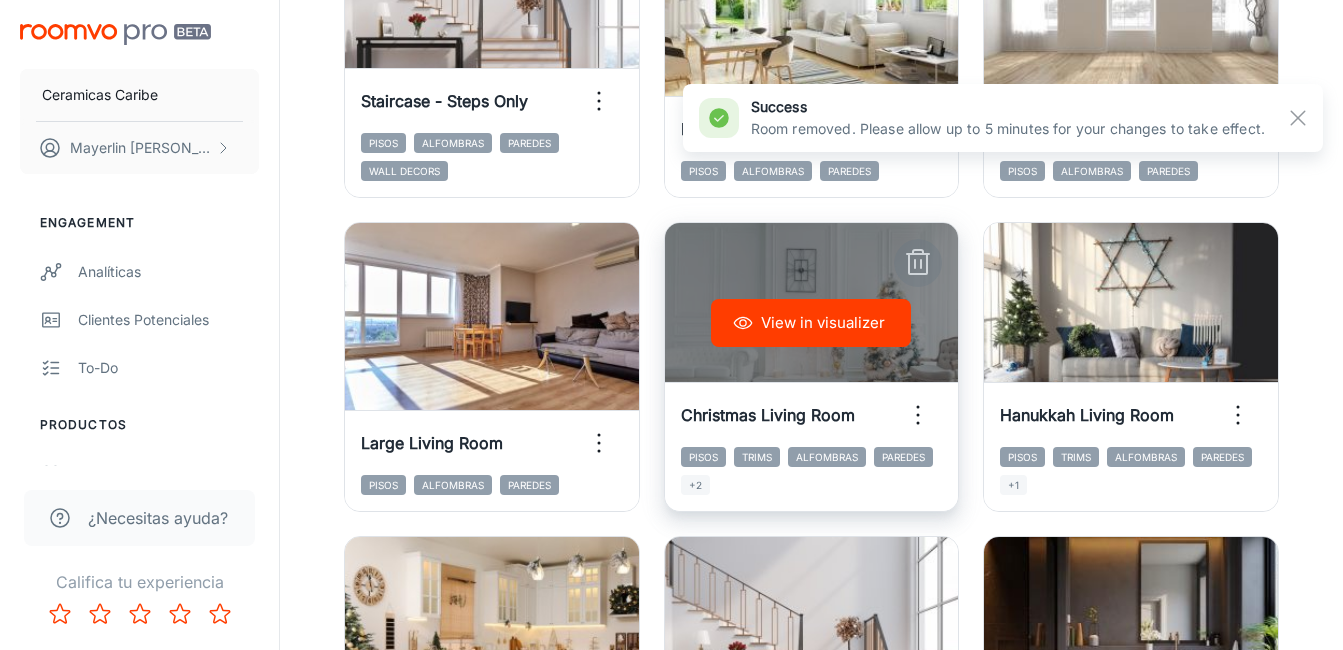 click 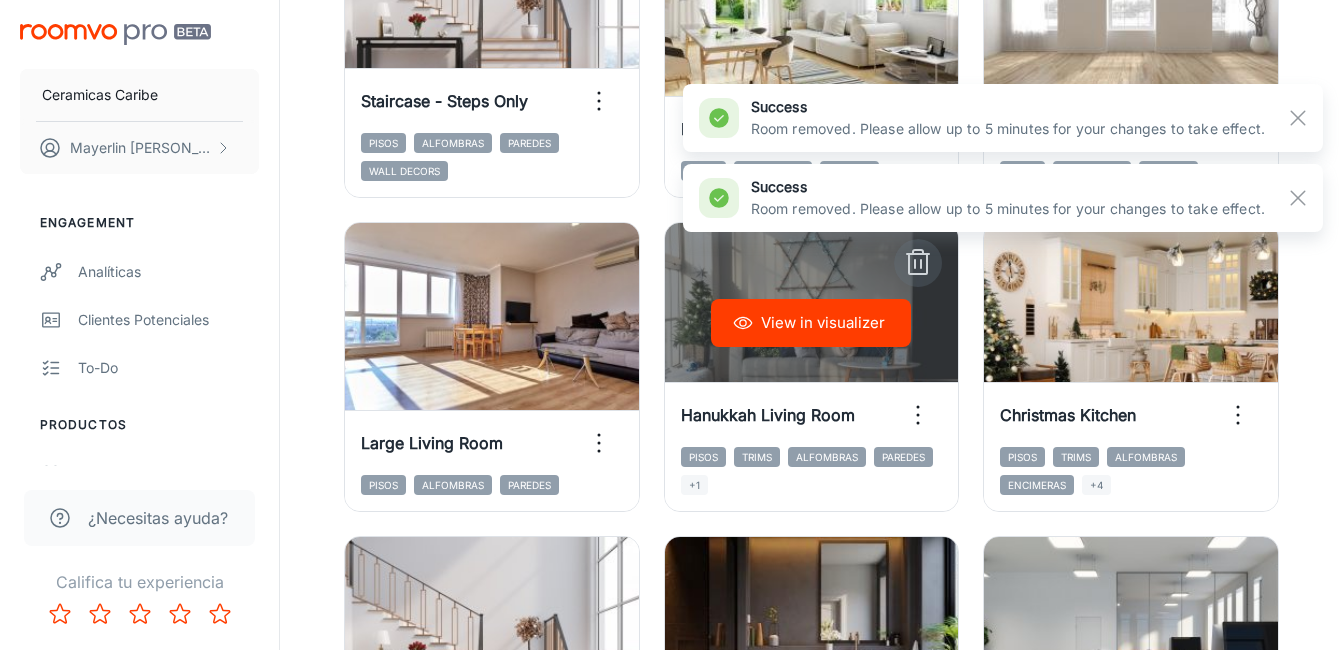 click 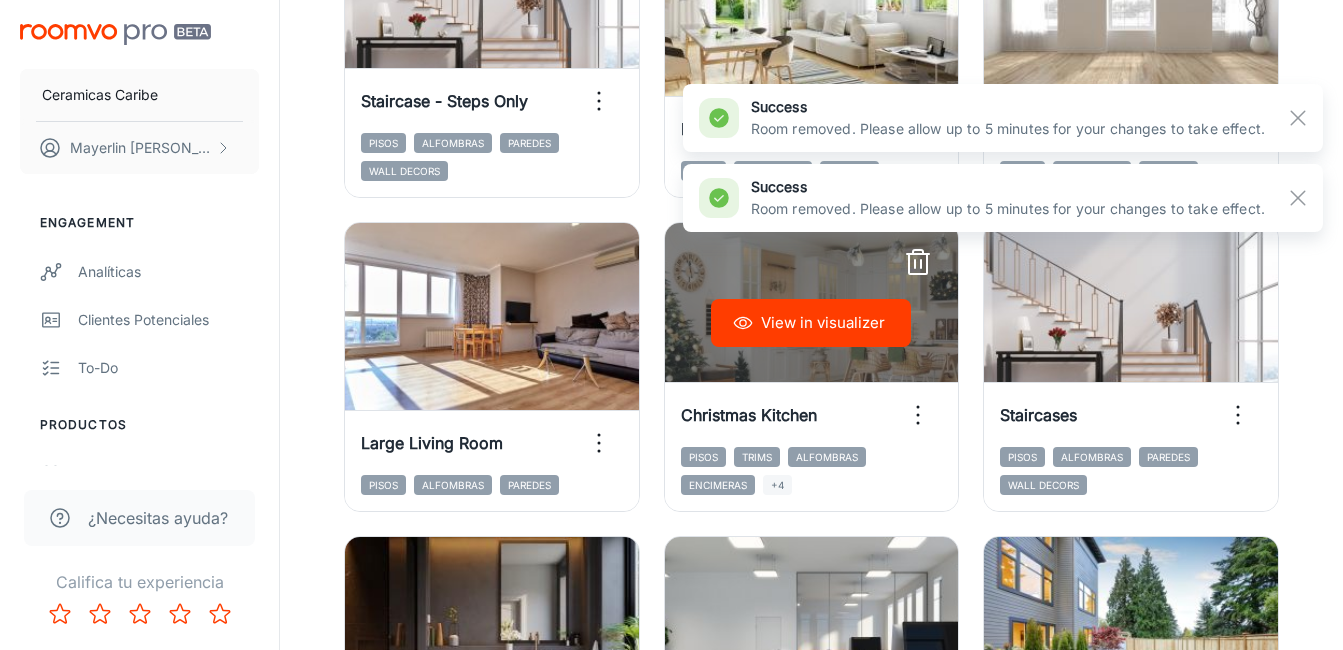 click 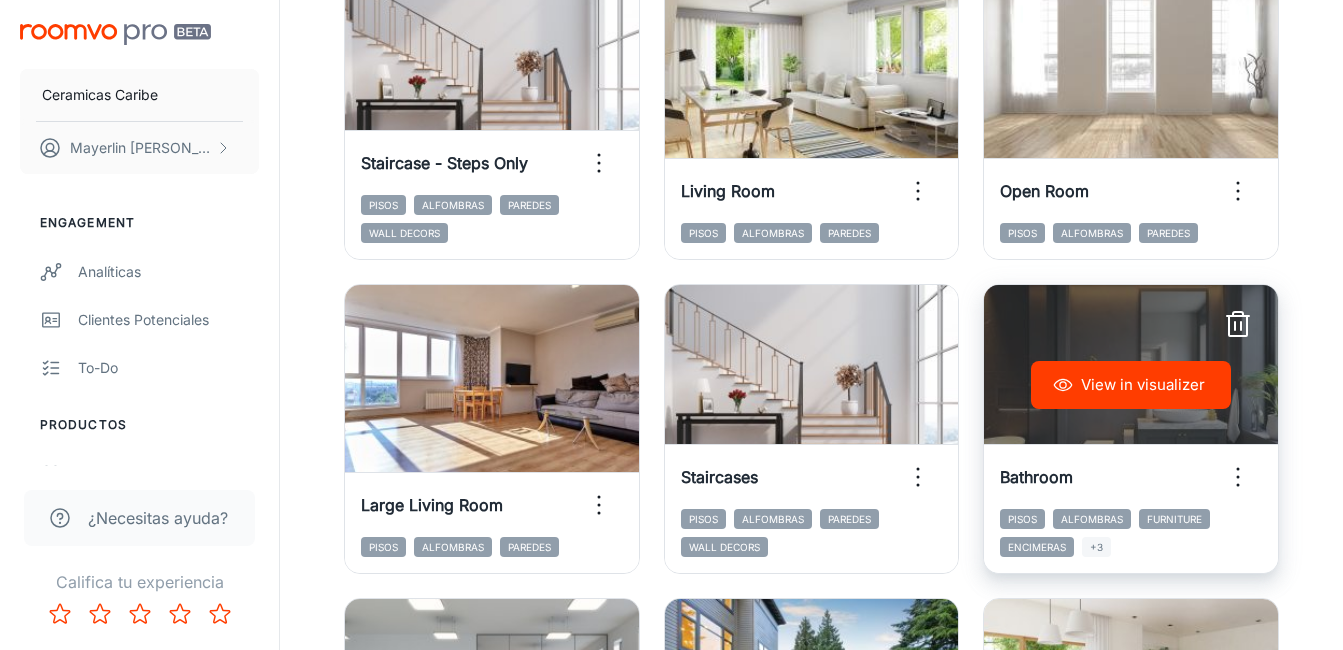 scroll, scrollTop: 600, scrollLeft: 0, axis: vertical 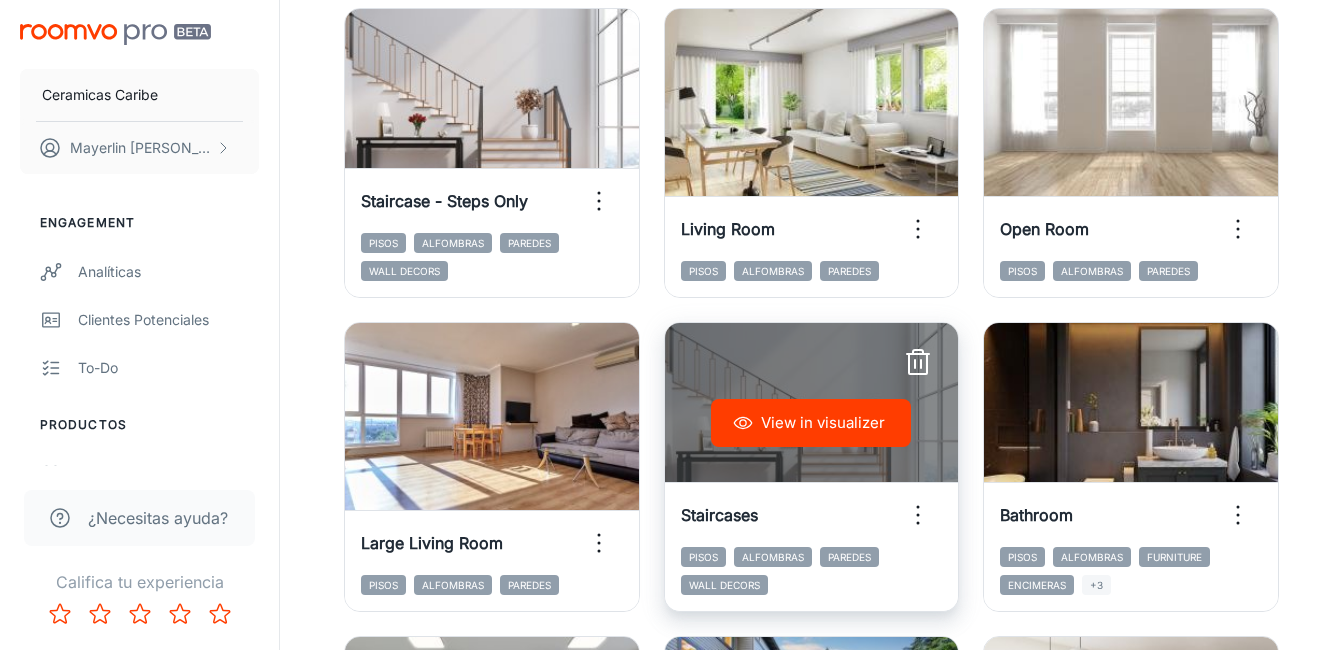click 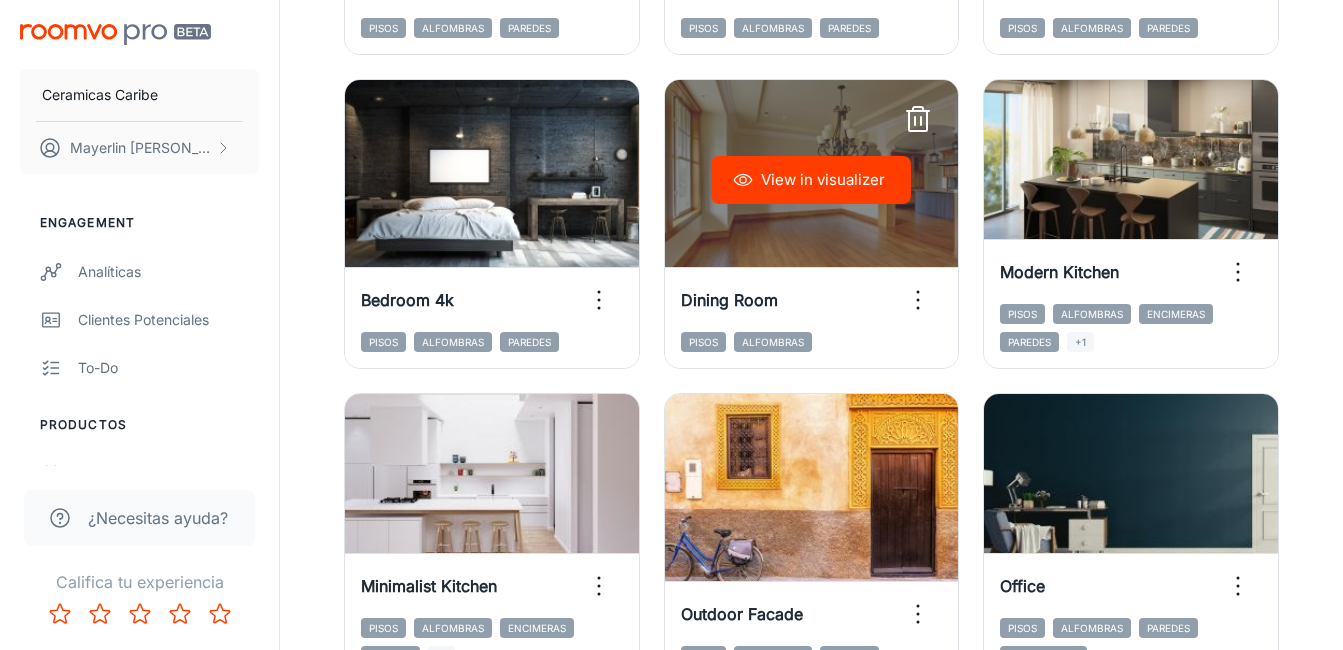 scroll, scrollTop: 2100, scrollLeft: 0, axis: vertical 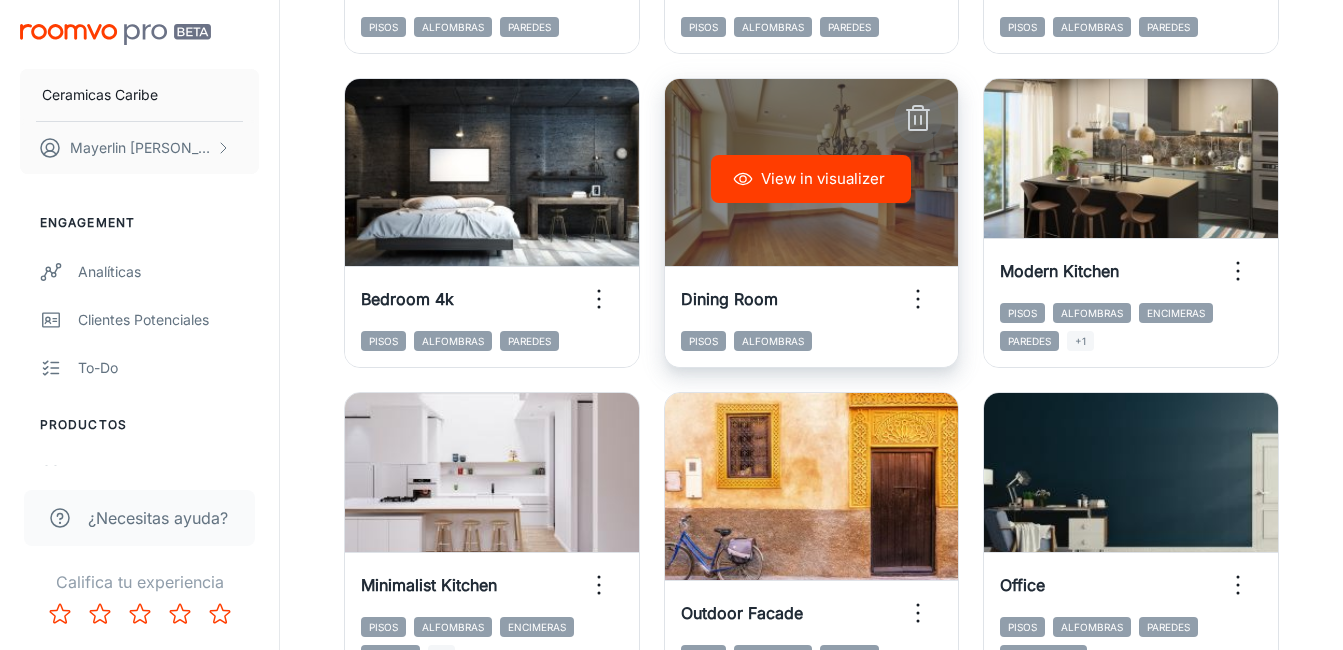 click 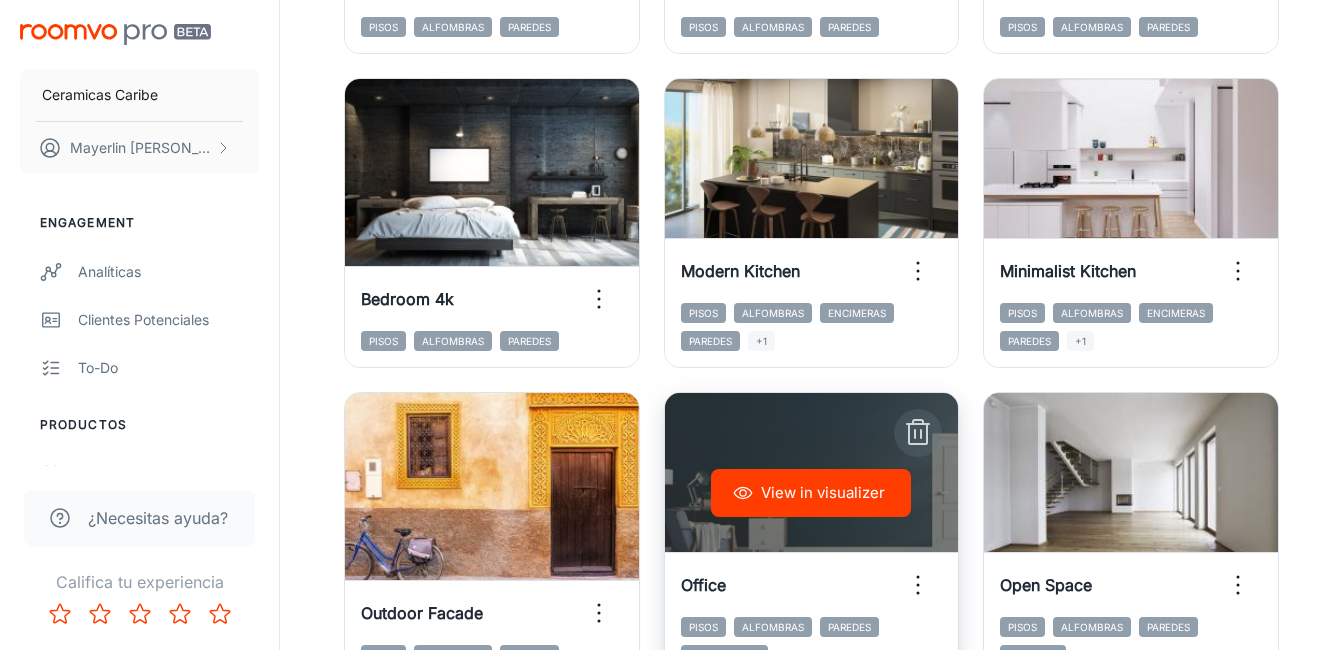 click 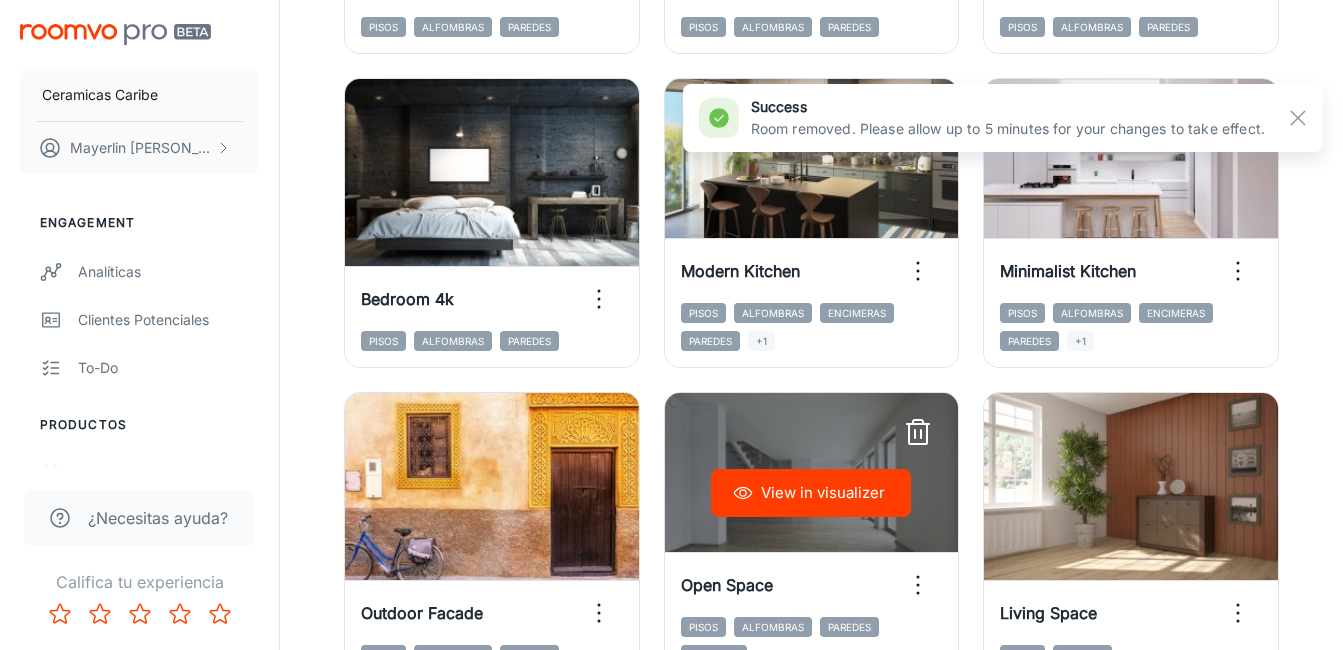 click 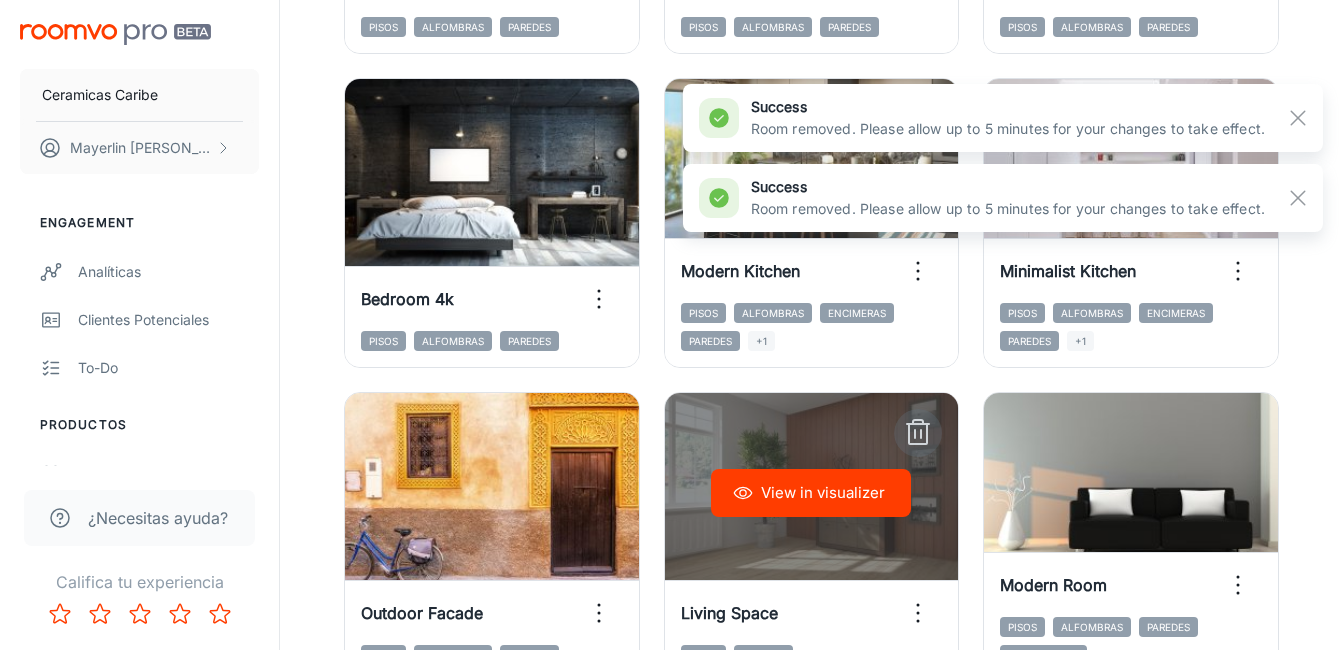 click 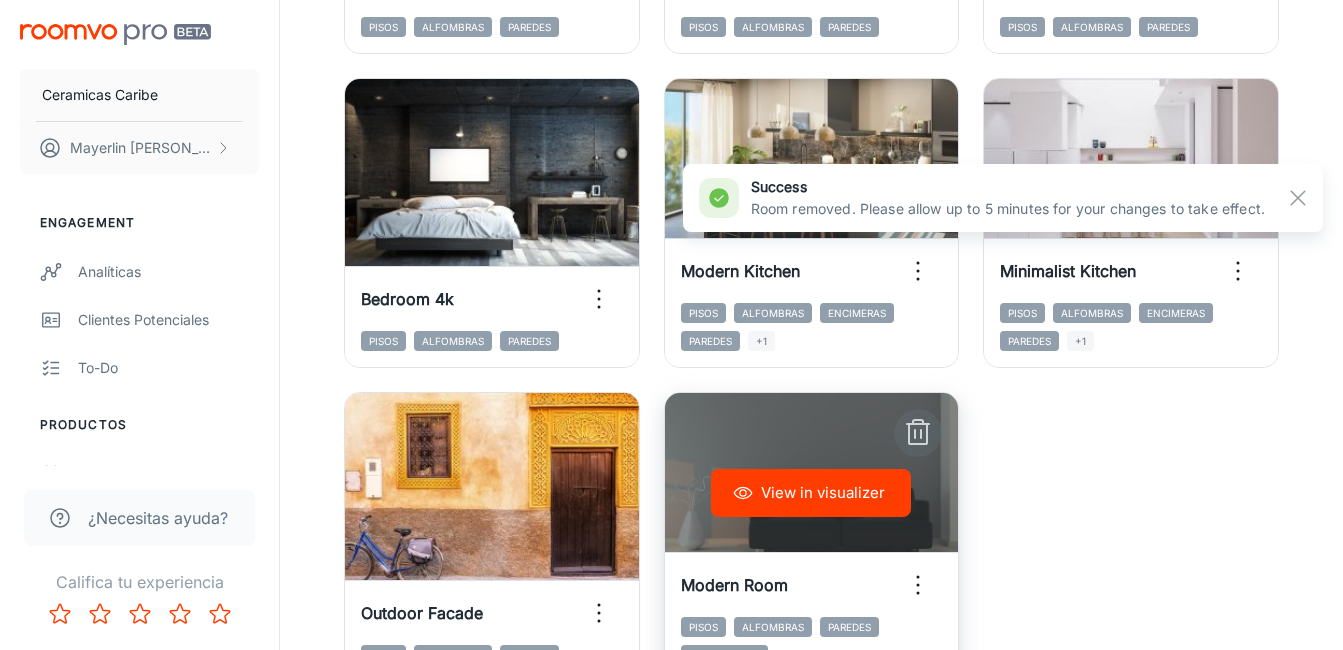 click 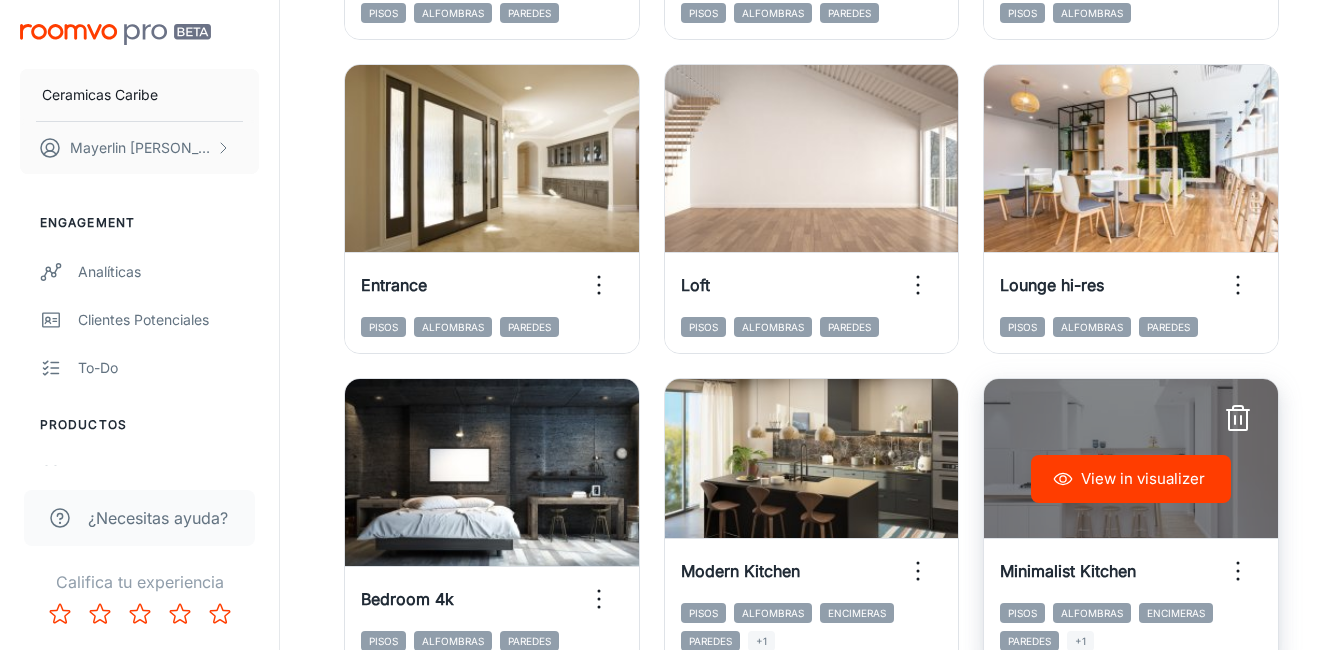 scroll, scrollTop: 1700, scrollLeft: 0, axis: vertical 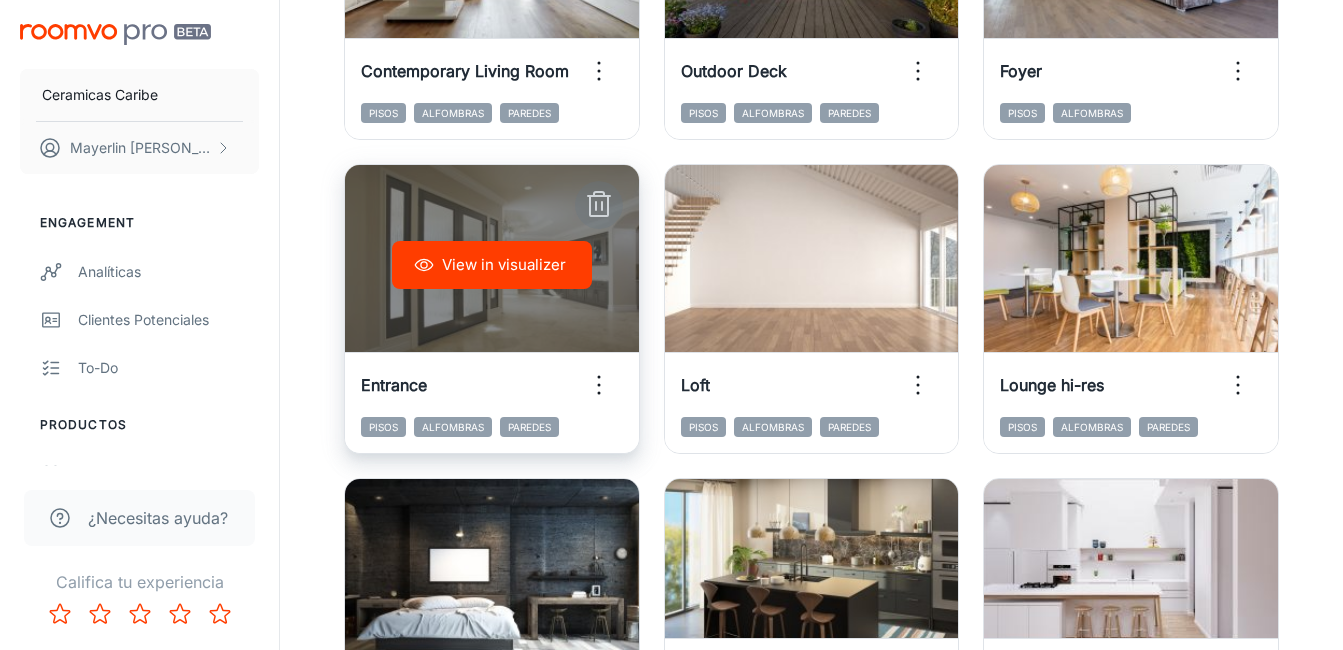 click 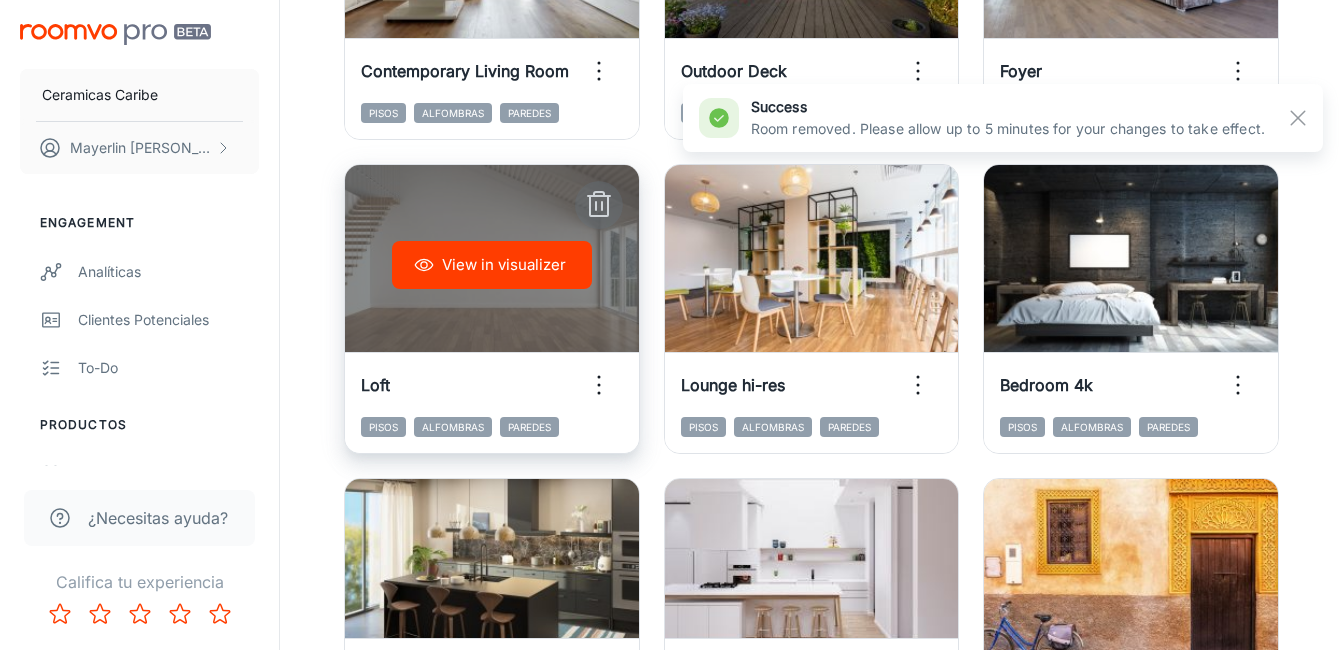 click 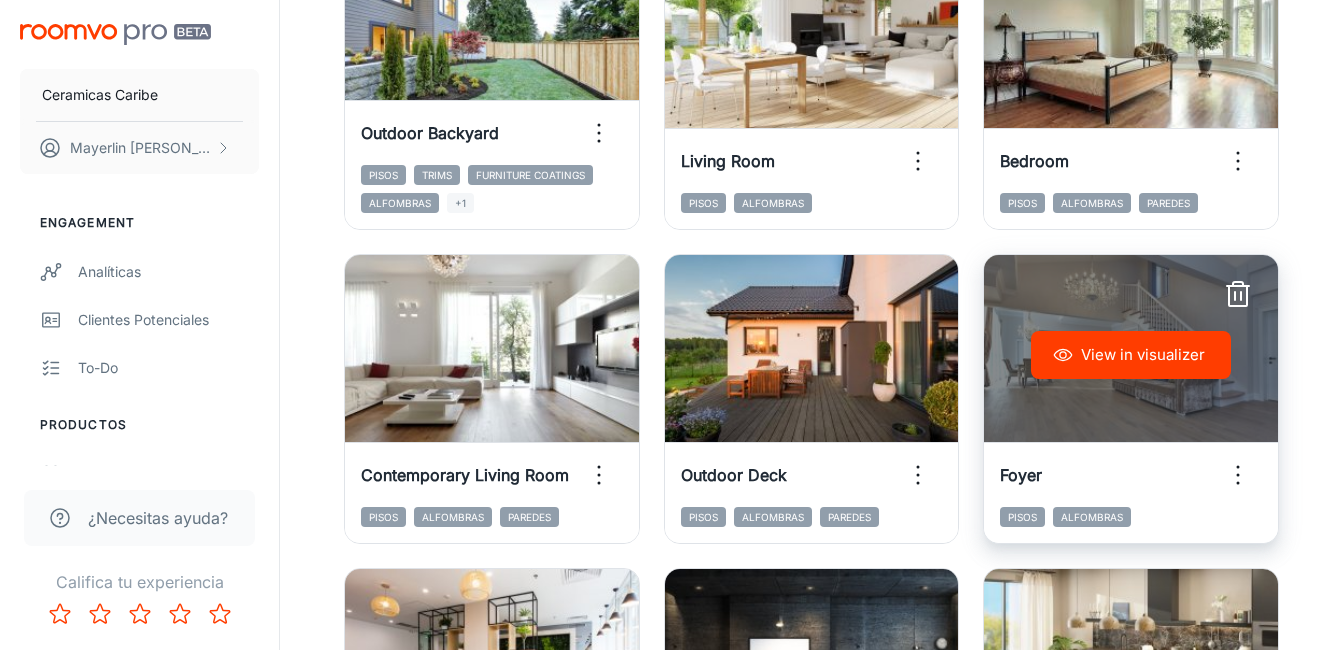 scroll, scrollTop: 1400, scrollLeft: 0, axis: vertical 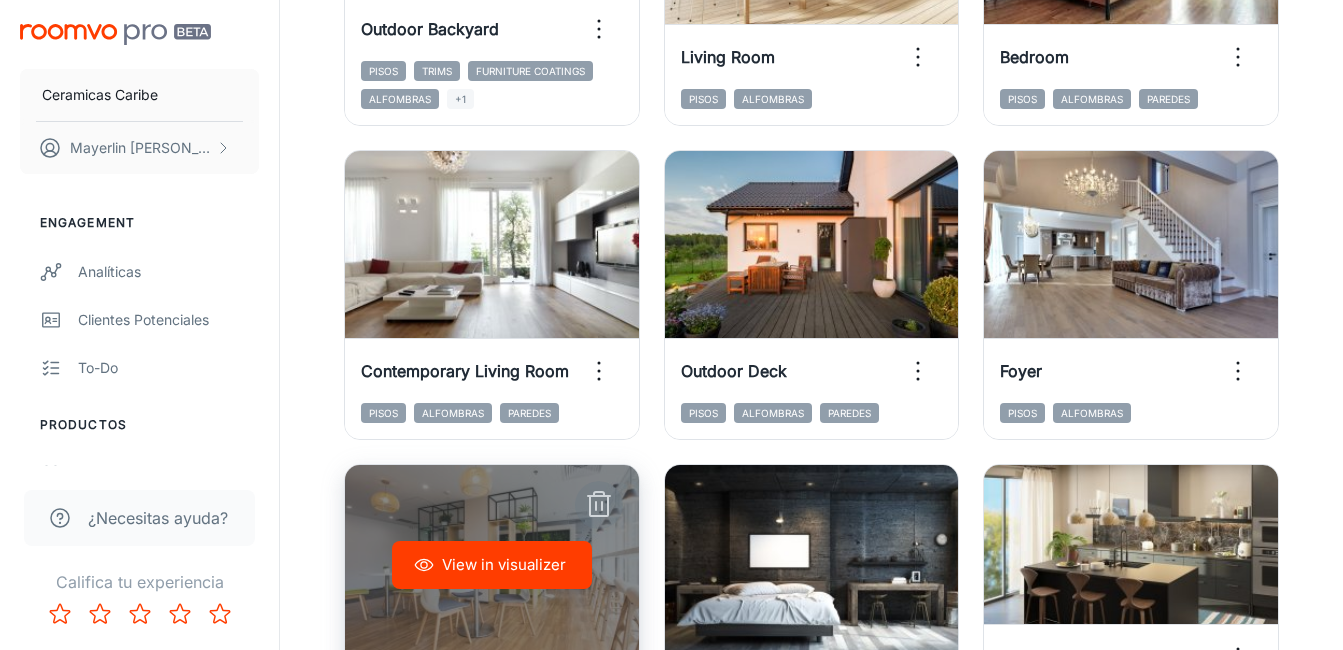 click 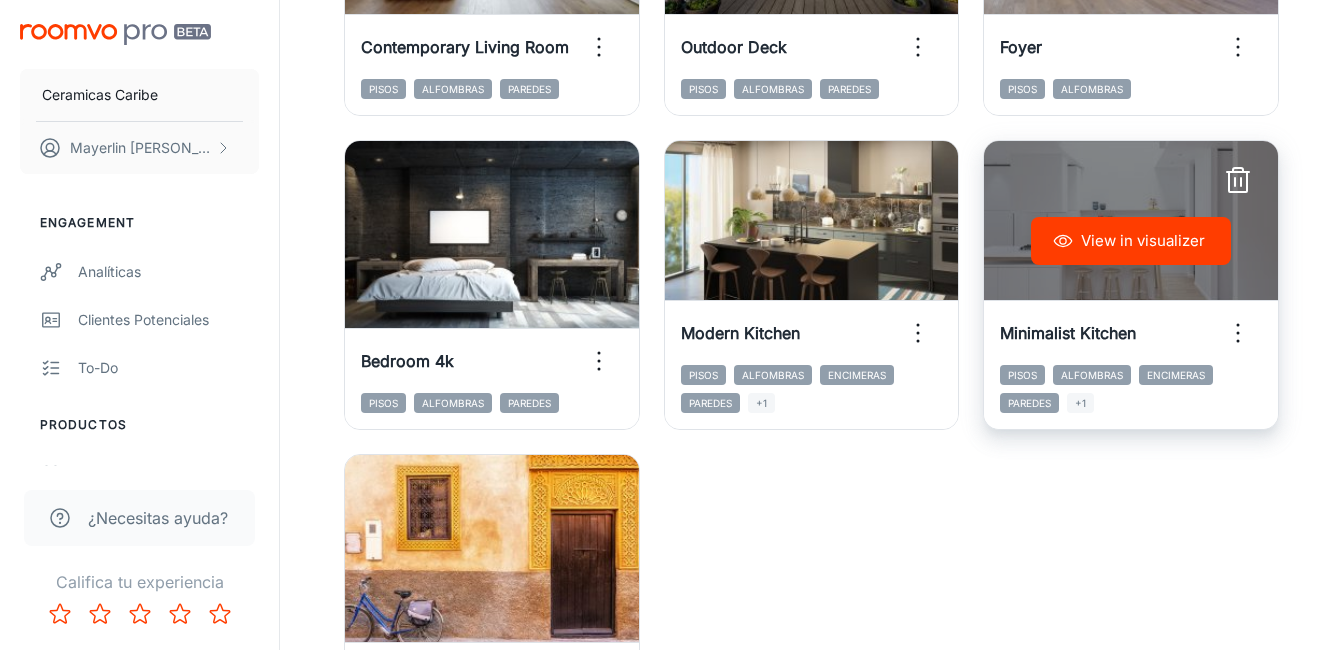 scroll, scrollTop: 1600, scrollLeft: 0, axis: vertical 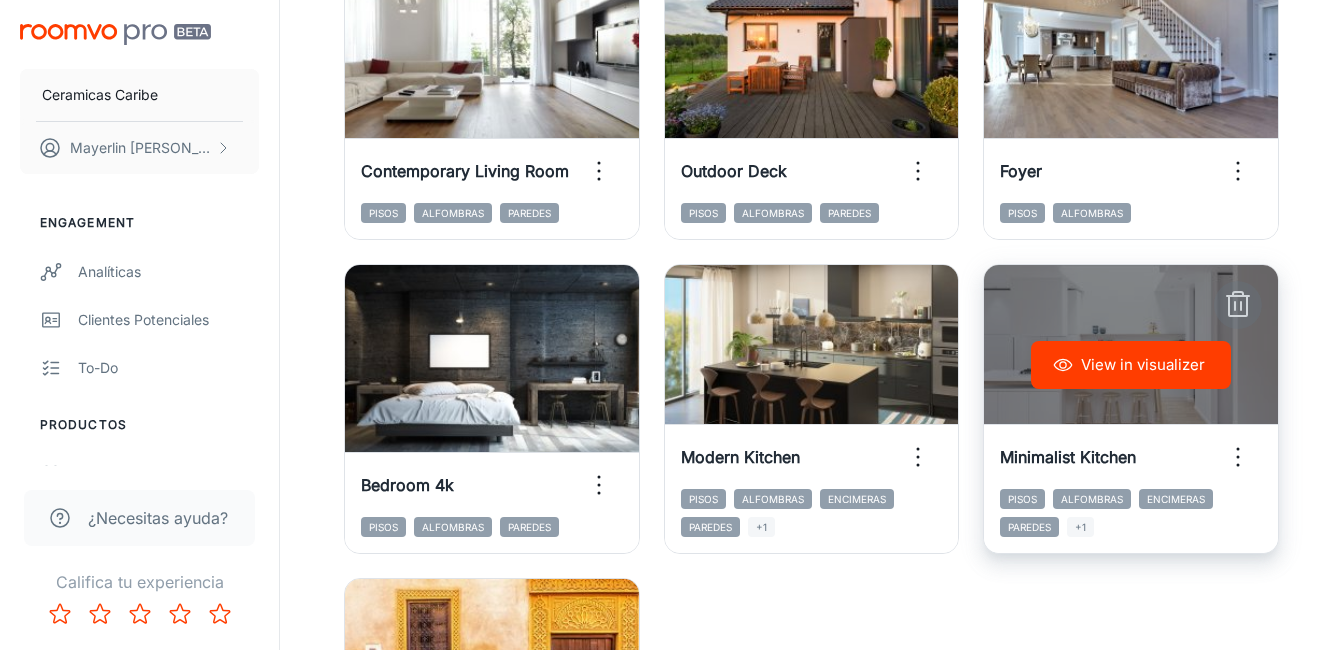 click 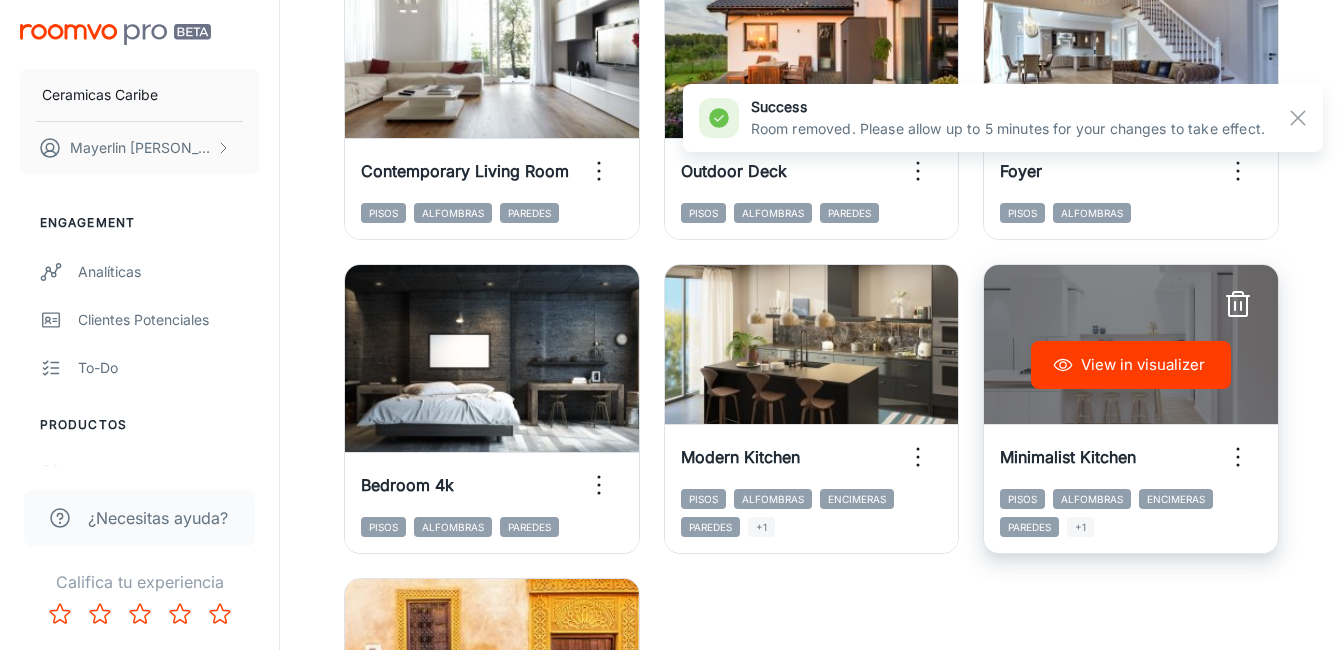 click 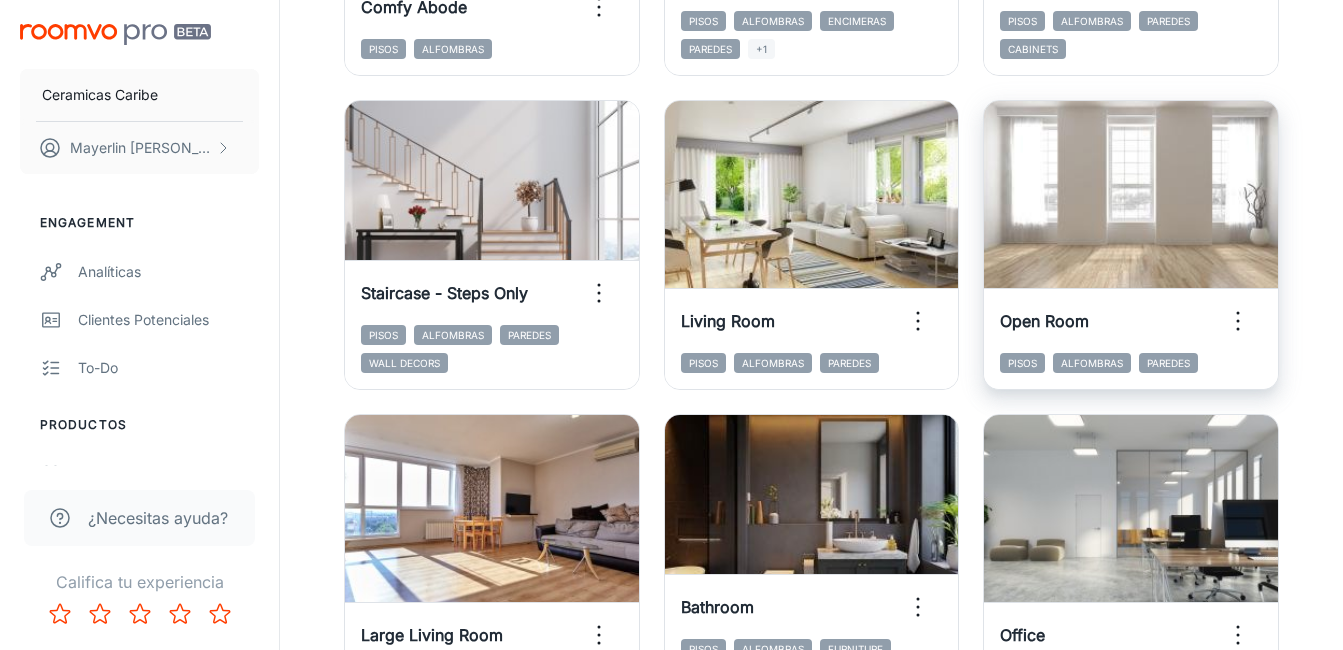 scroll, scrollTop: 500, scrollLeft: 0, axis: vertical 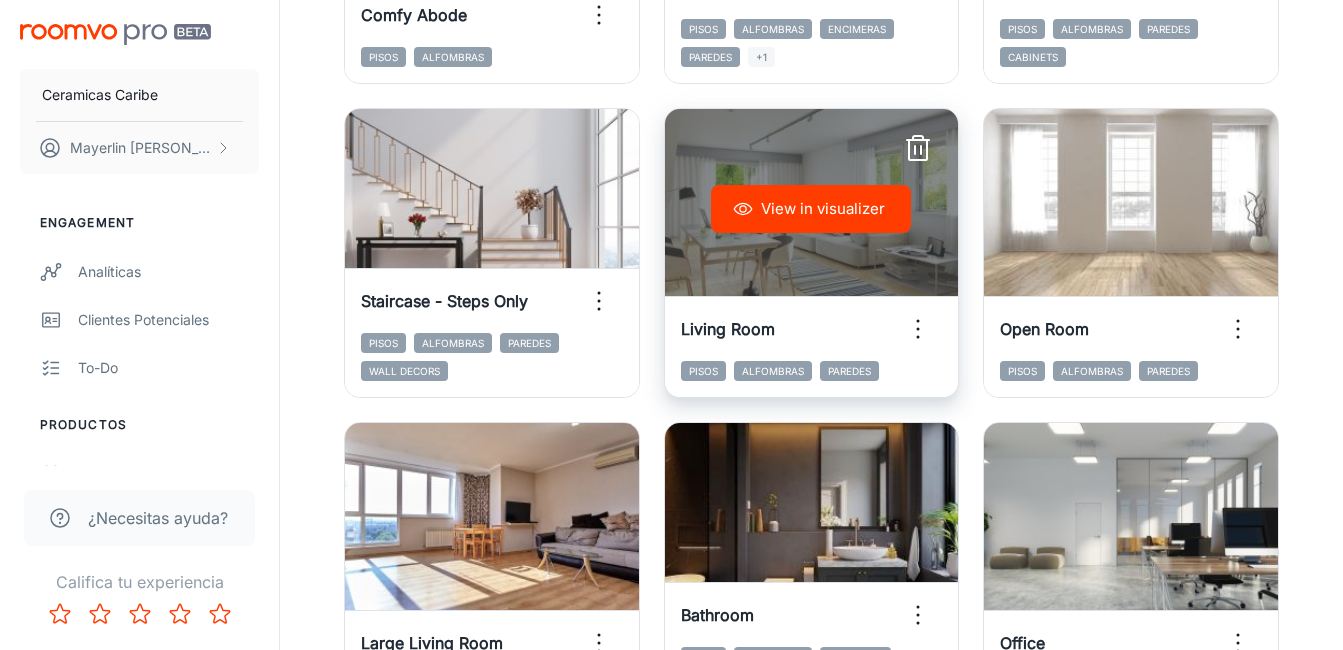 click 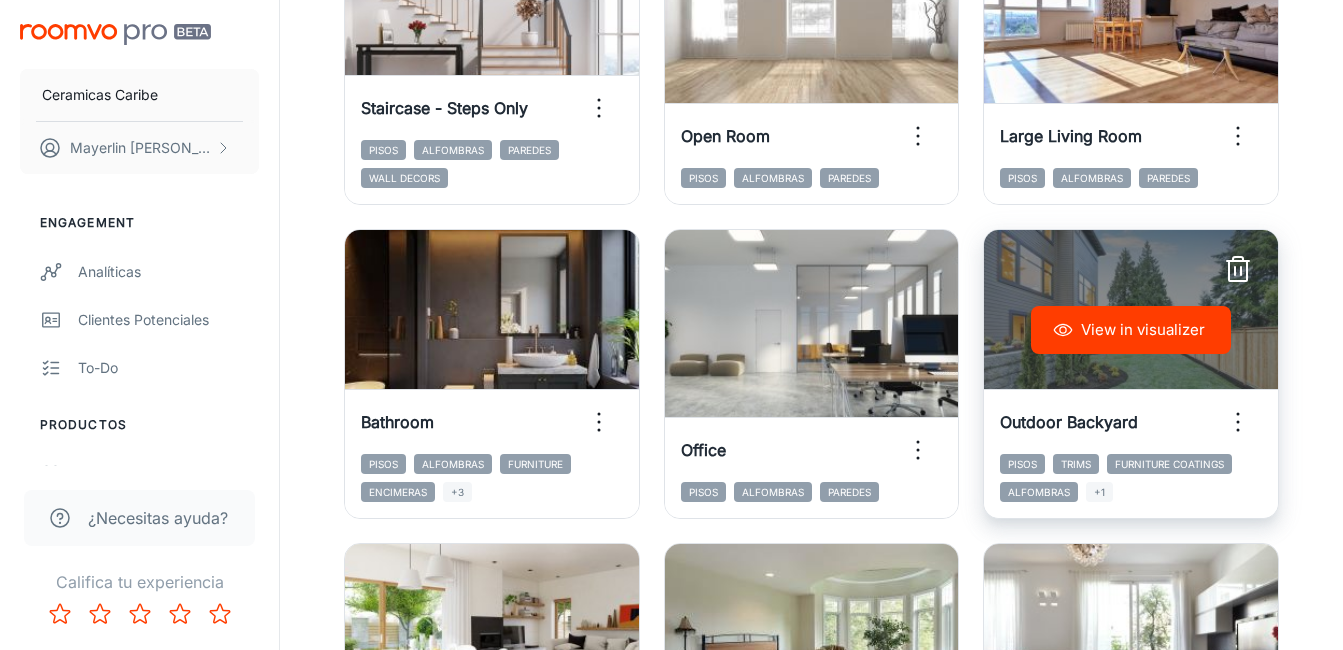 scroll, scrollTop: 700, scrollLeft: 0, axis: vertical 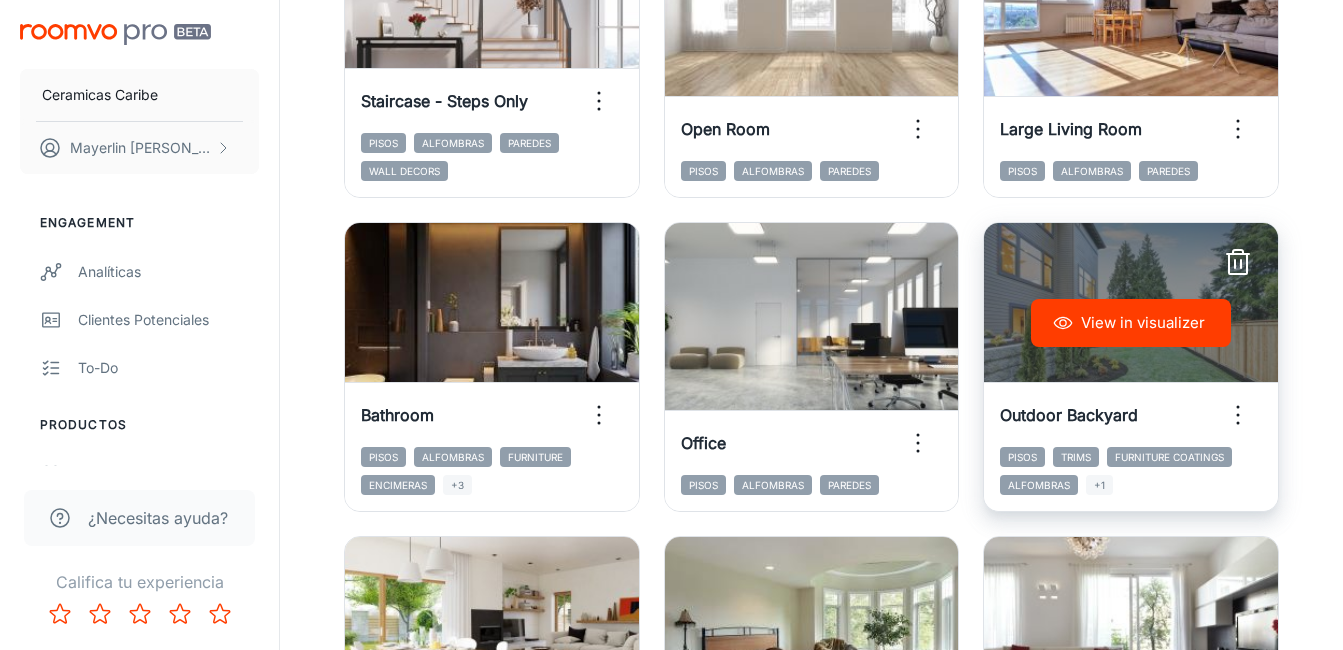 click on "View in visualizer" at bounding box center (1131, 323) 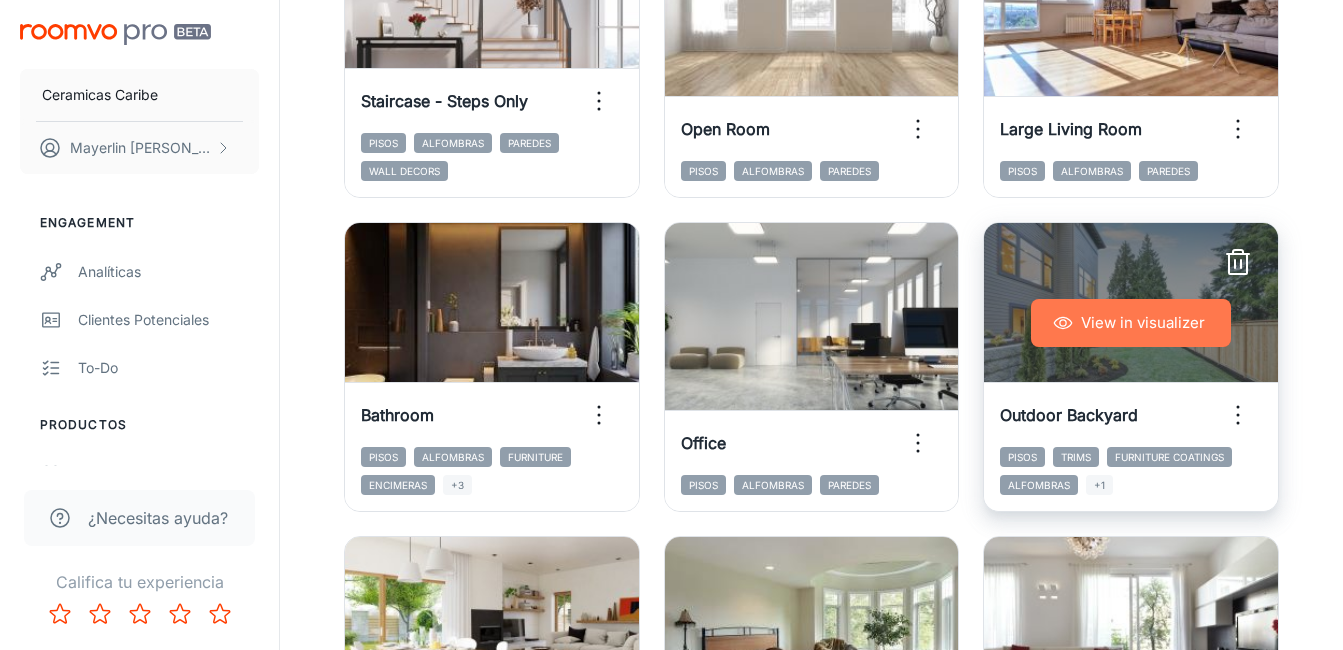 click on "View in visualizer" at bounding box center (1131, 323) 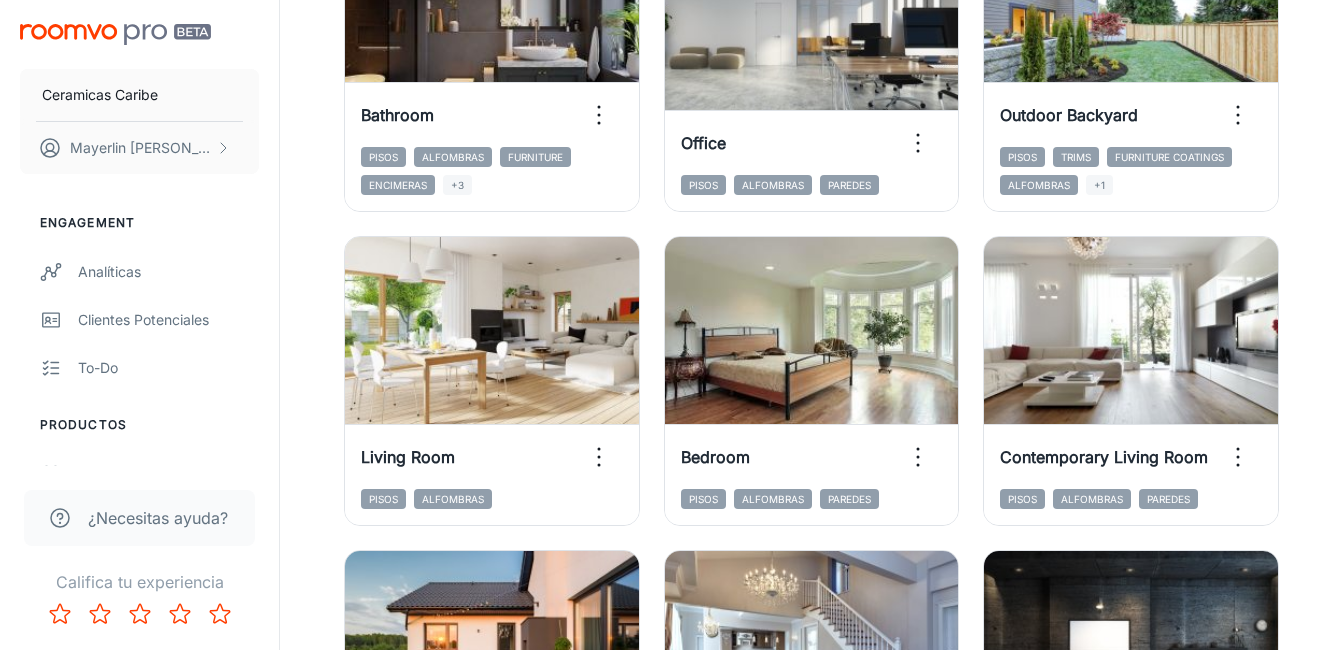 scroll, scrollTop: 1200, scrollLeft: 0, axis: vertical 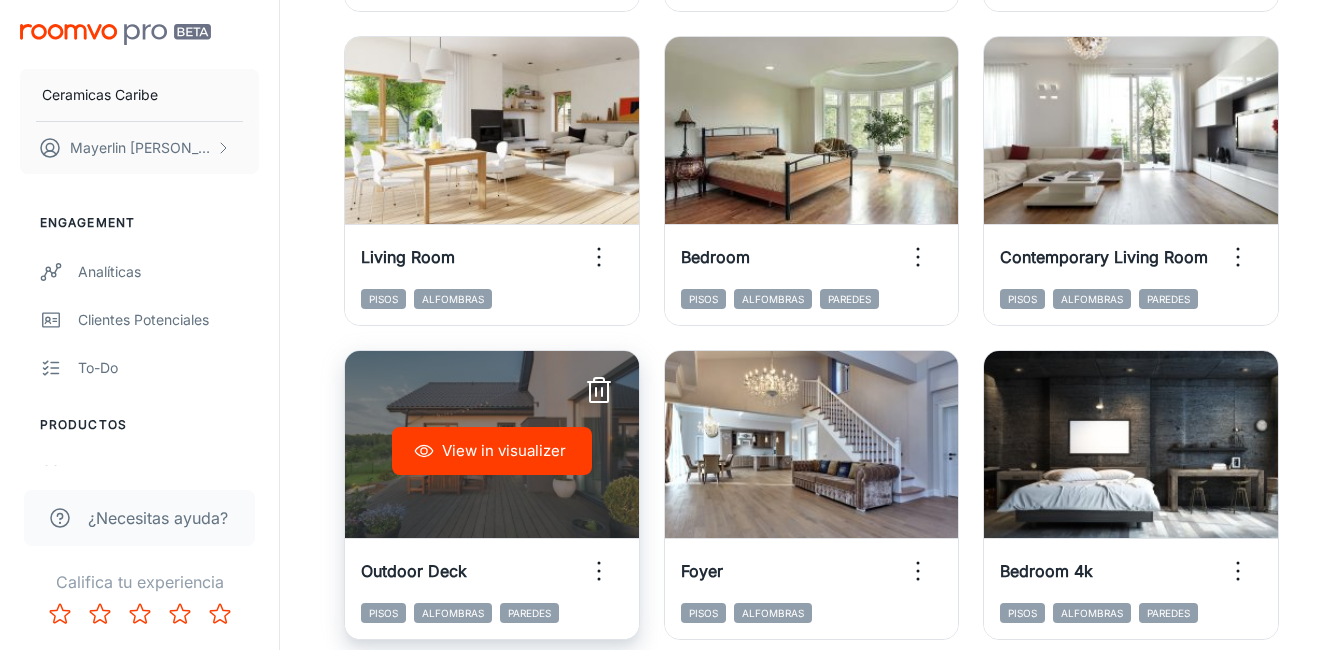 click 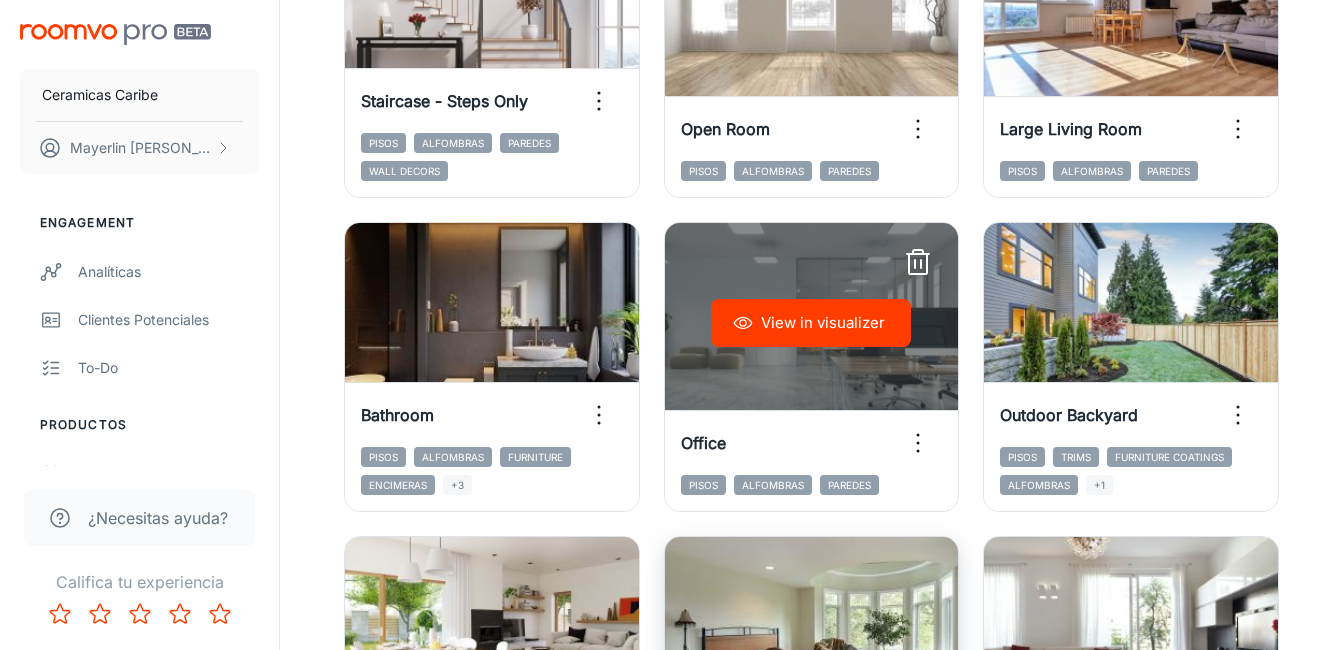 scroll, scrollTop: 100, scrollLeft: 0, axis: vertical 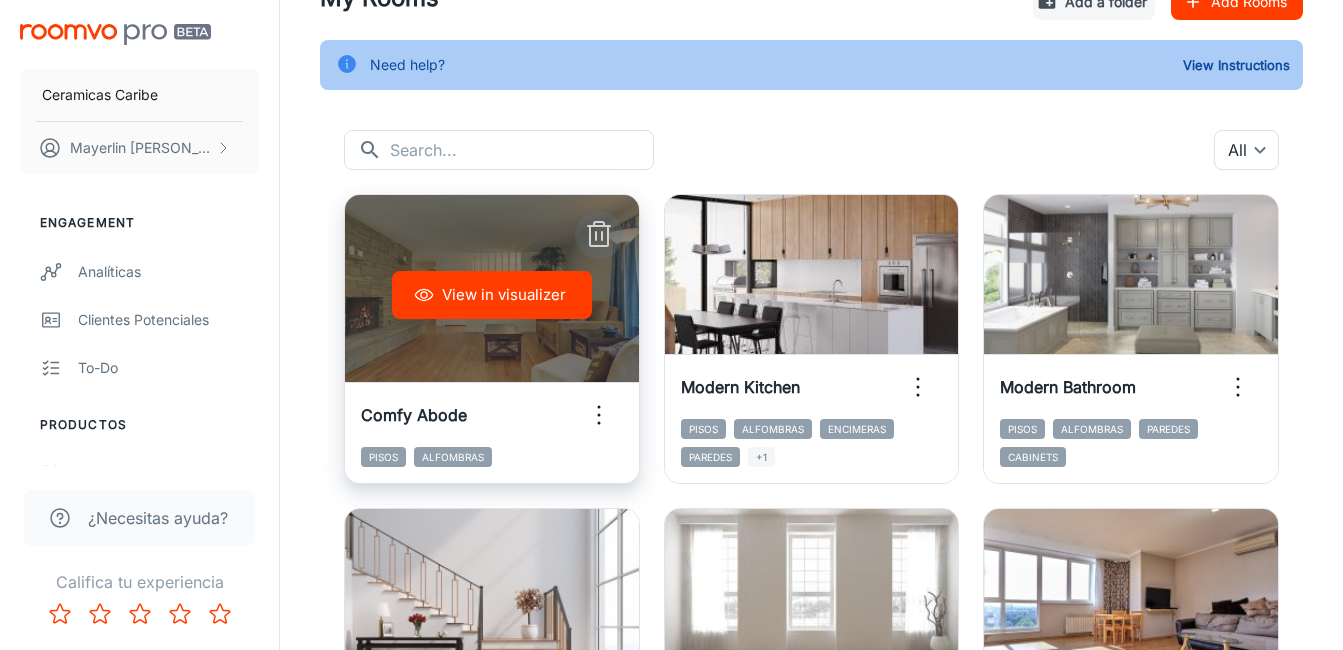 click 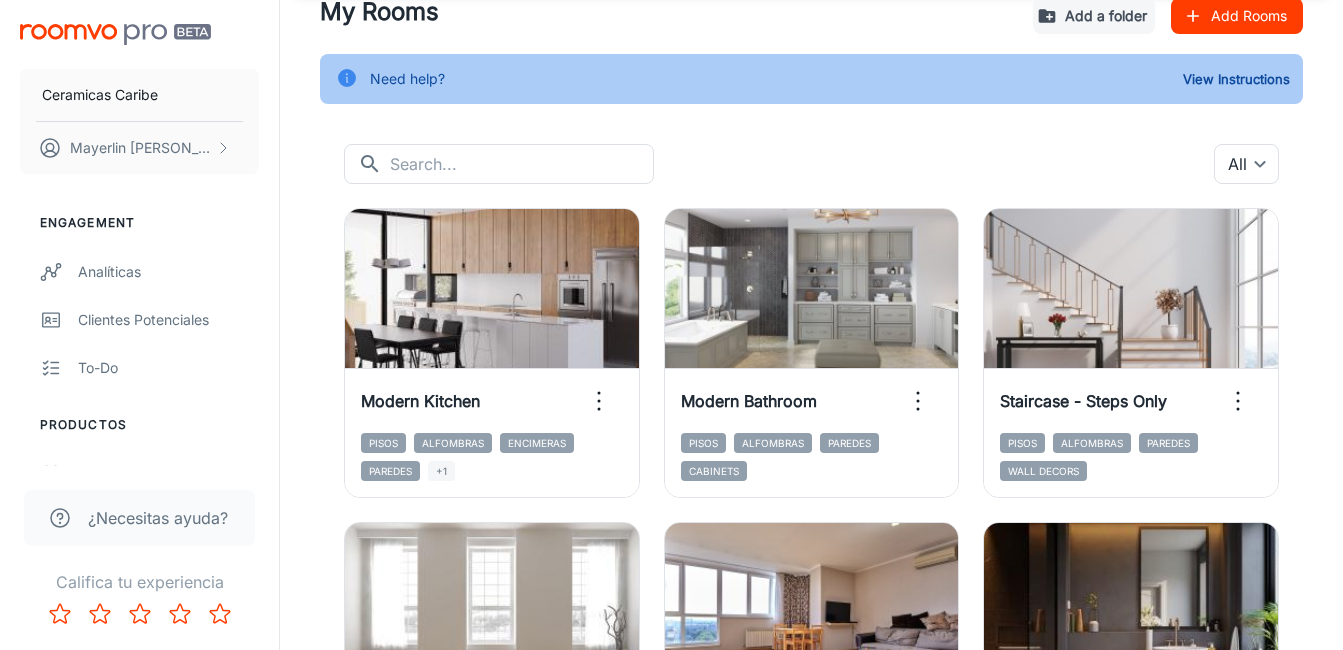 scroll, scrollTop: 200, scrollLeft: 0, axis: vertical 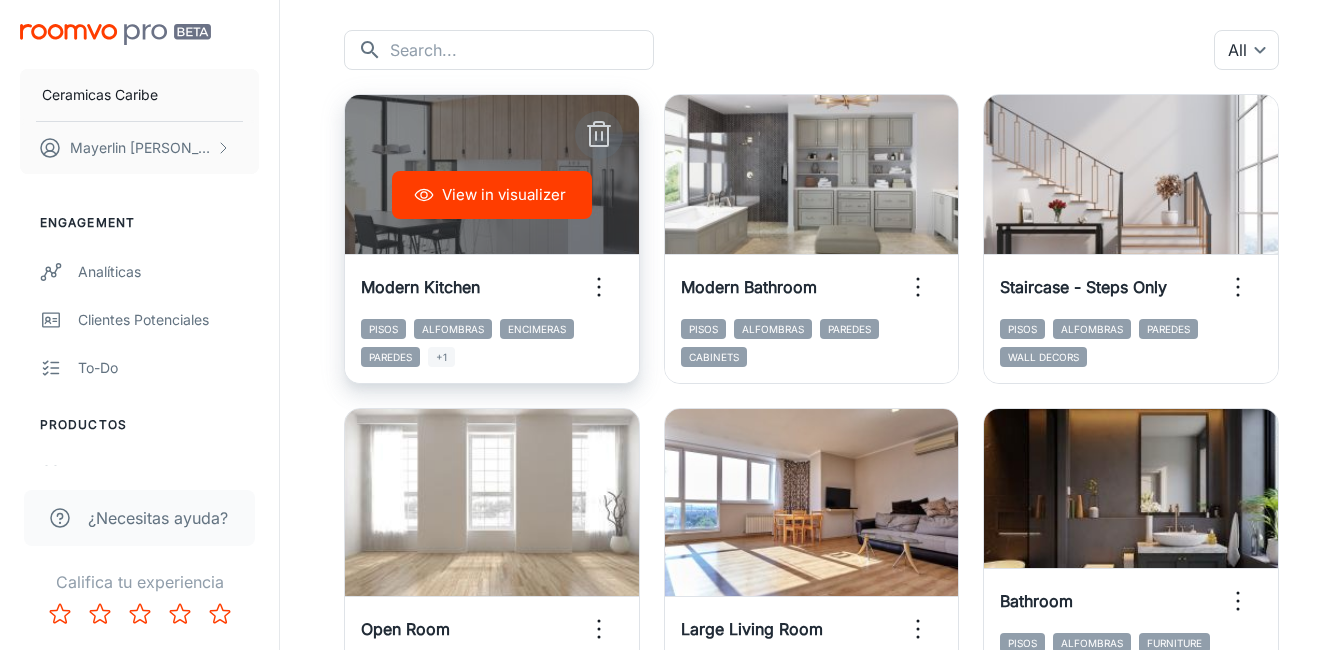 click 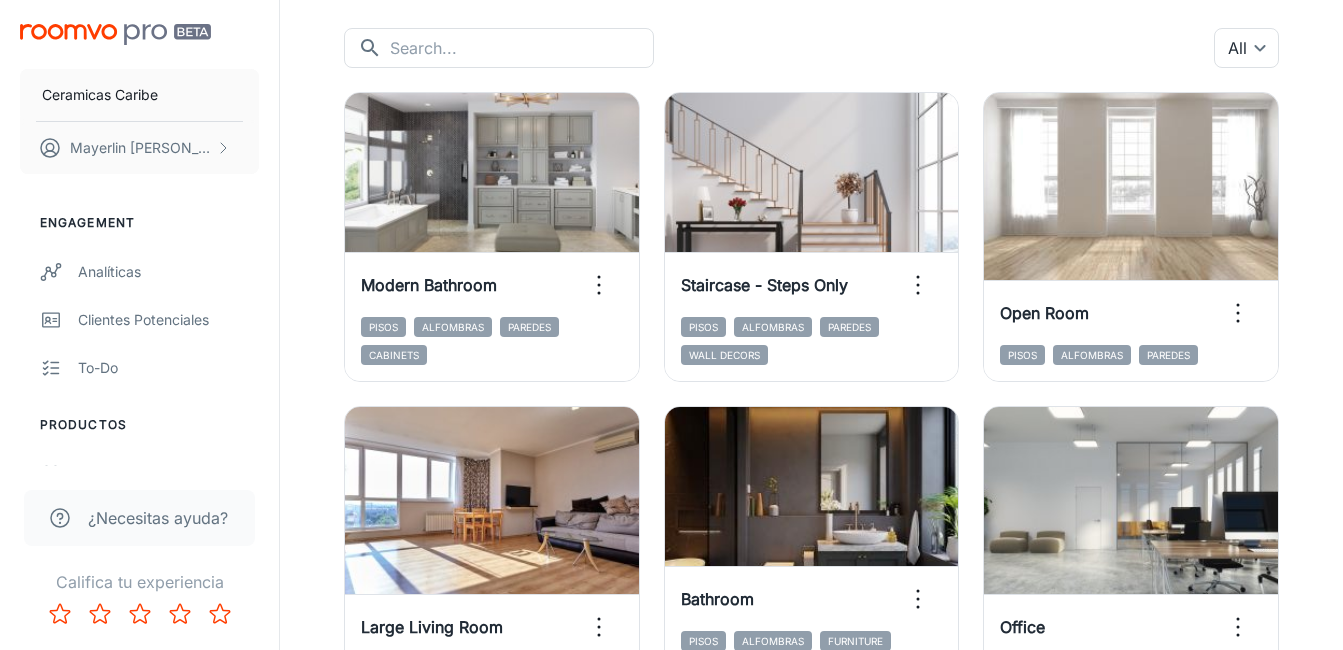 scroll, scrollTop: 186, scrollLeft: 0, axis: vertical 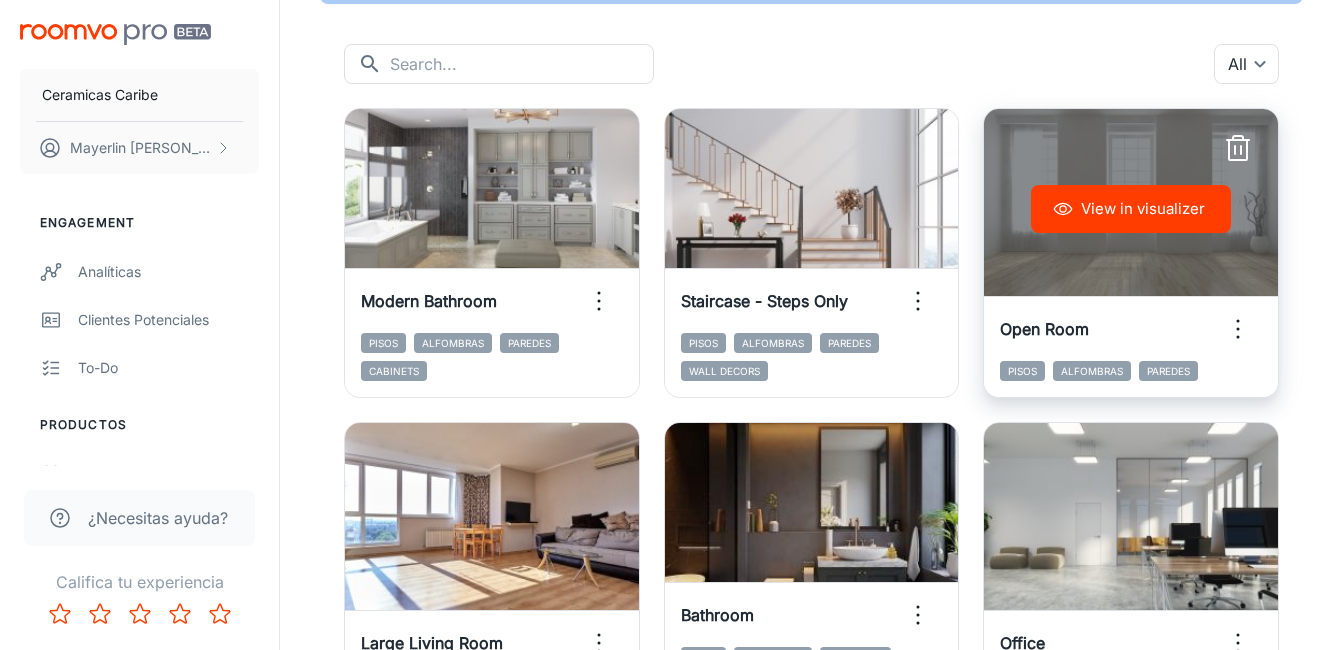 click 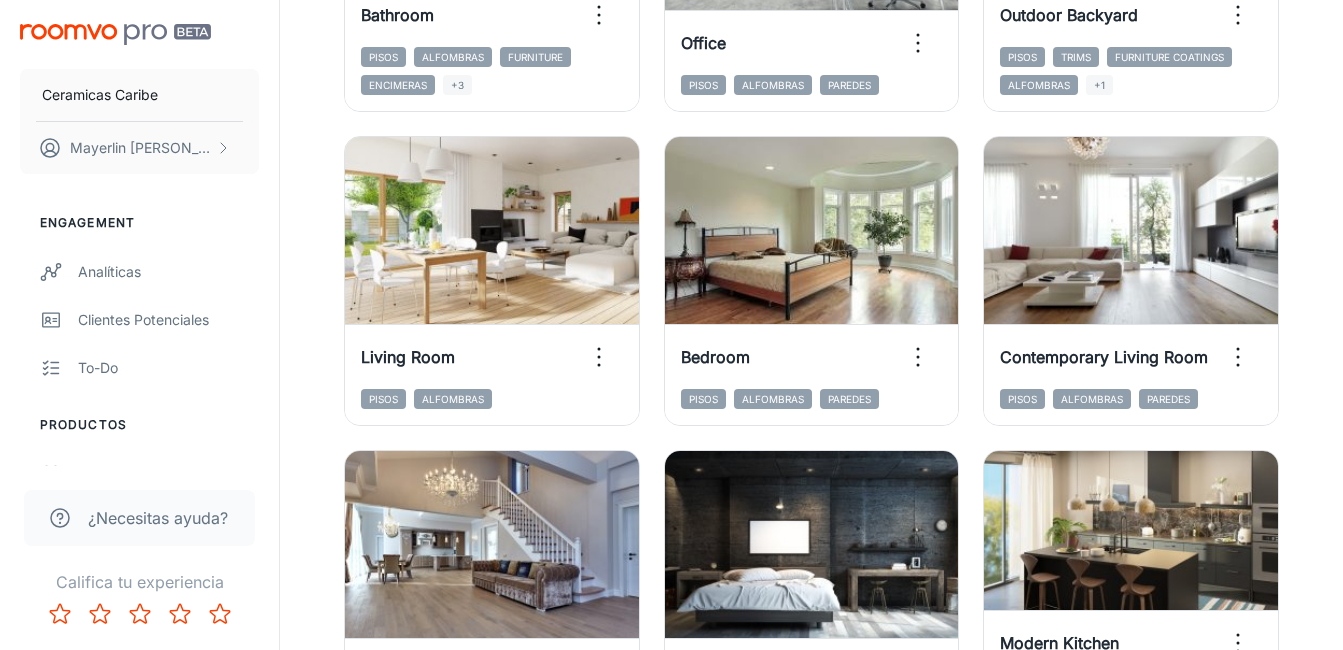 scroll, scrollTop: 1286, scrollLeft: 0, axis: vertical 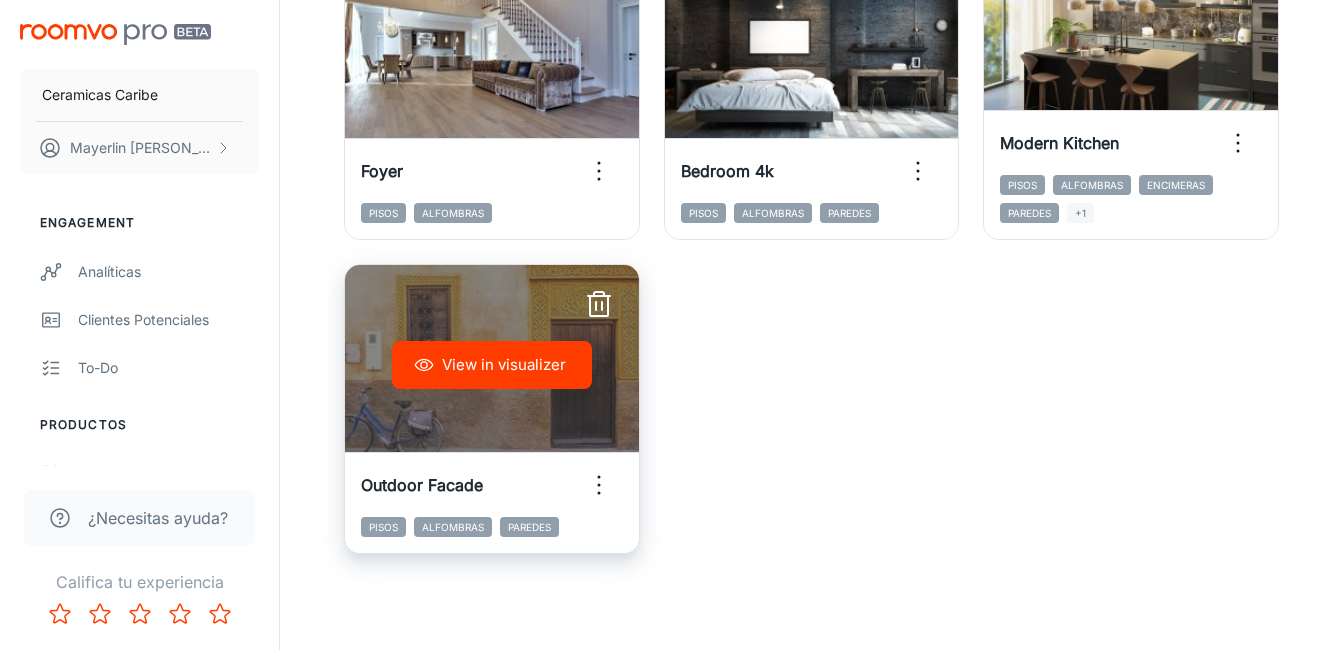 click on "View in visualizer" at bounding box center (492, 365) 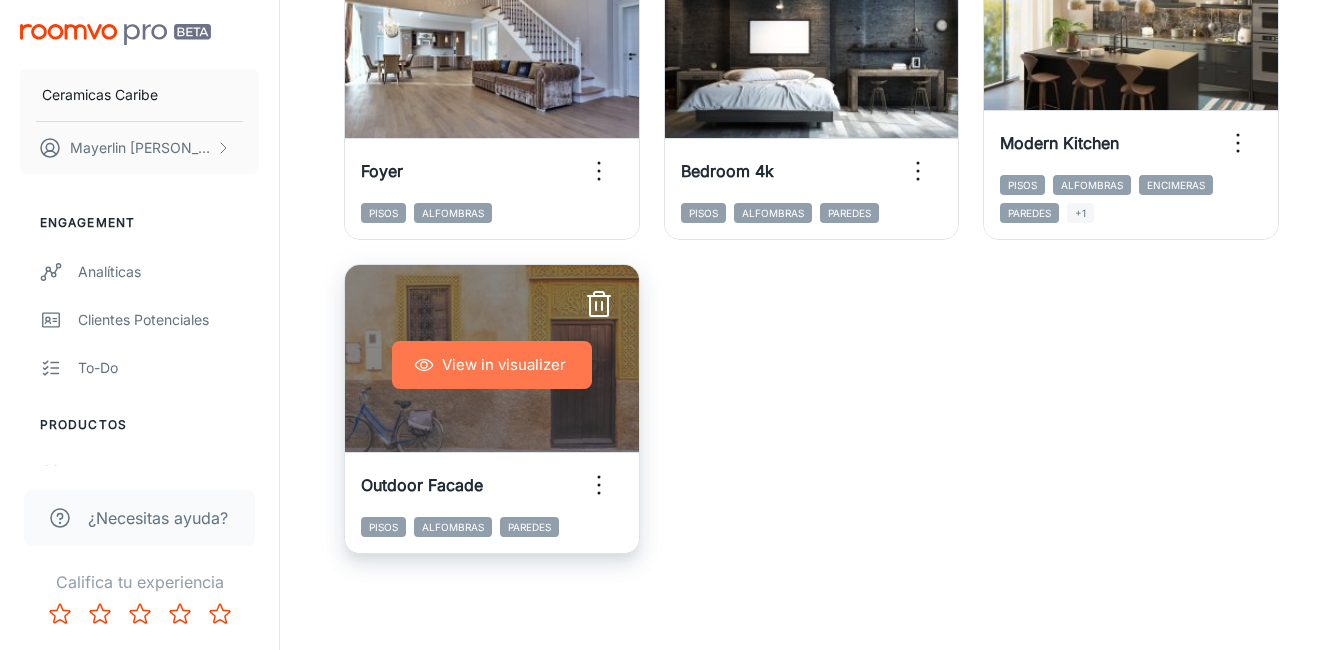 click on "View in visualizer" at bounding box center (492, 365) 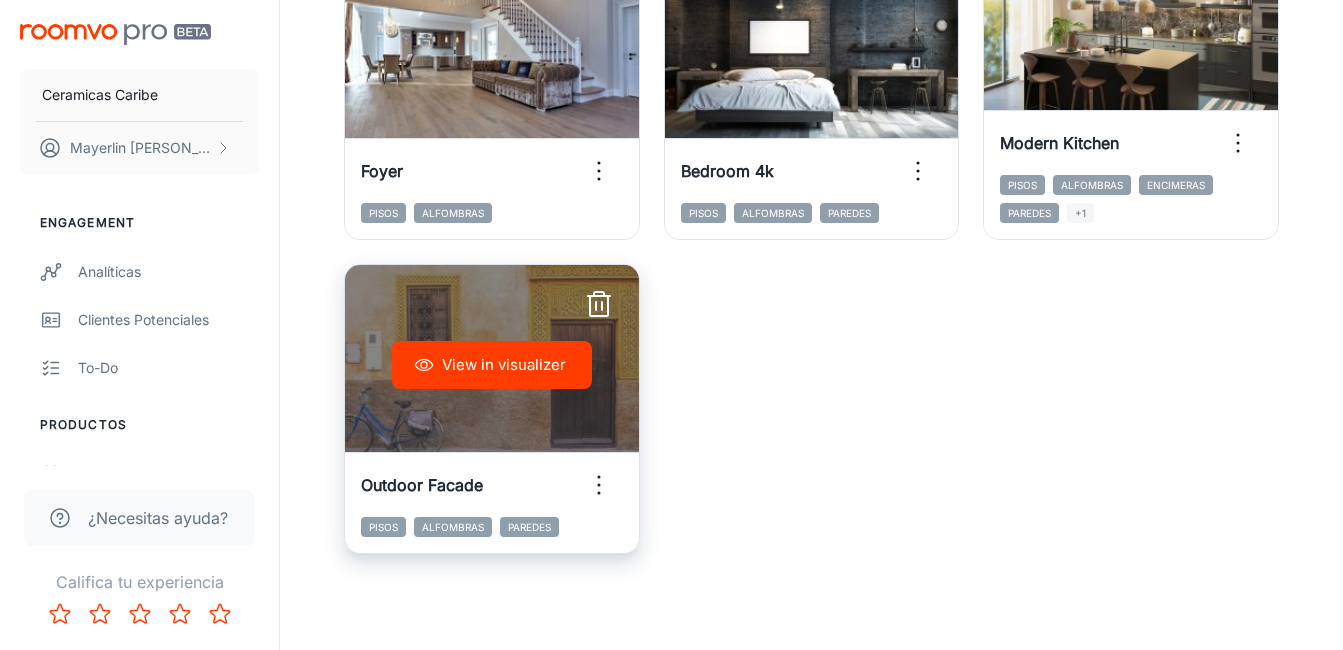 click 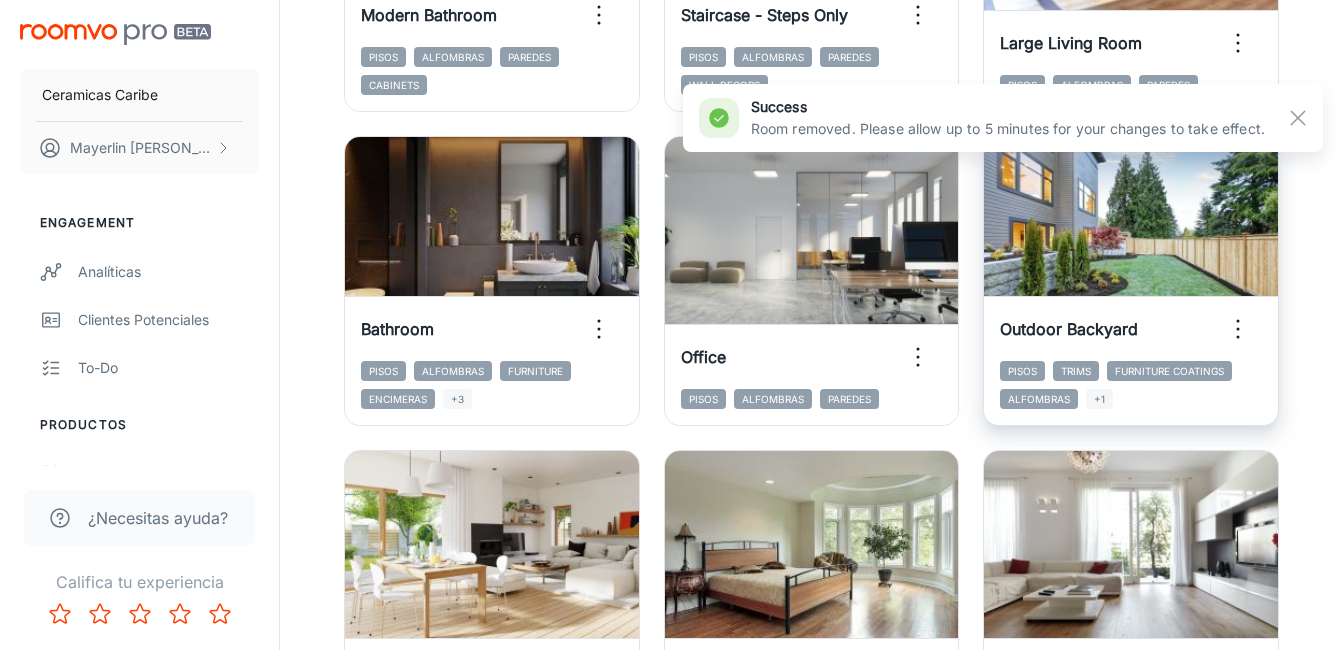 scroll, scrollTop: 0, scrollLeft: 0, axis: both 